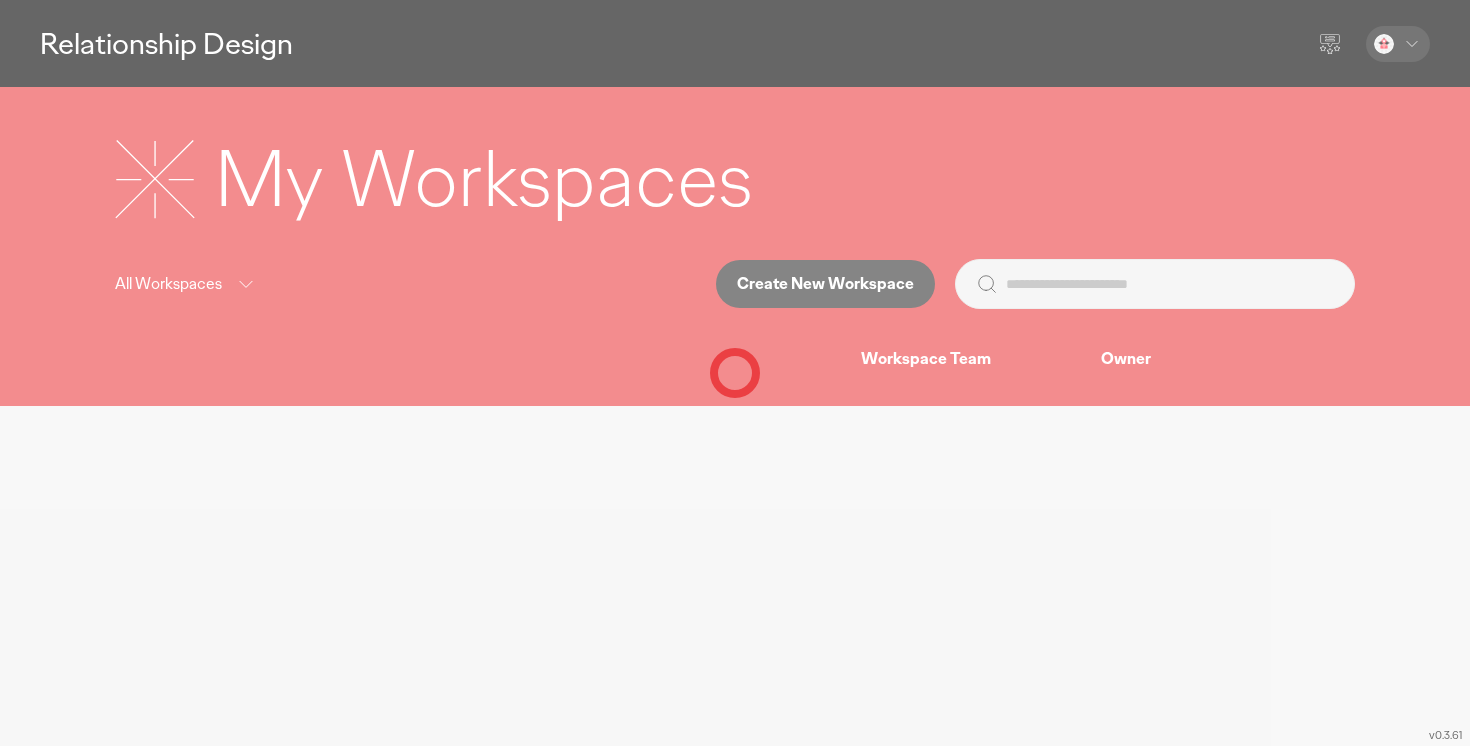 scroll, scrollTop: 0, scrollLeft: 0, axis: both 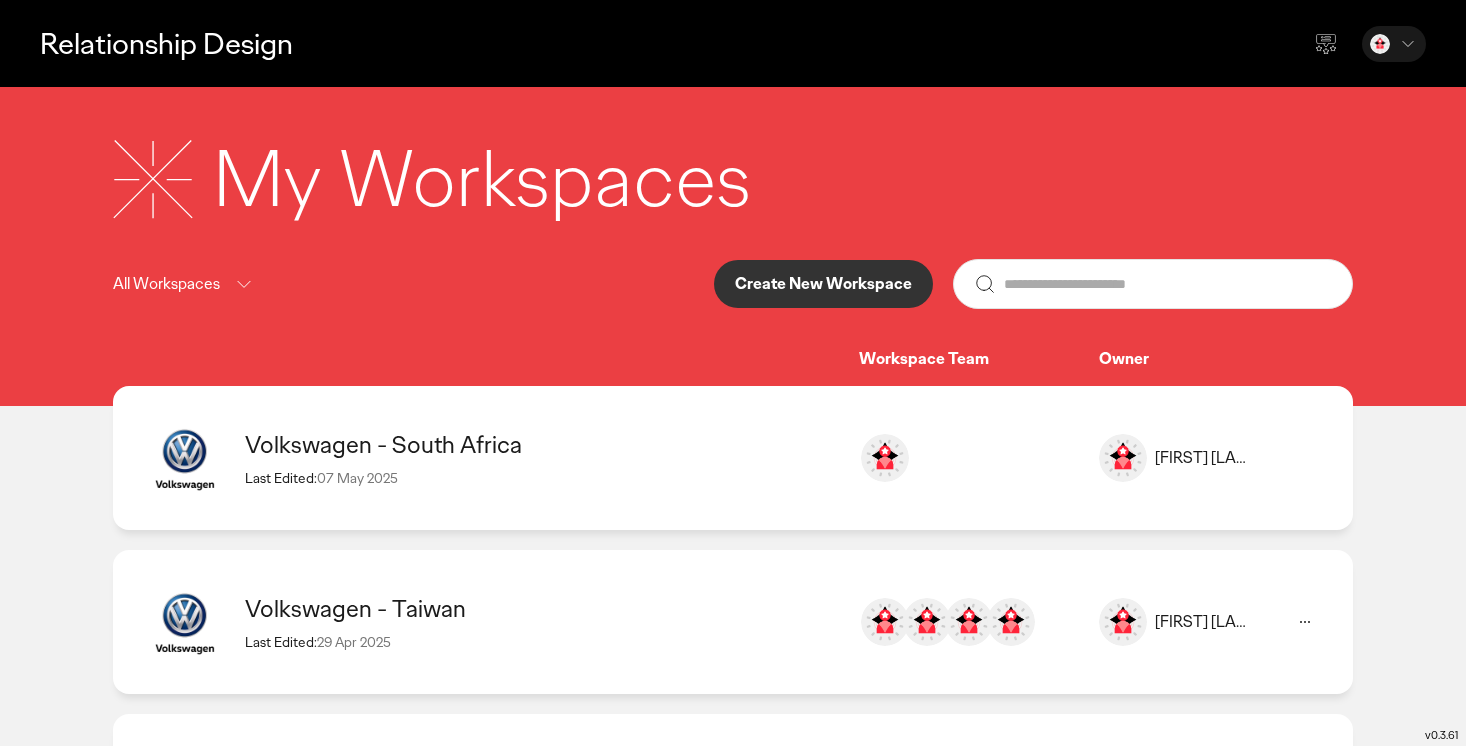 click on "Create New Workspace" at bounding box center (823, 284) 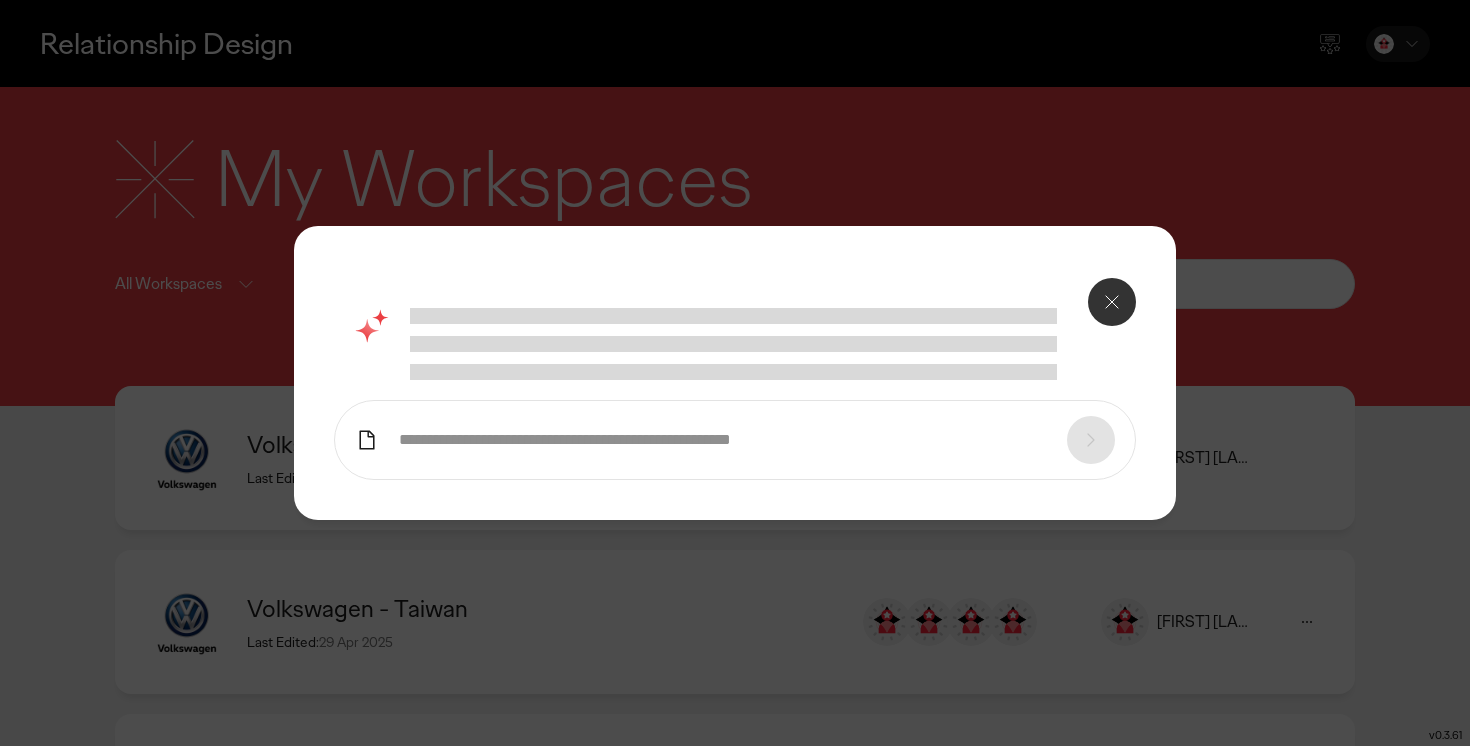 click at bounding box center (723, 440) 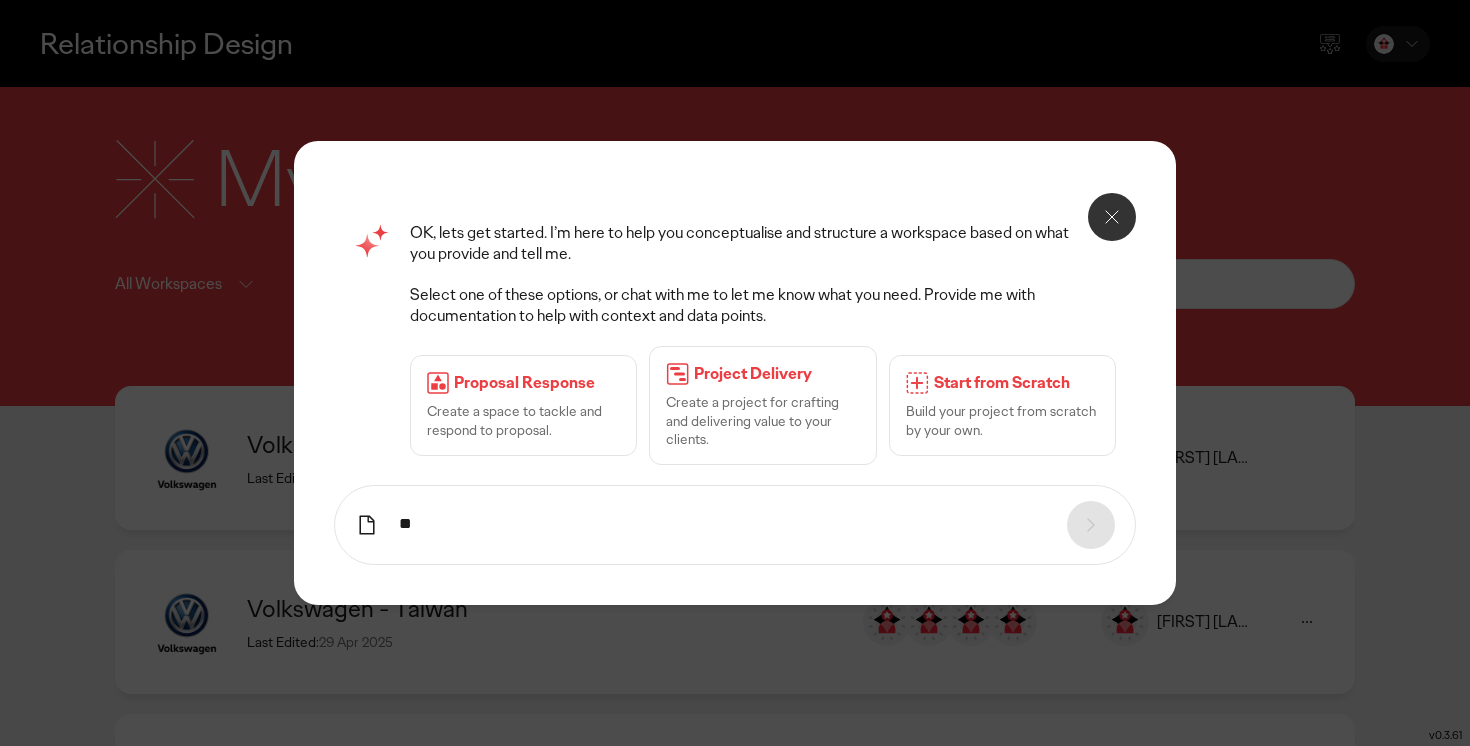 type on "*" 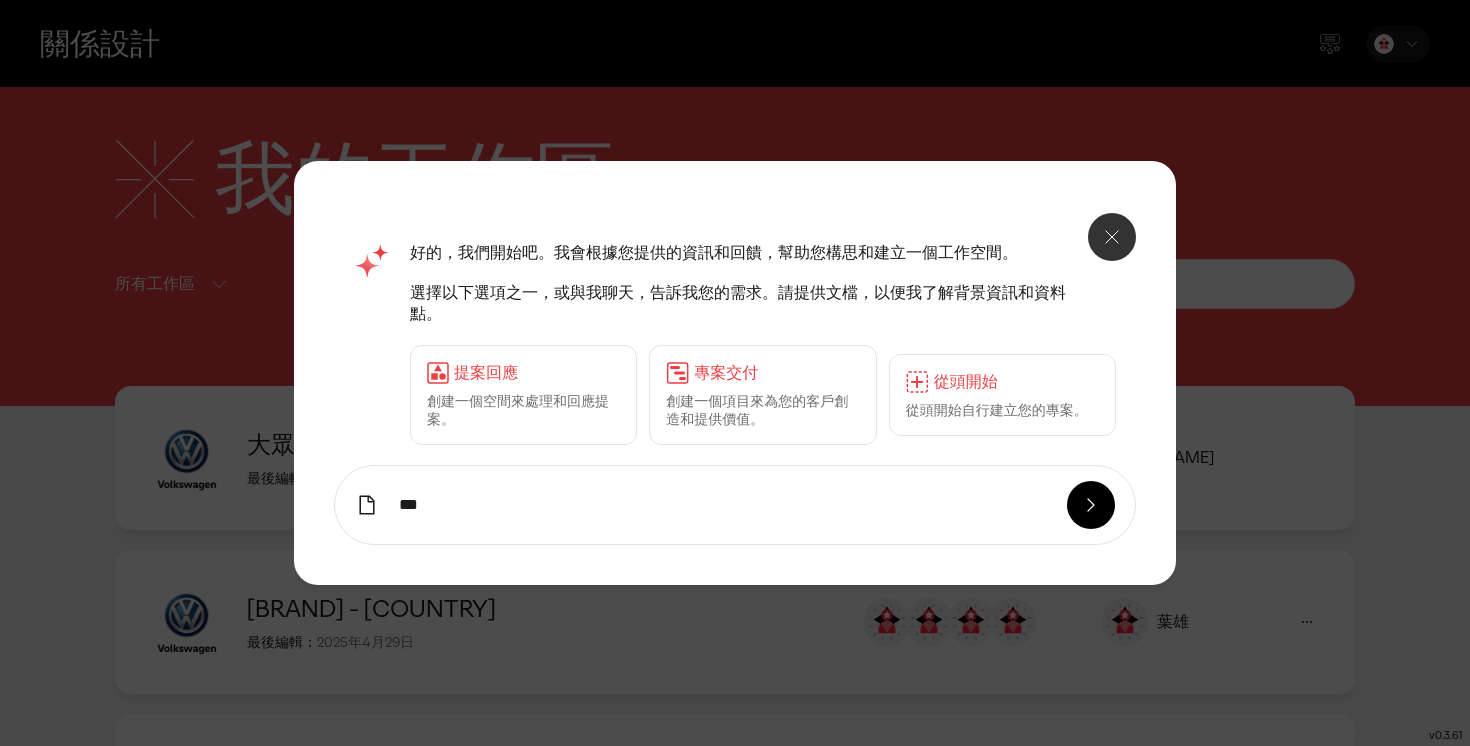 click on "***" at bounding box center [723, 505] 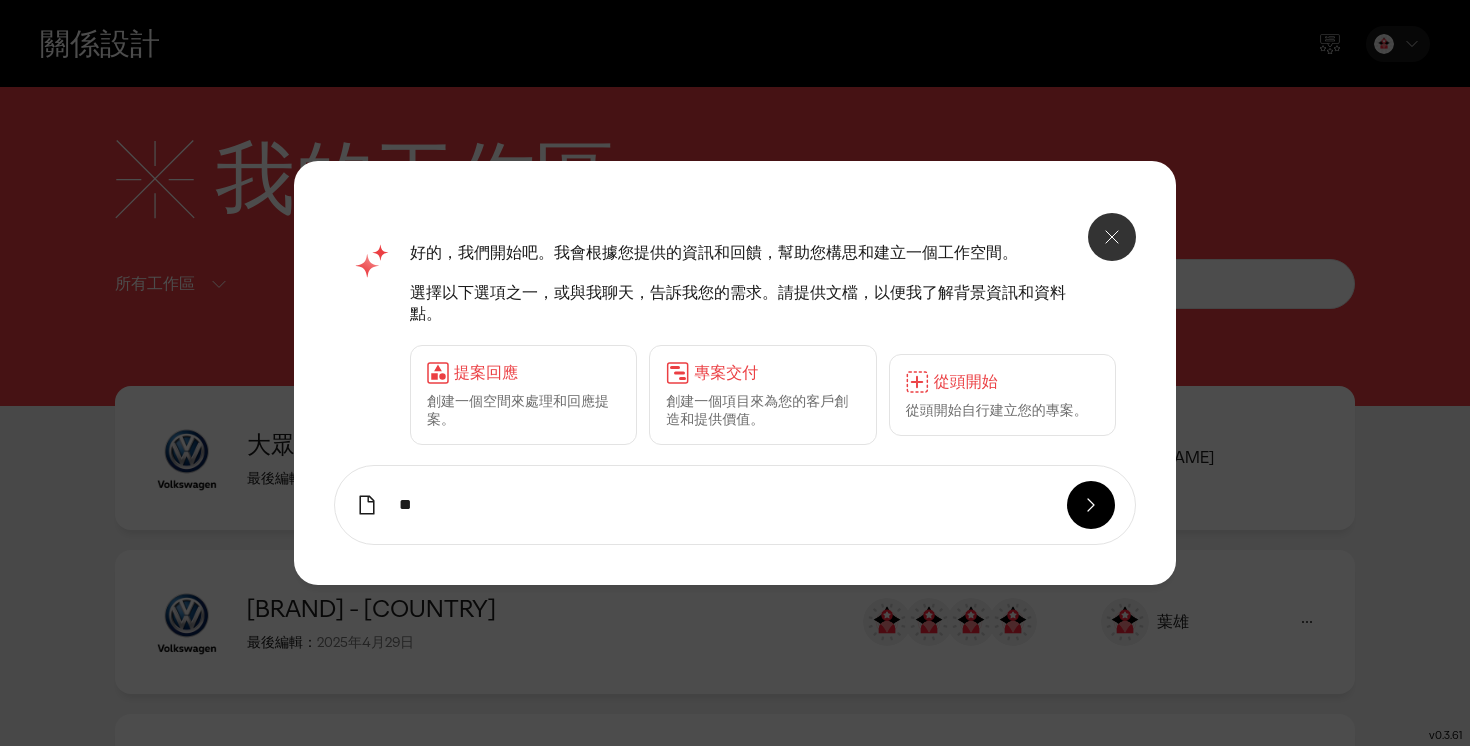 type on "*" 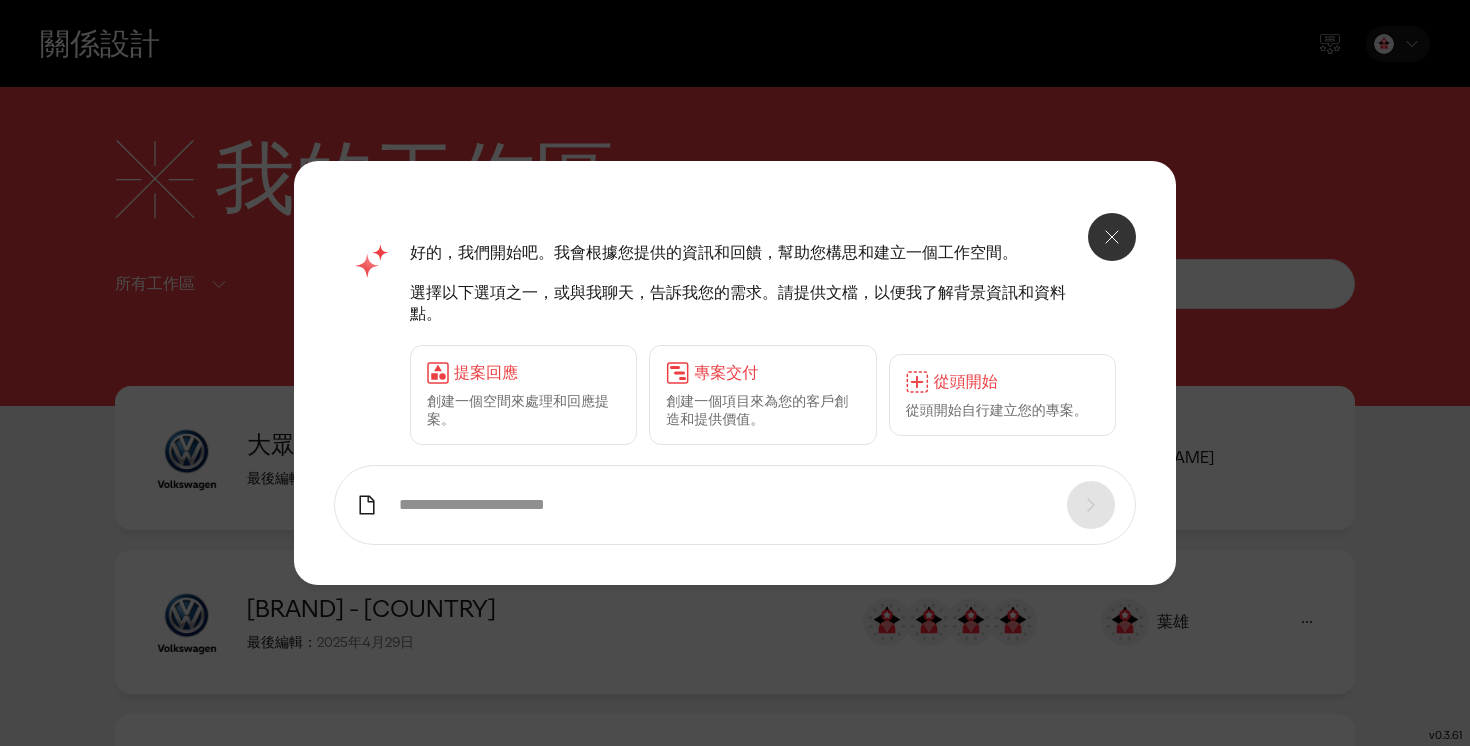 type 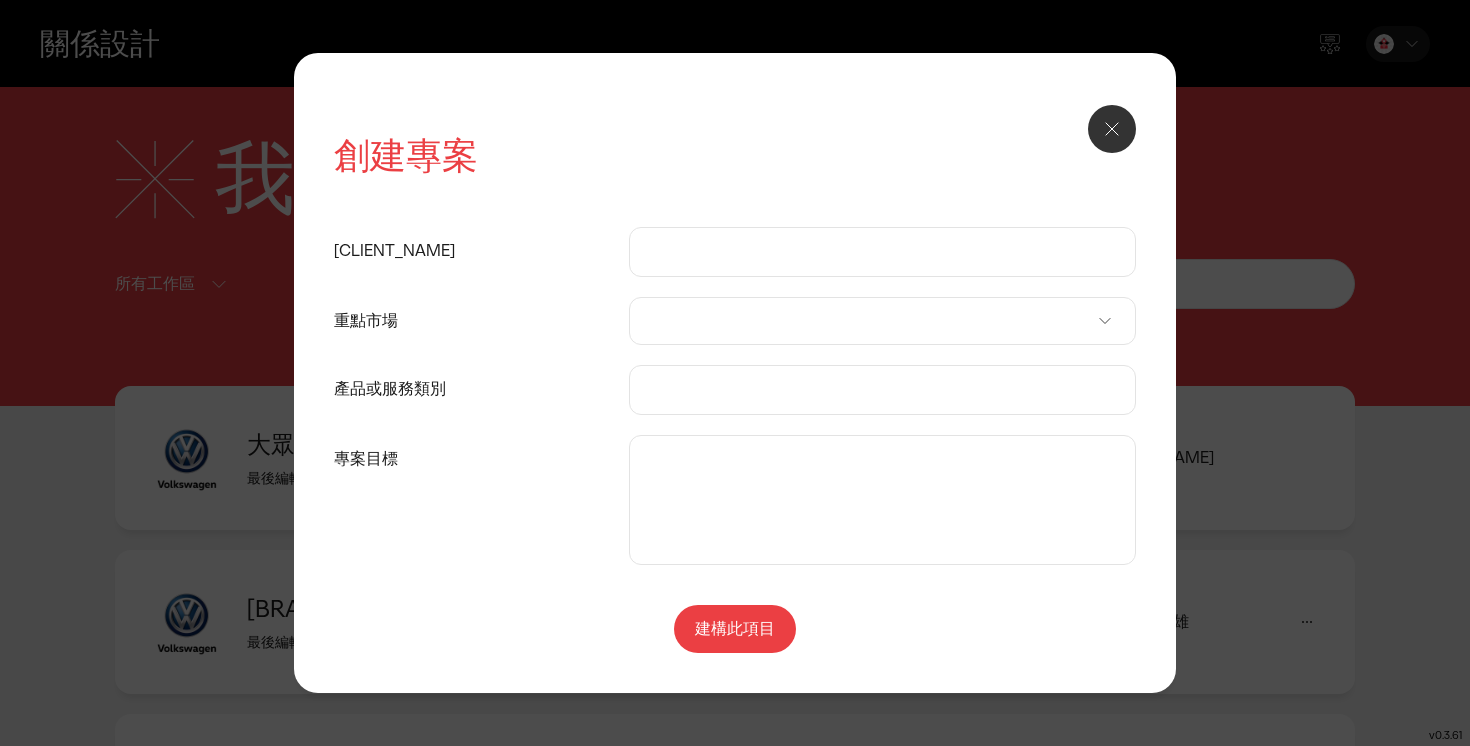 click on "[CLIENT_NAME]" at bounding box center (882, 252) 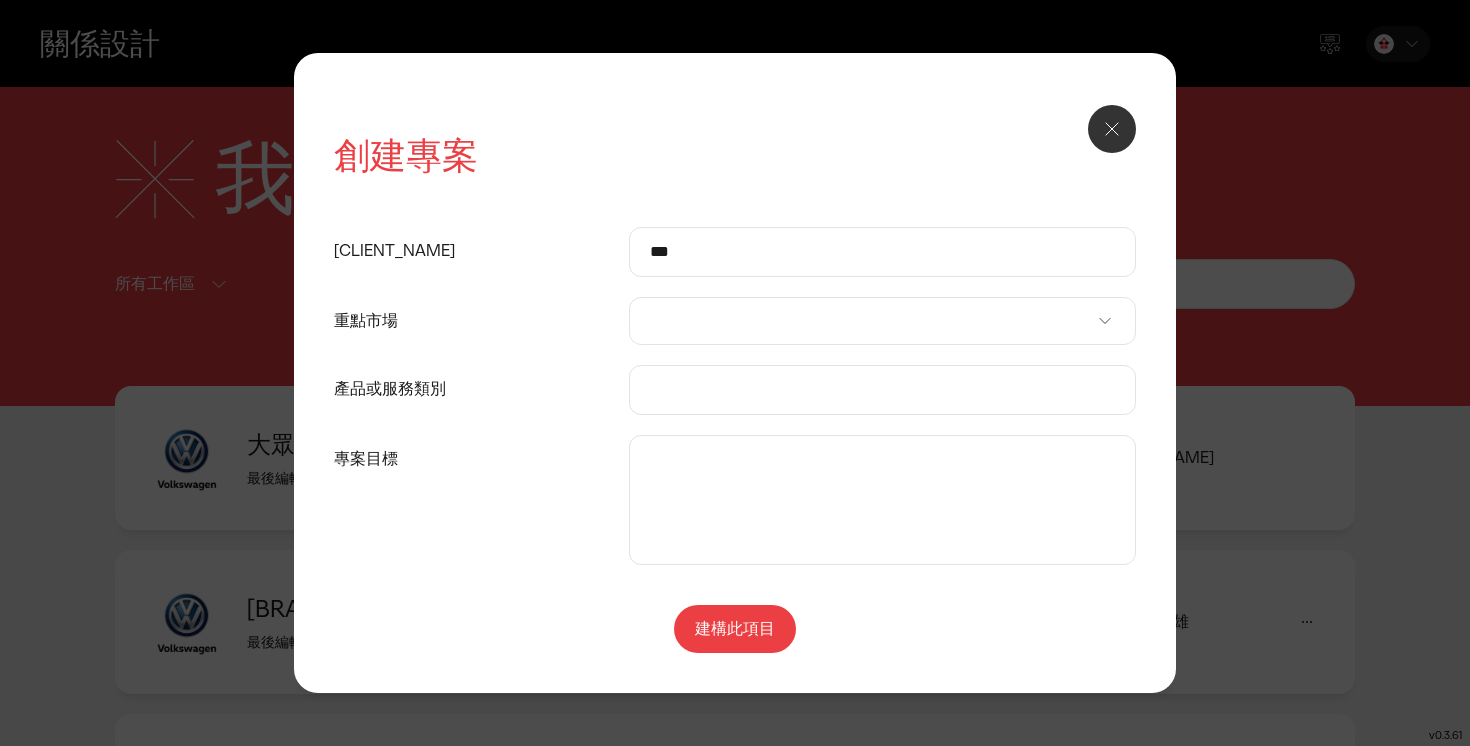 type on "***" 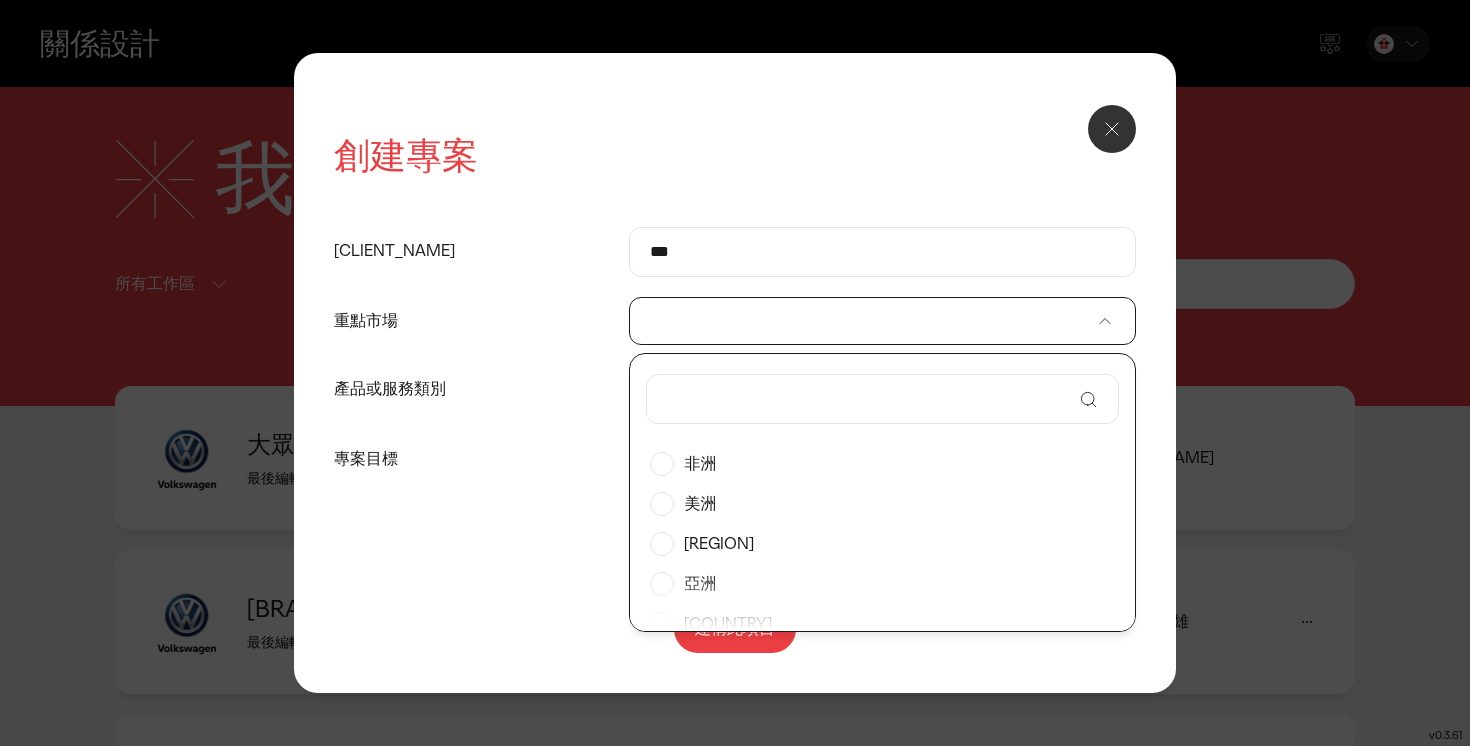 click at bounding box center [882, 321] 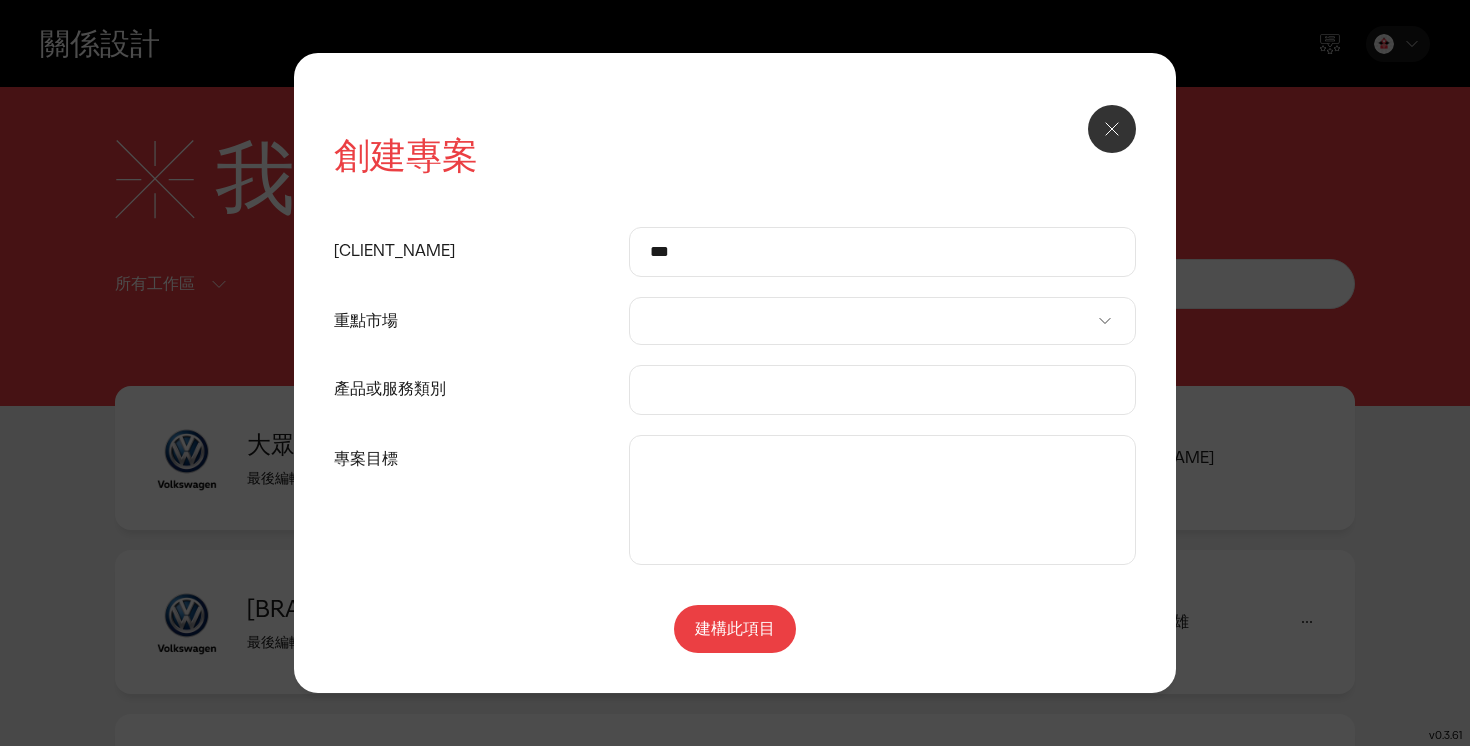 click at bounding box center (882, 321) 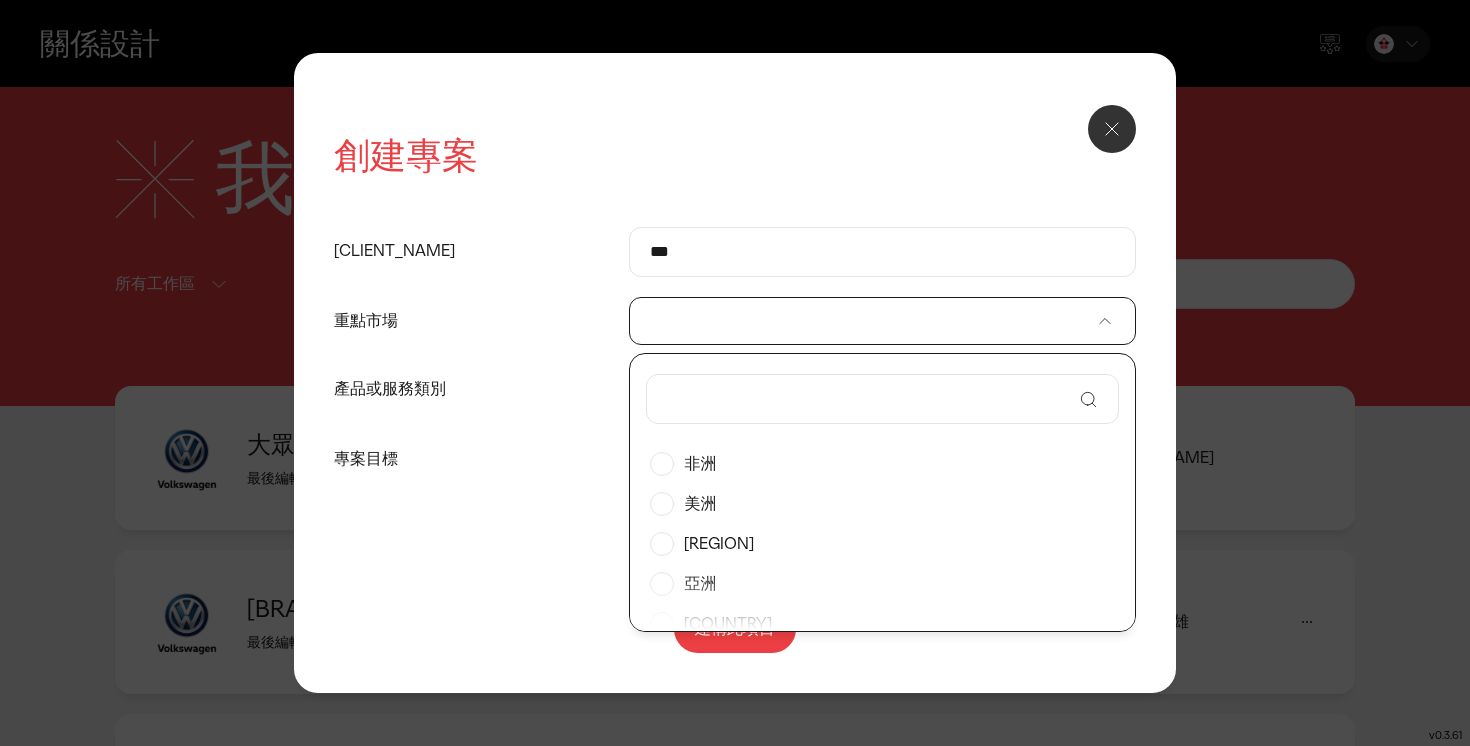 click at bounding box center [869, 399] 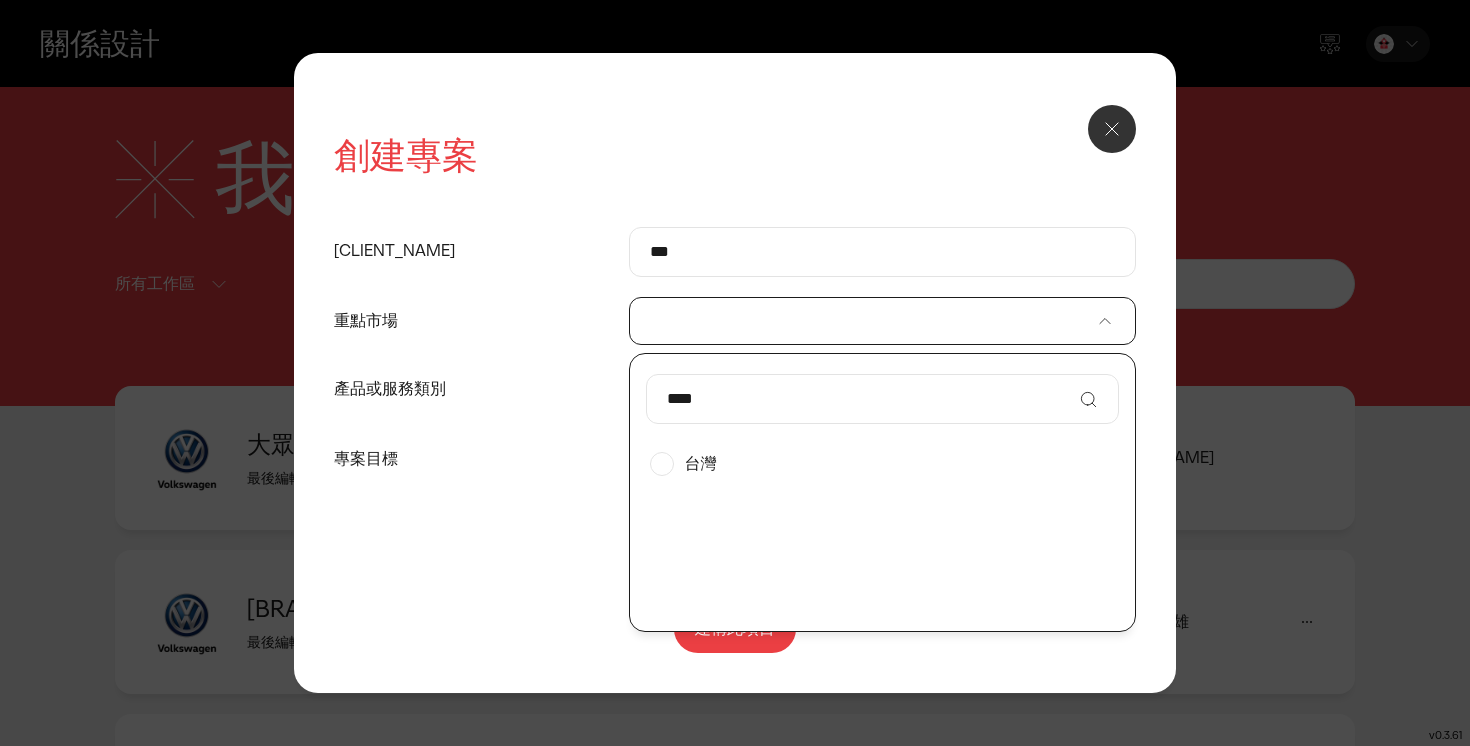 type on "****" 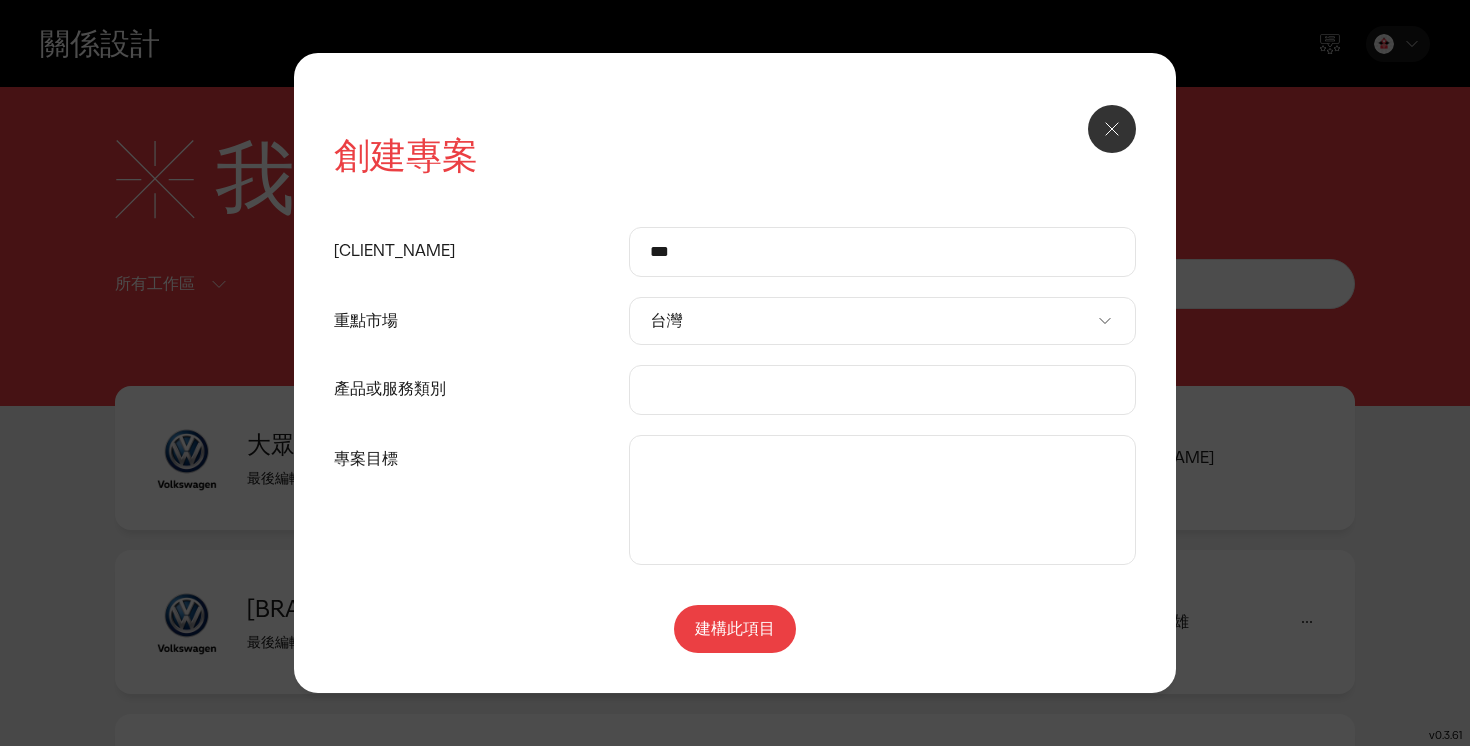 click on "產品或服務類別" at bounding box center (882, 390) 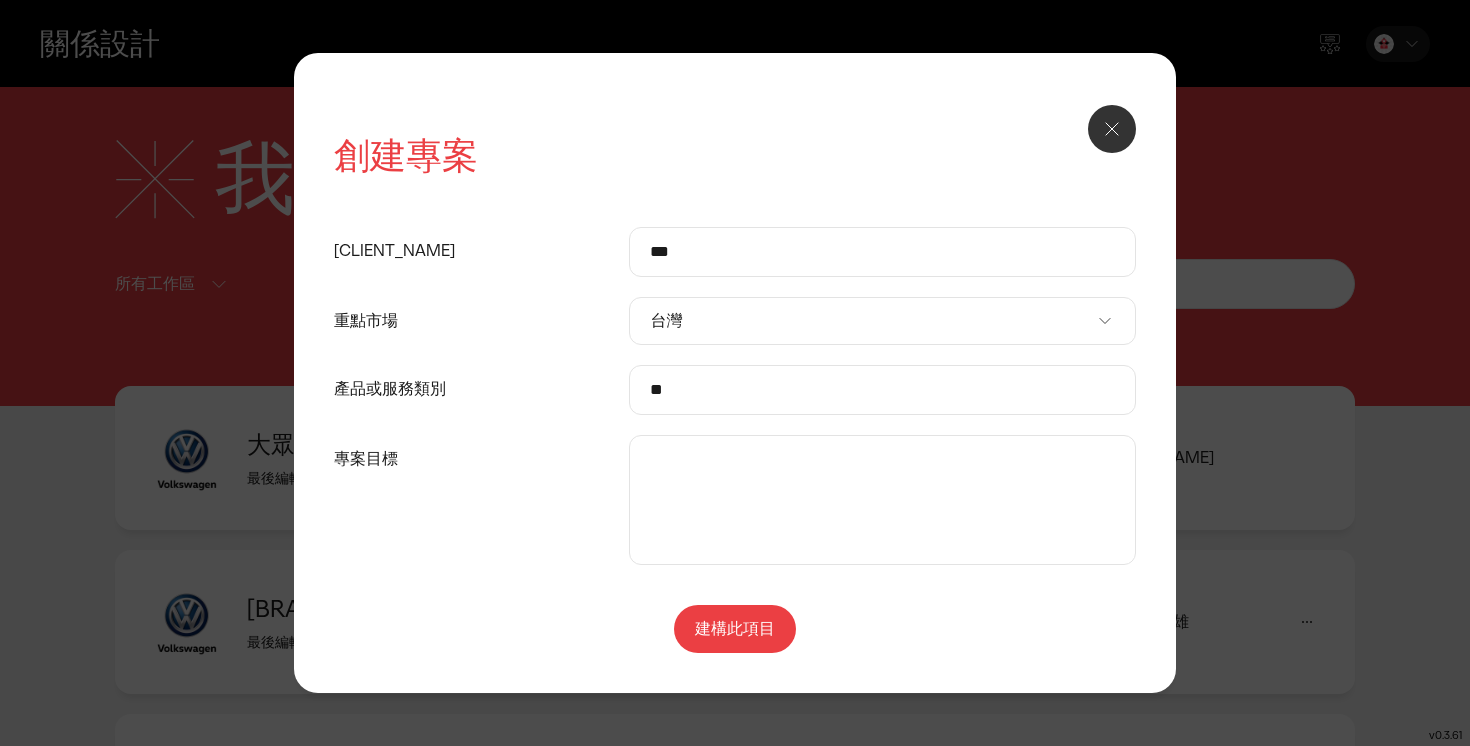 type on "*" 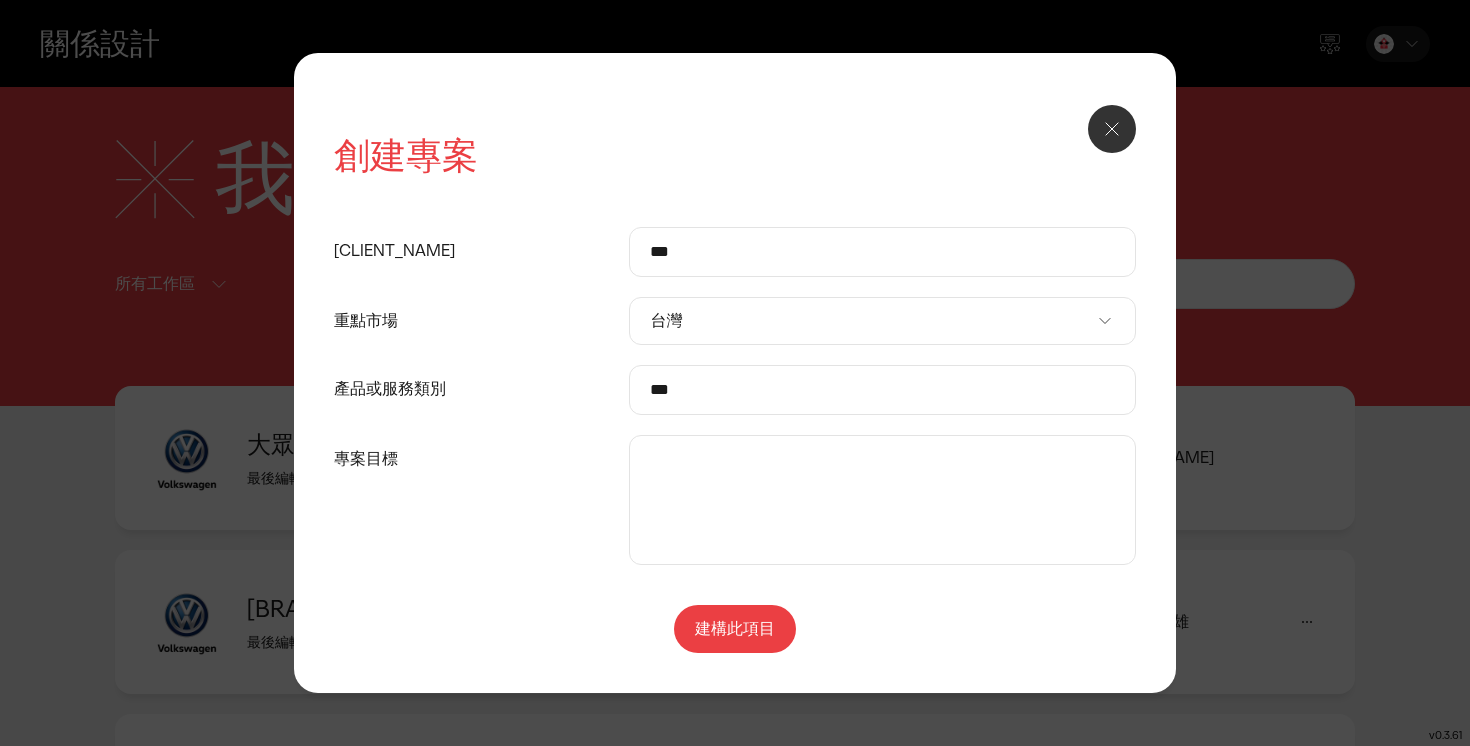 type on "***" 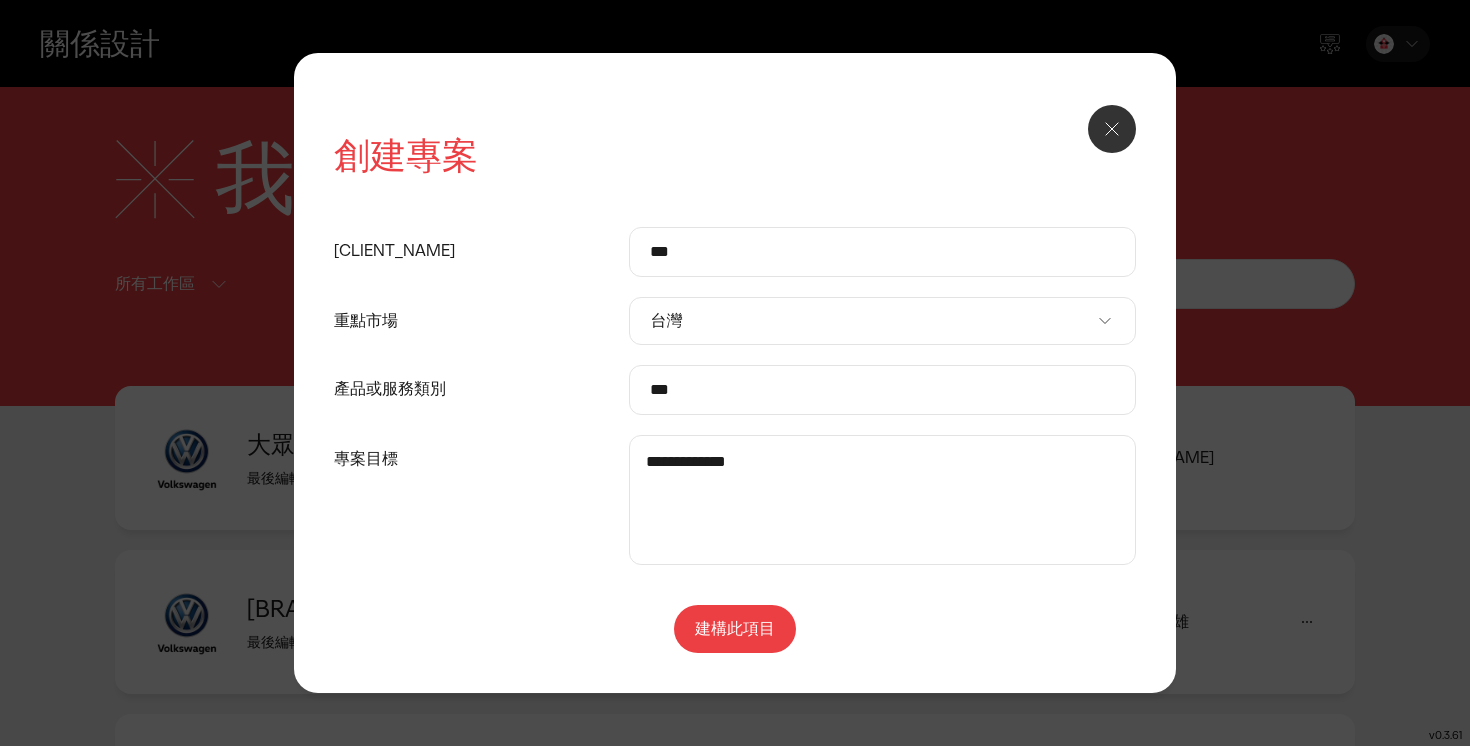 type on "**********" 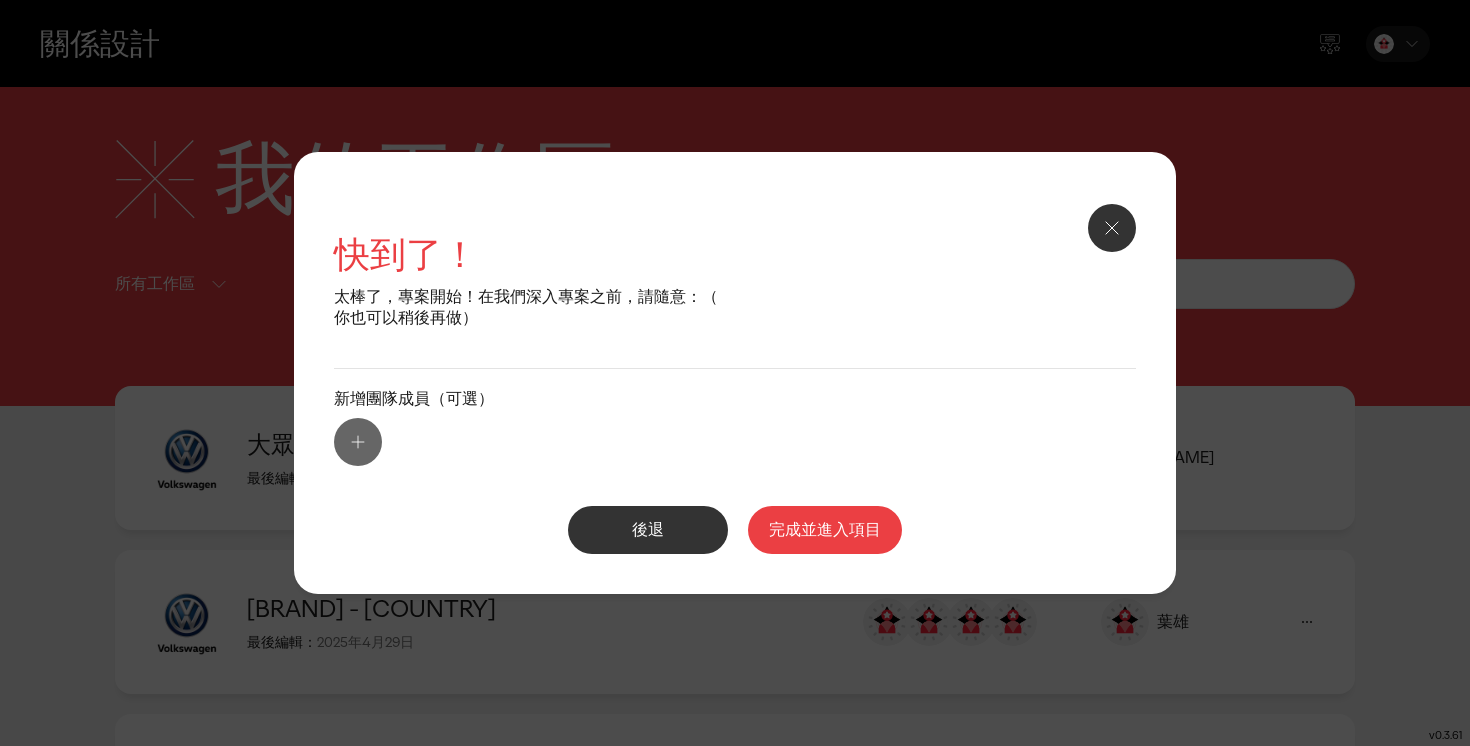 click on "完成並進入項目" at bounding box center (825, 529) 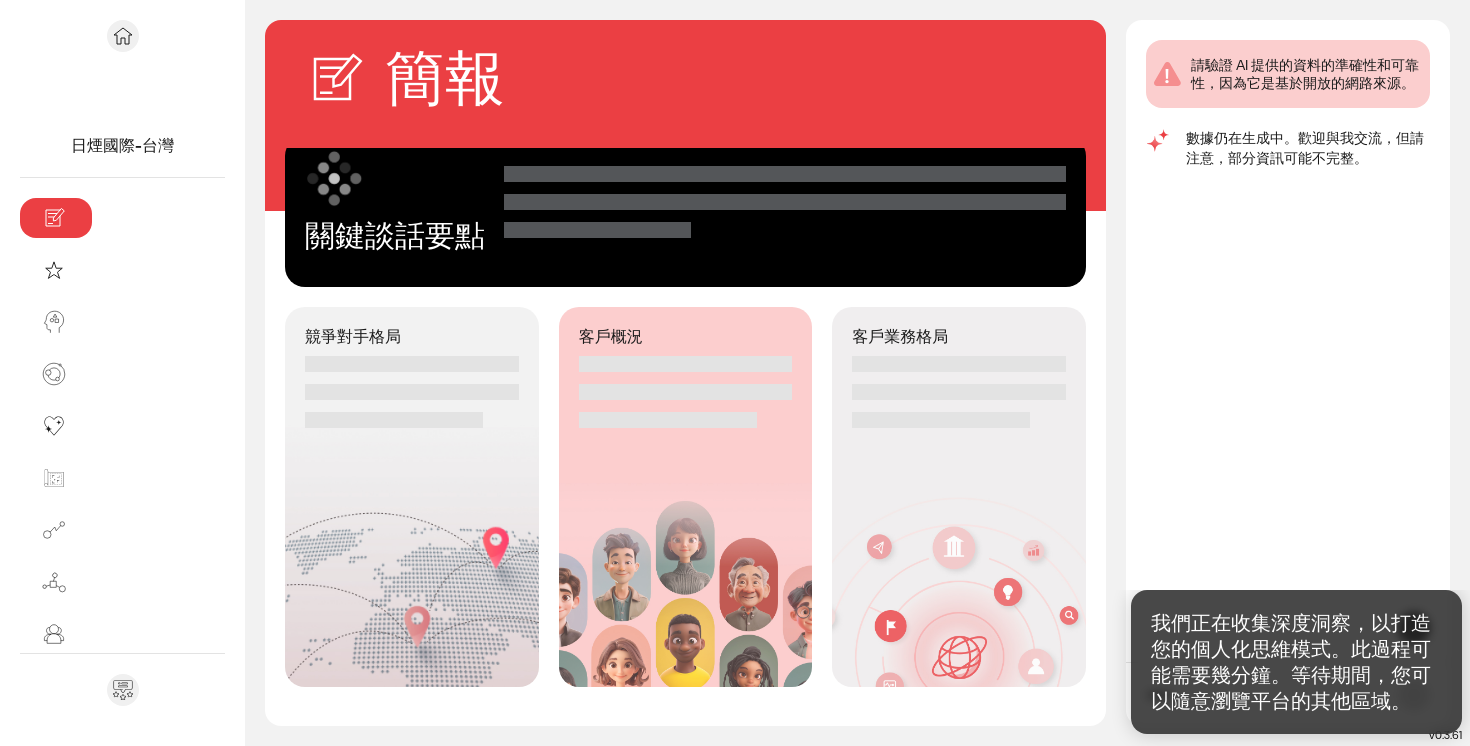 scroll, scrollTop: 13, scrollLeft: 0, axis: vertical 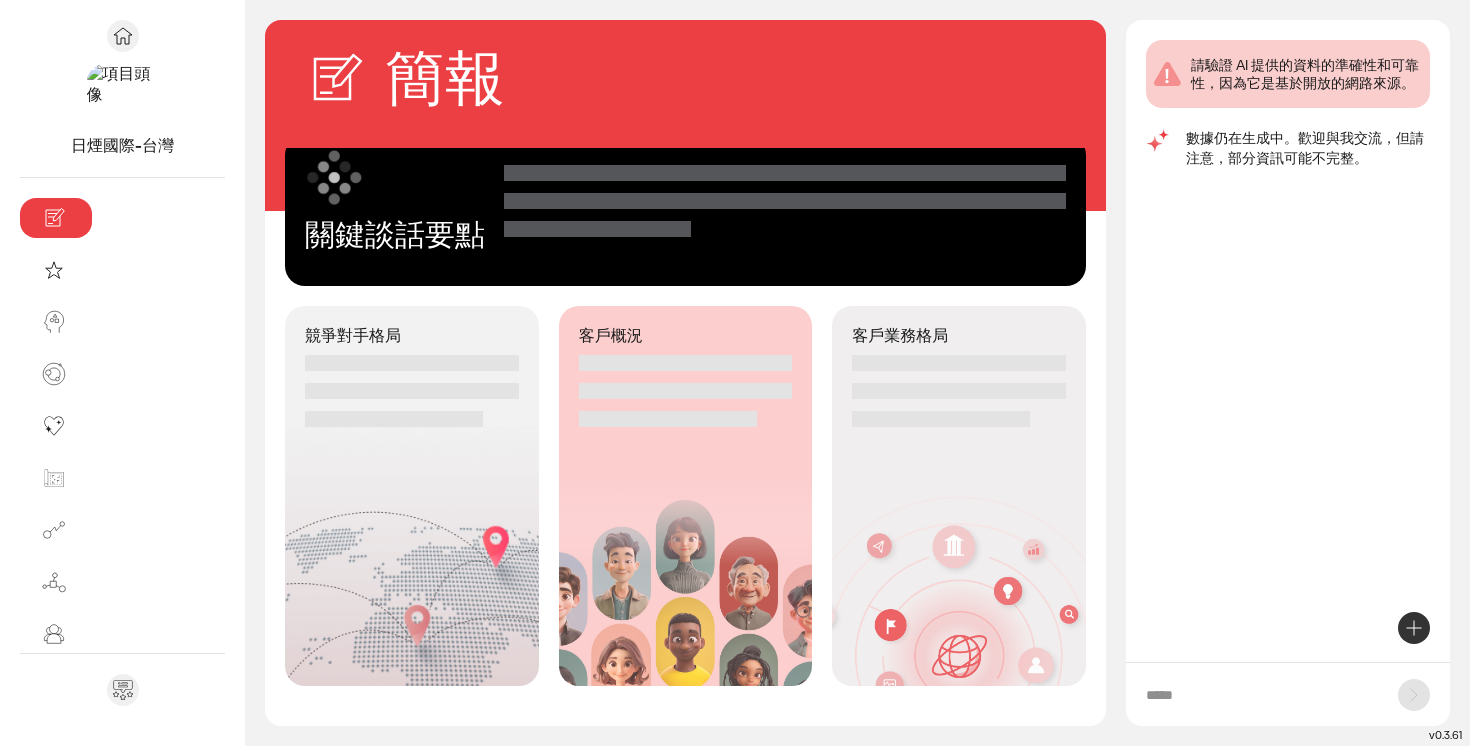 click at bounding box center [1262, 695] 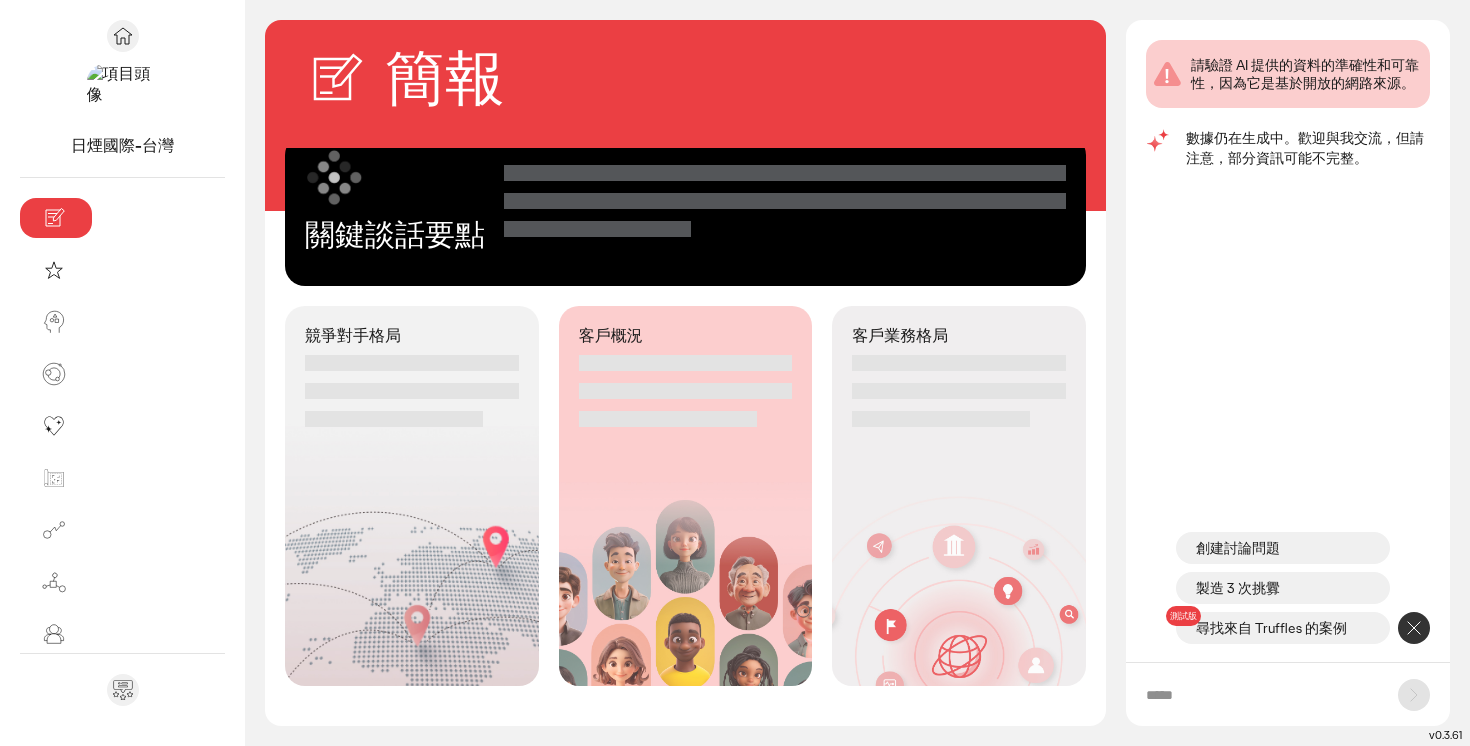 click on "請驗證 AI 提供的資料的準確性和可靠性，因為它是基於開放的網路來源。 數據仍在生成中。歡迎與我交流，但請注意，部分資訊可能不完整。" at bounding box center (1294, 341) 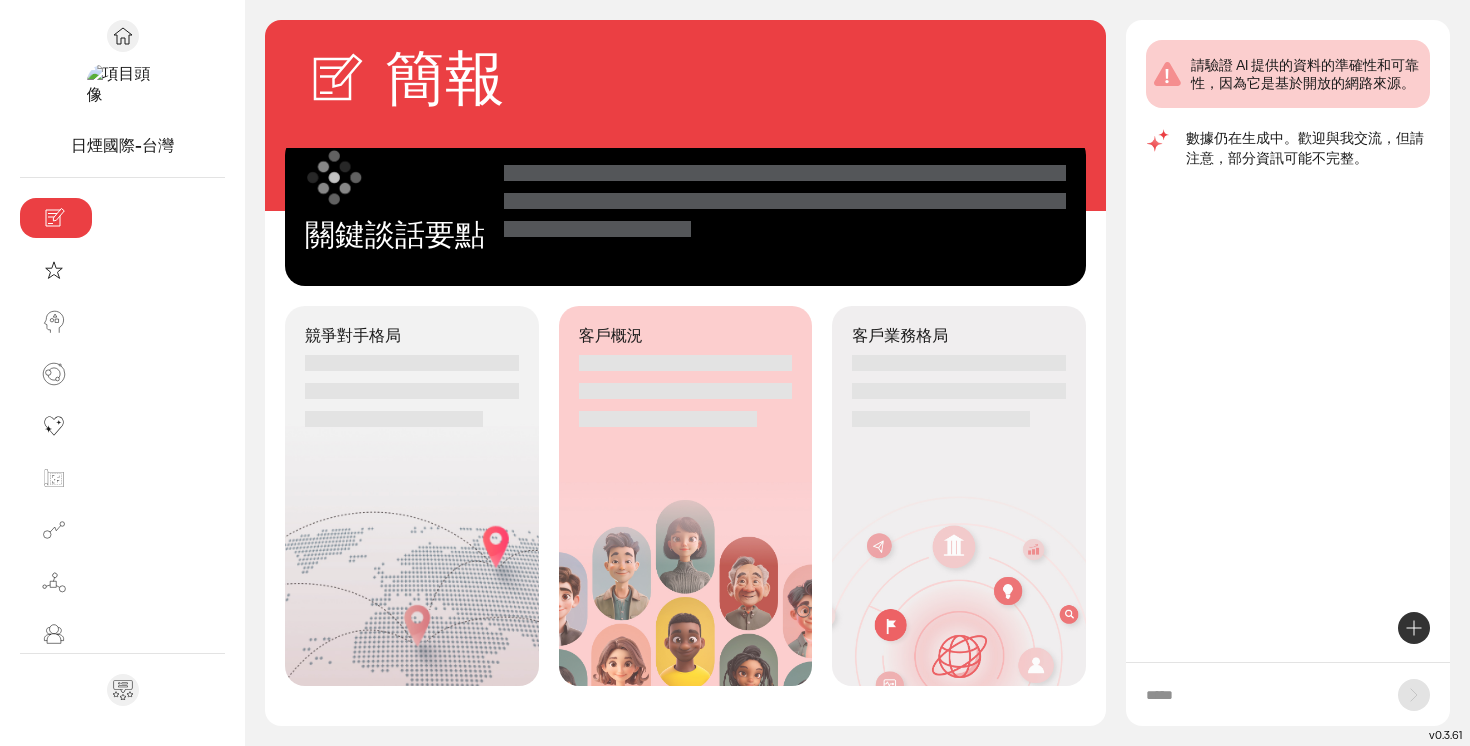 click at bounding box center (785, 173) 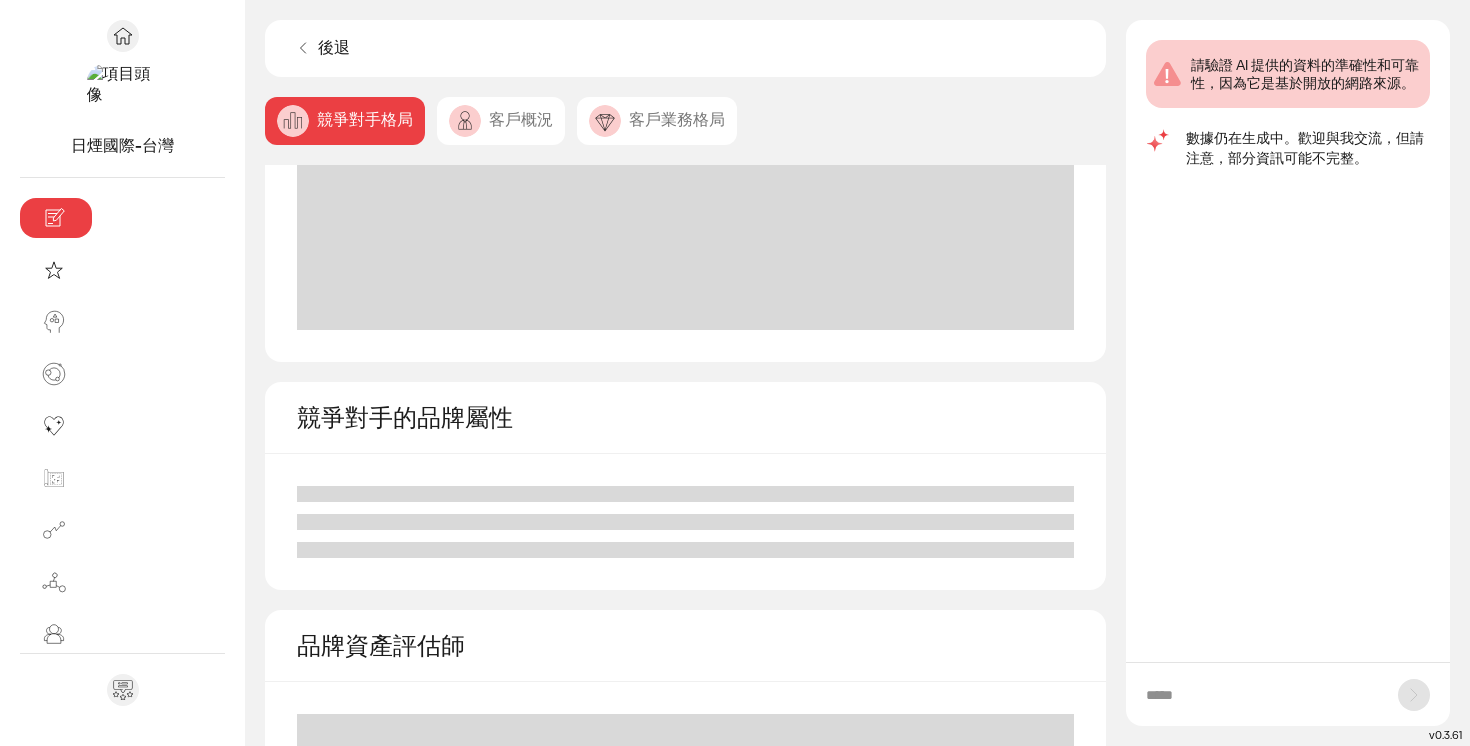 scroll, scrollTop: 0, scrollLeft: 0, axis: both 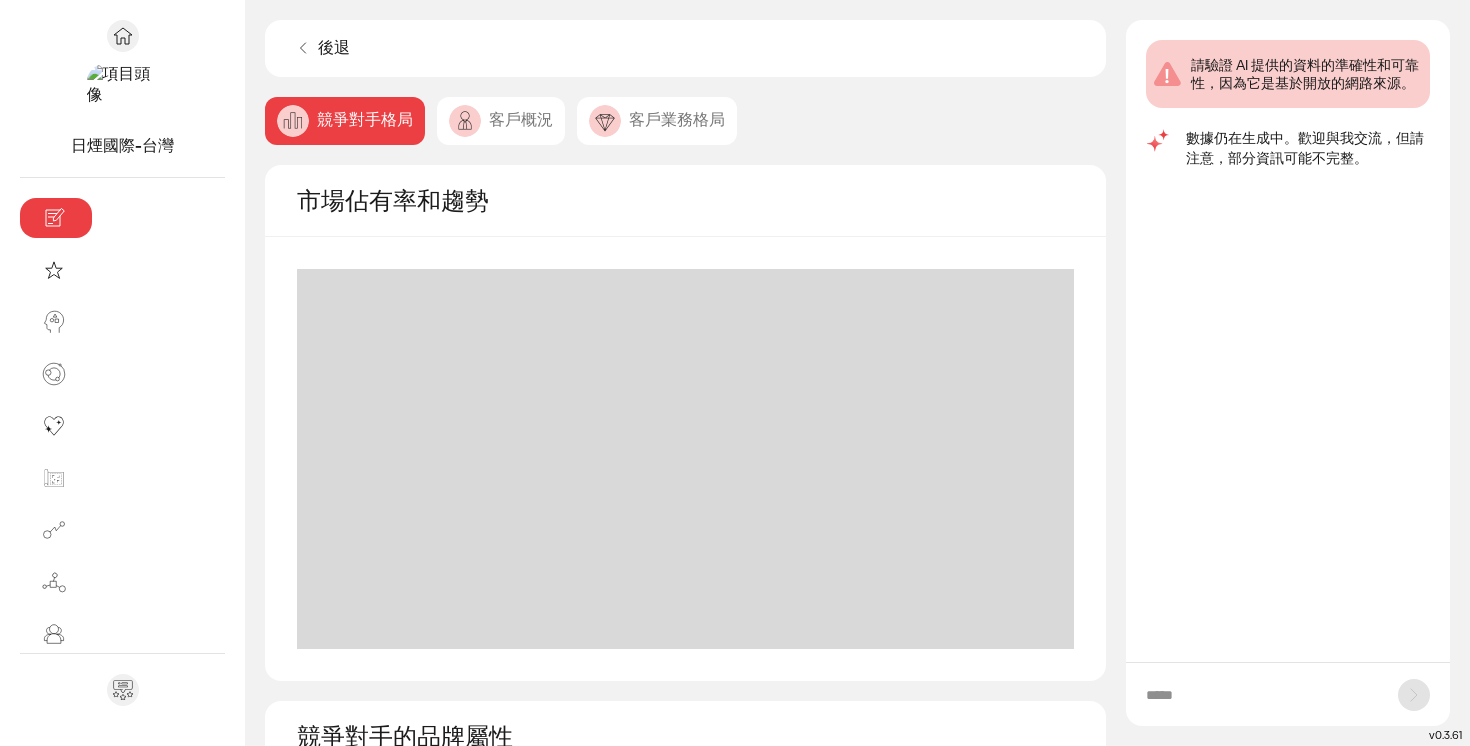 click on "客戶概況" at bounding box center (521, 119) 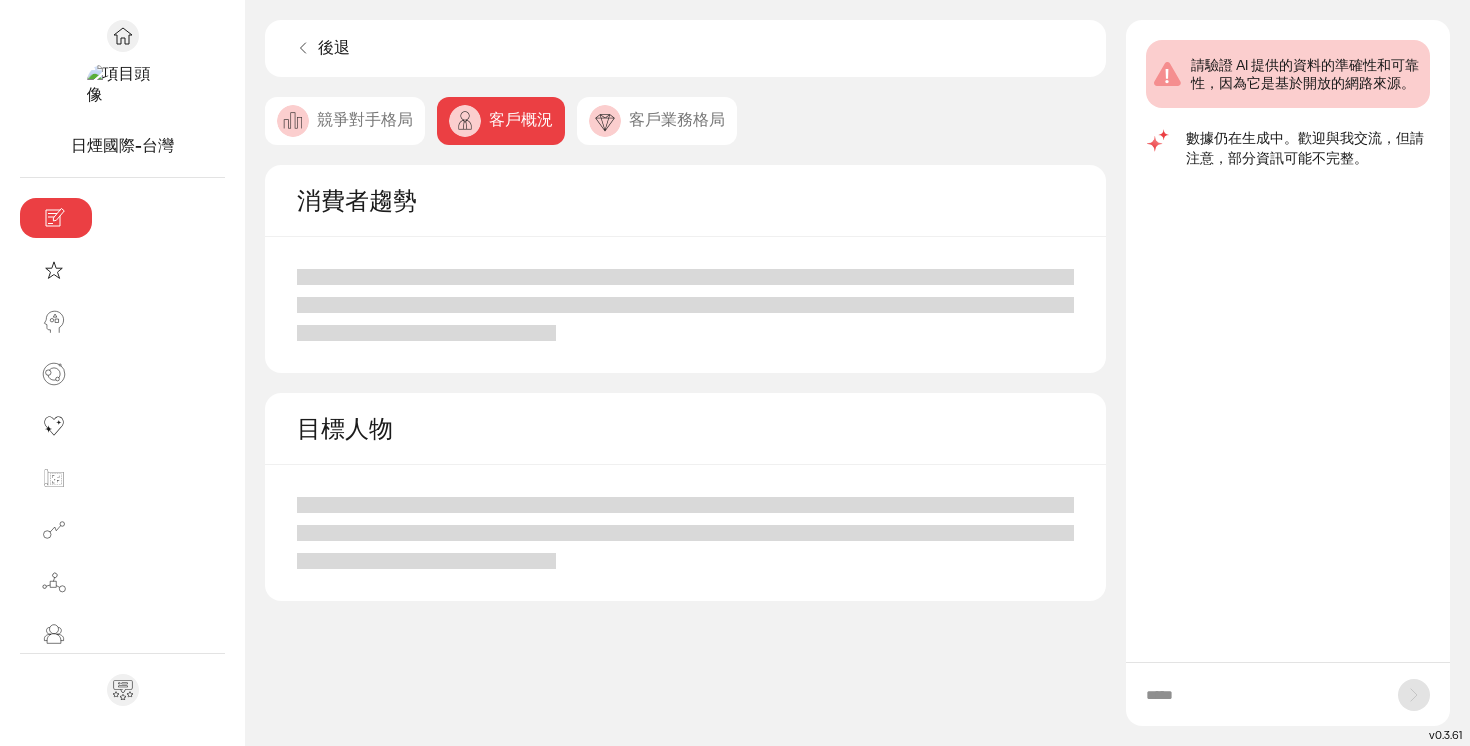 click on "競爭對手格局" at bounding box center [365, 119] 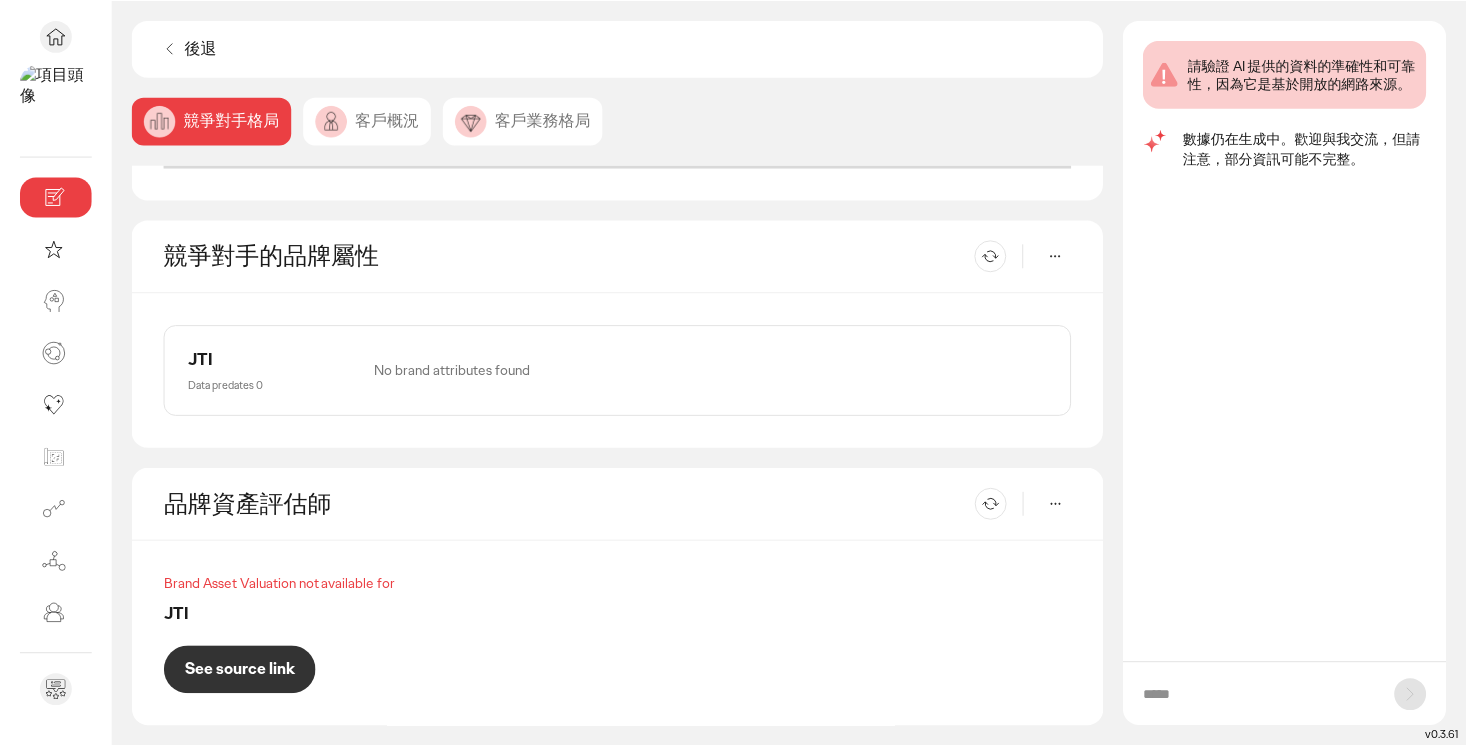 scroll, scrollTop: 481, scrollLeft: 0, axis: vertical 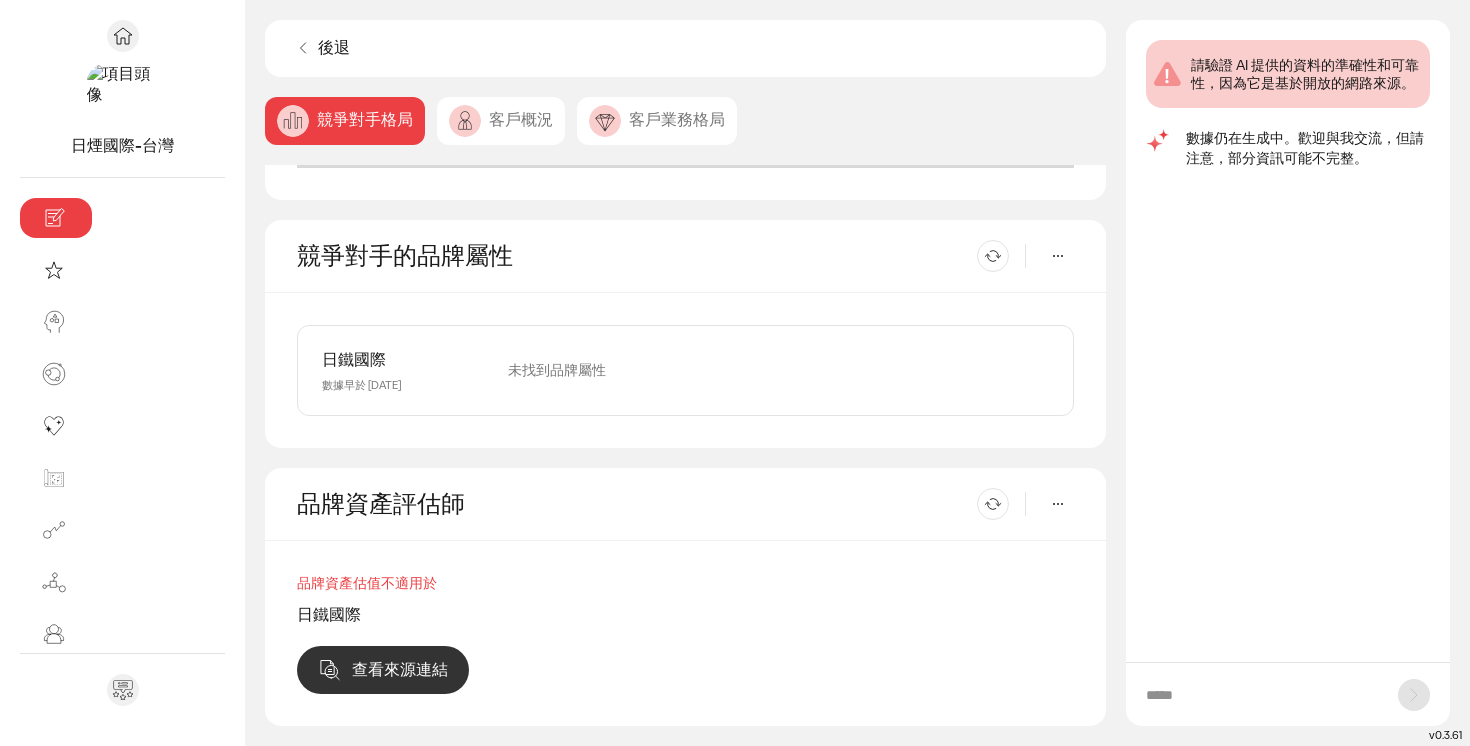 click on "客戶業務格局" at bounding box center [677, 119] 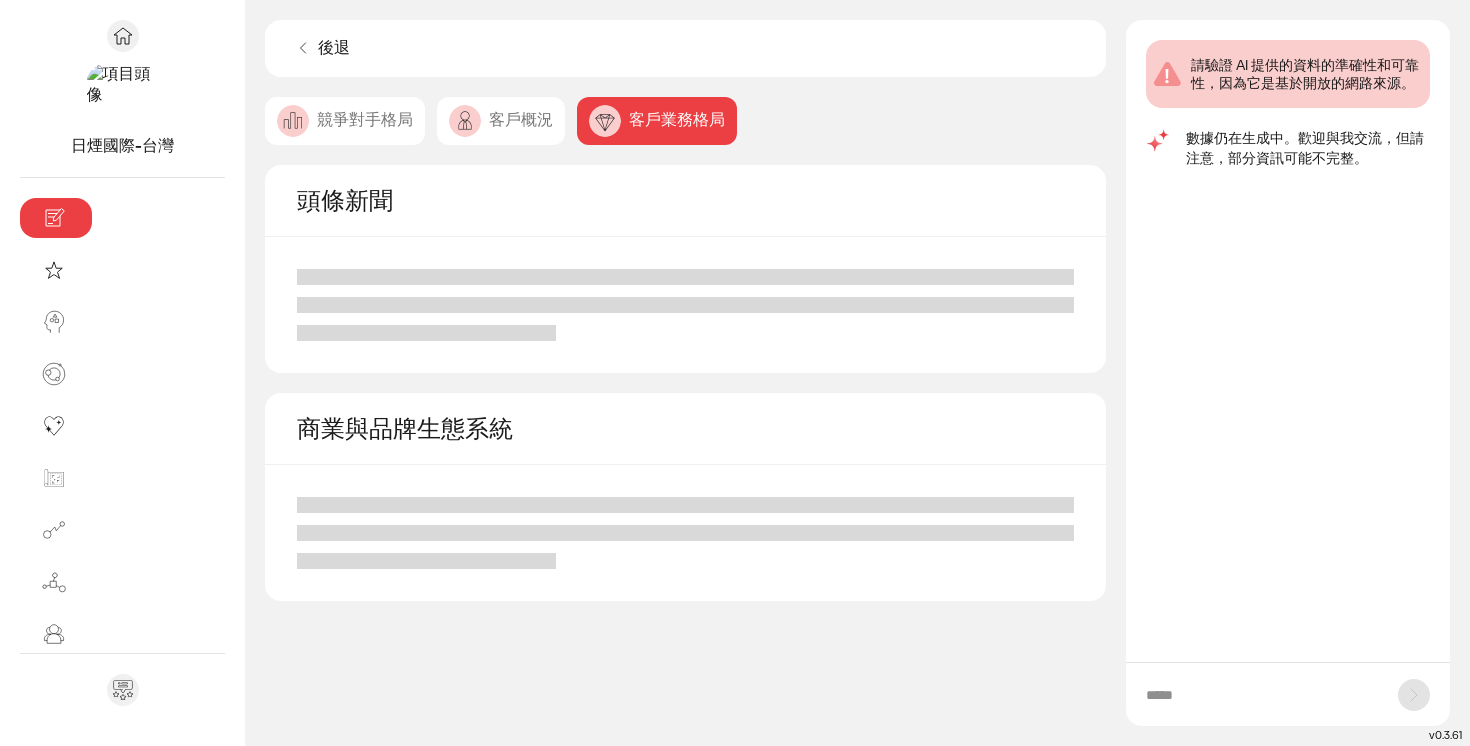 click 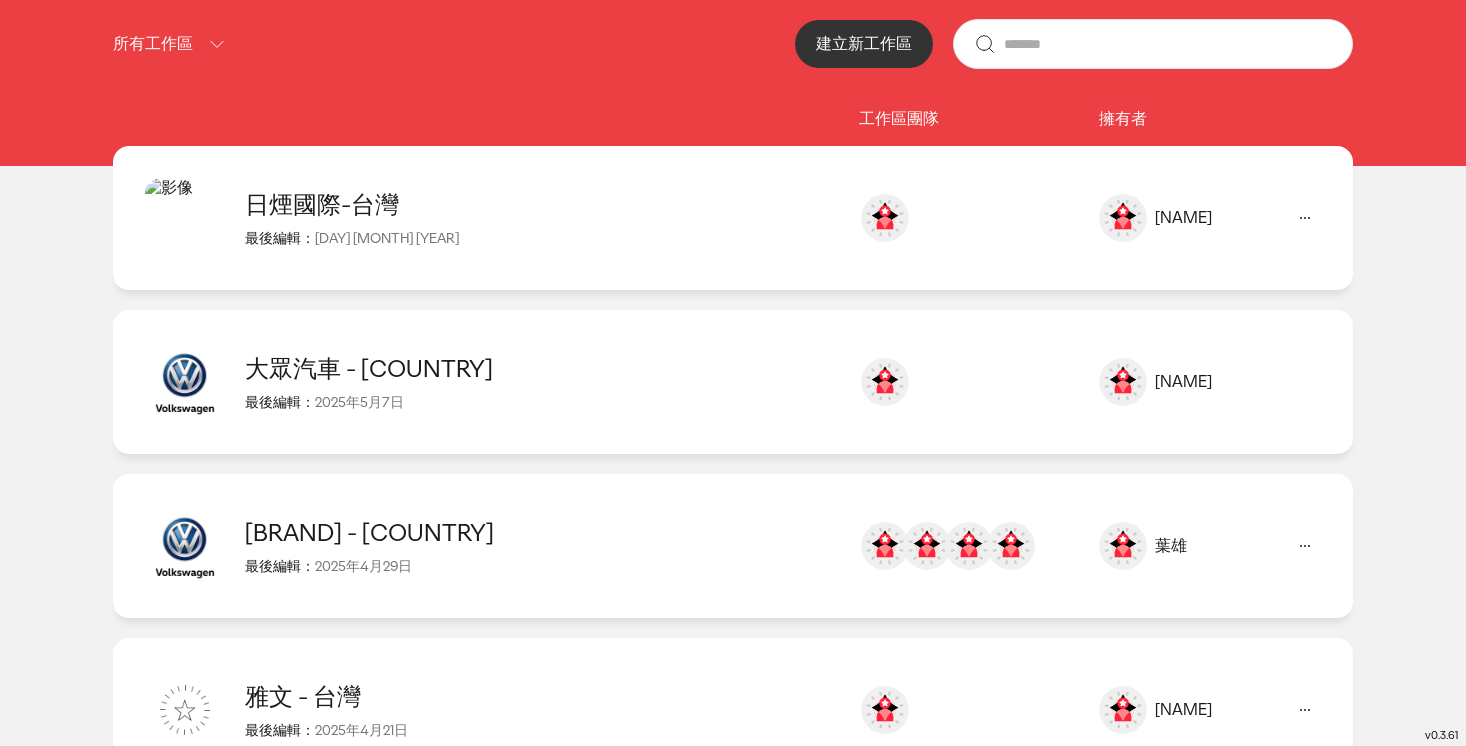 scroll, scrollTop: 234, scrollLeft: 0, axis: vertical 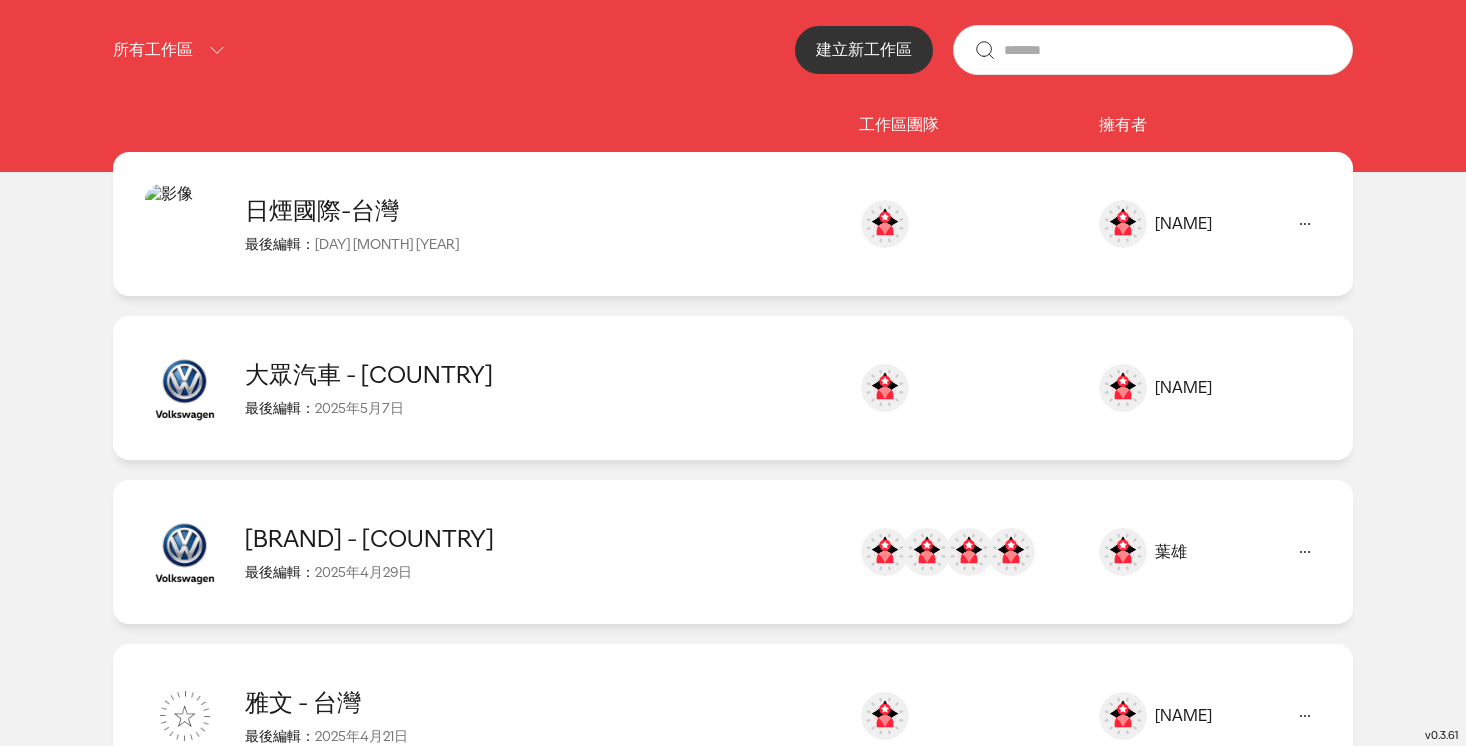click on "[NAME]" at bounding box center [1210, 224] 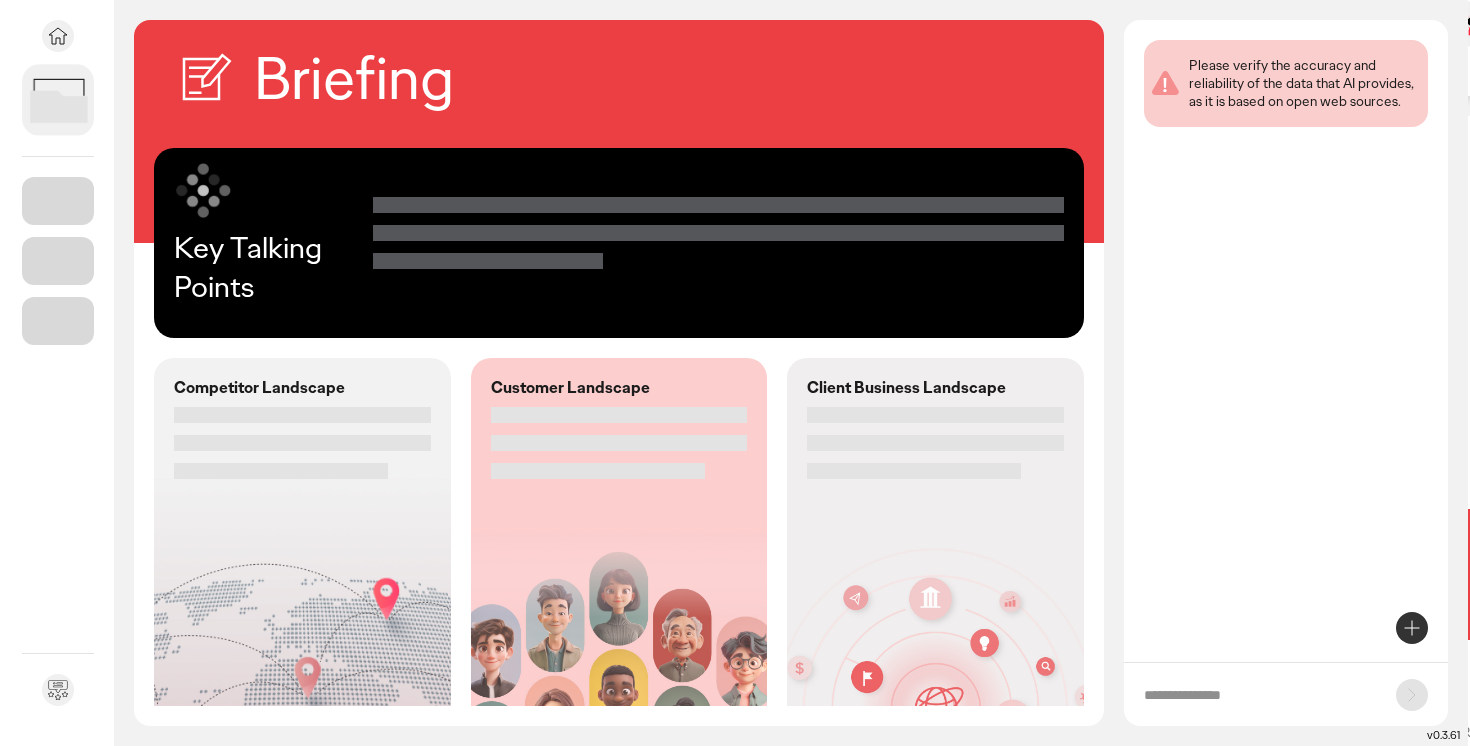 scroll, scrollTop: 0, scrollLeft: 0, axis: both 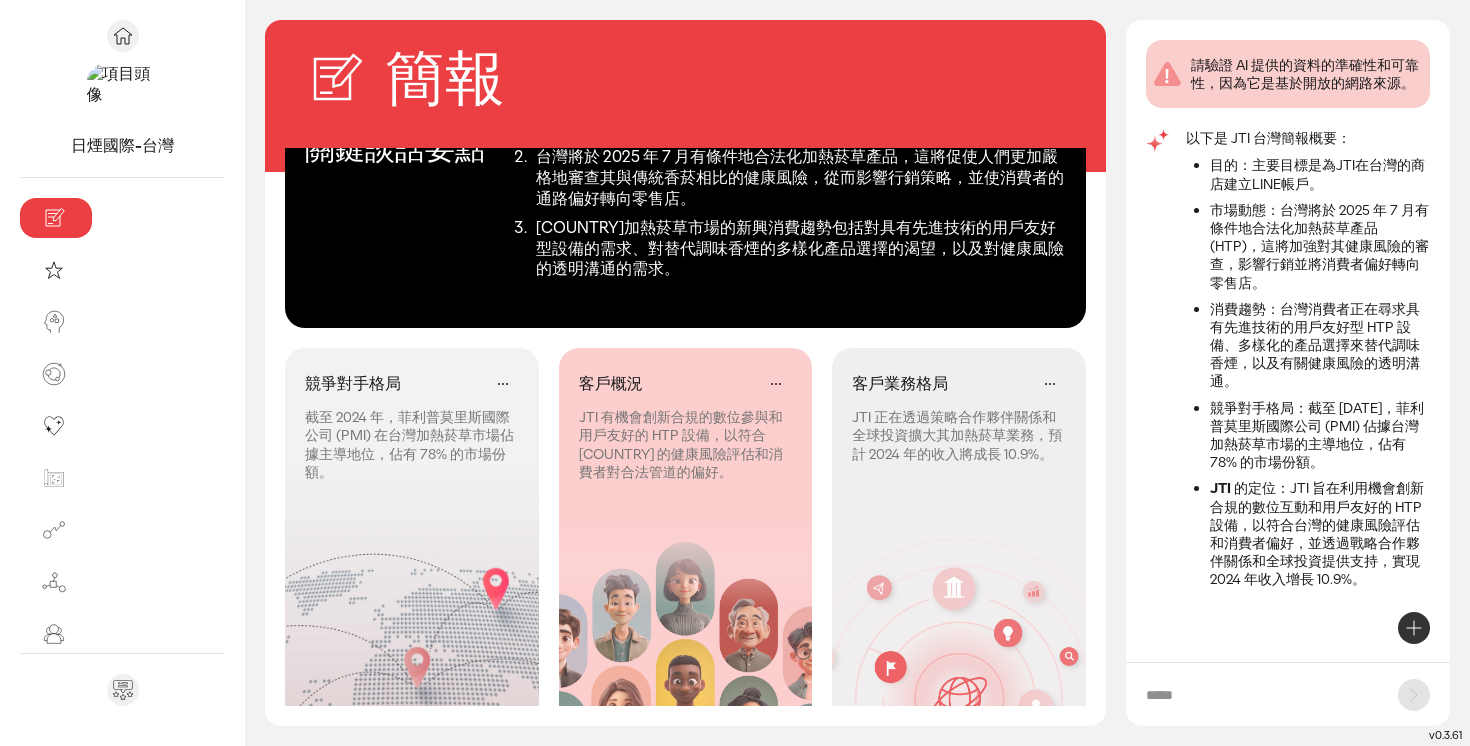 click at bounding box center (1262, 695) 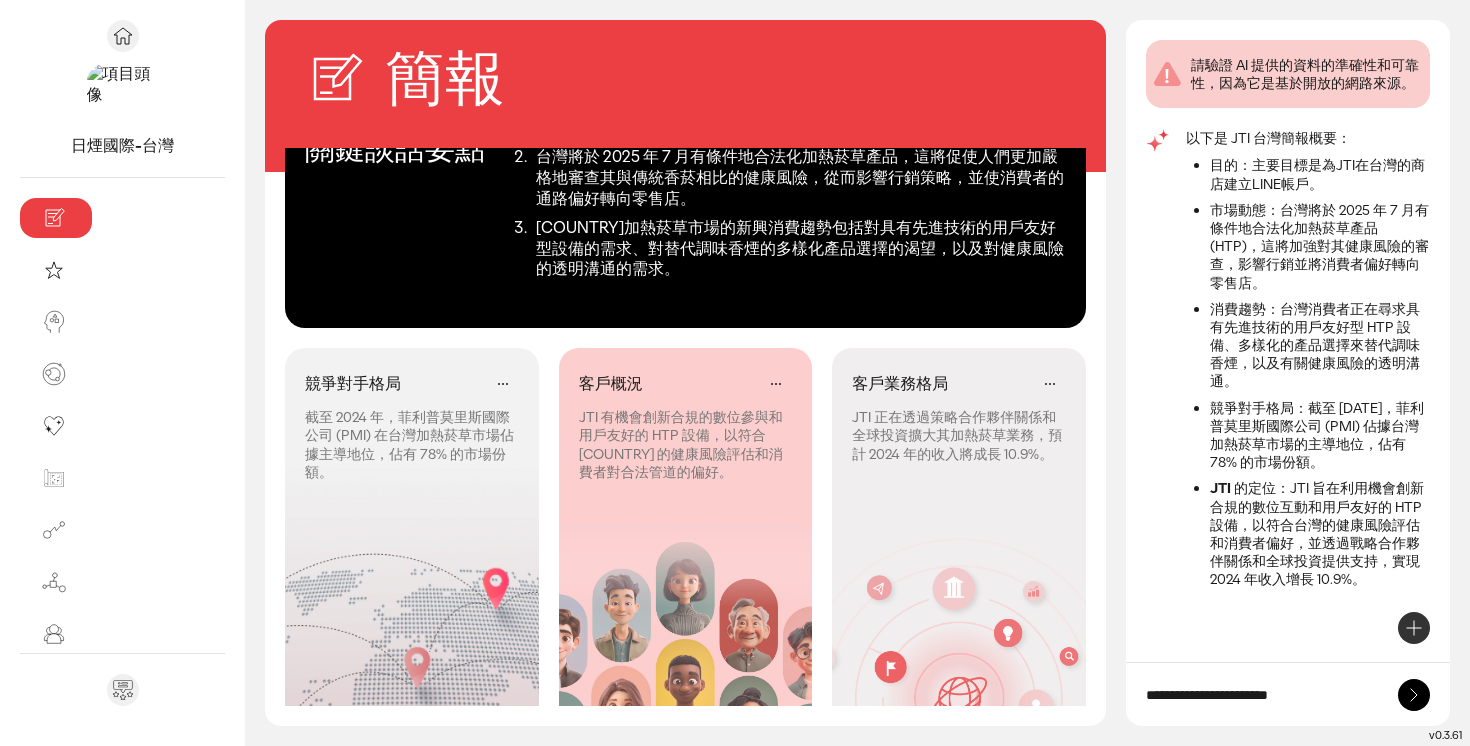 scroll, scrollTop: 0, scrollLeft: 62, axis: horizontal 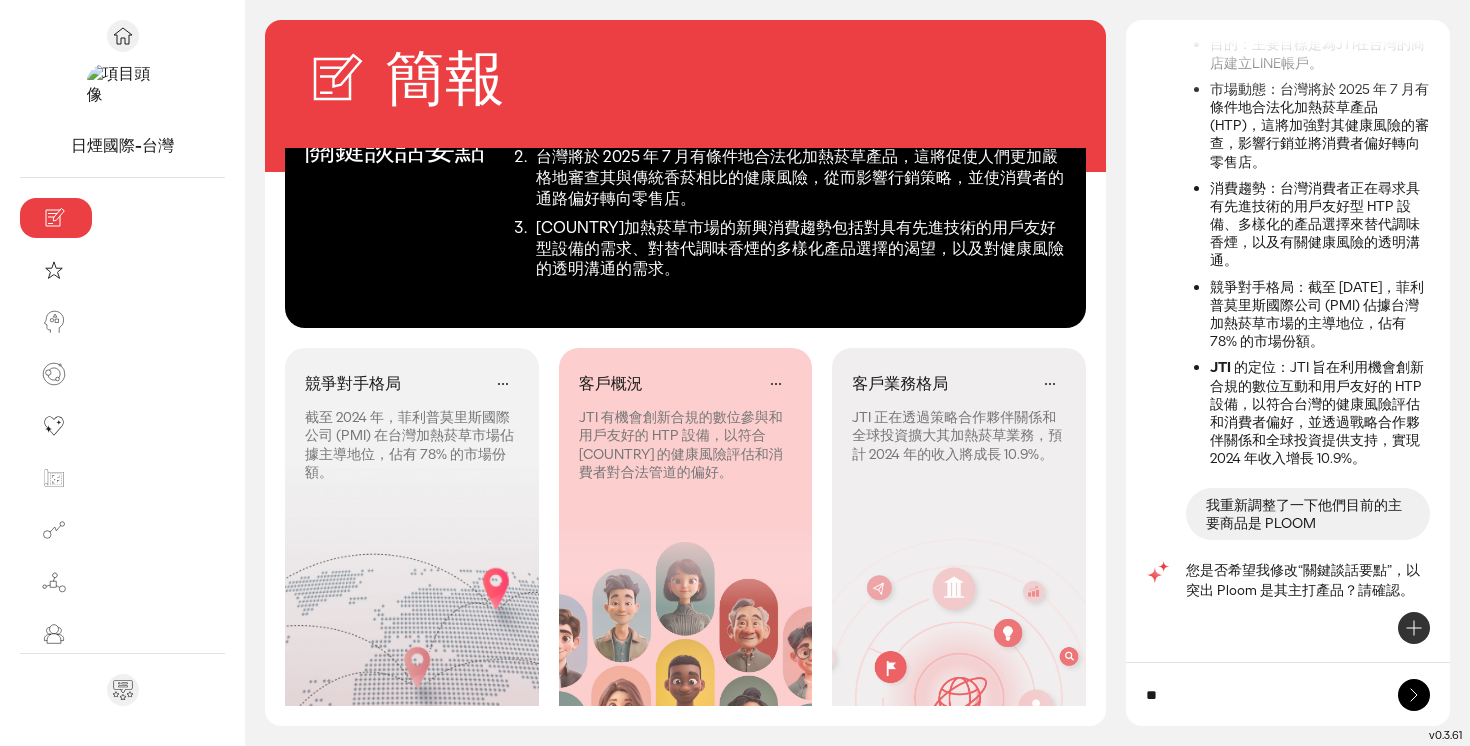 type on "*" 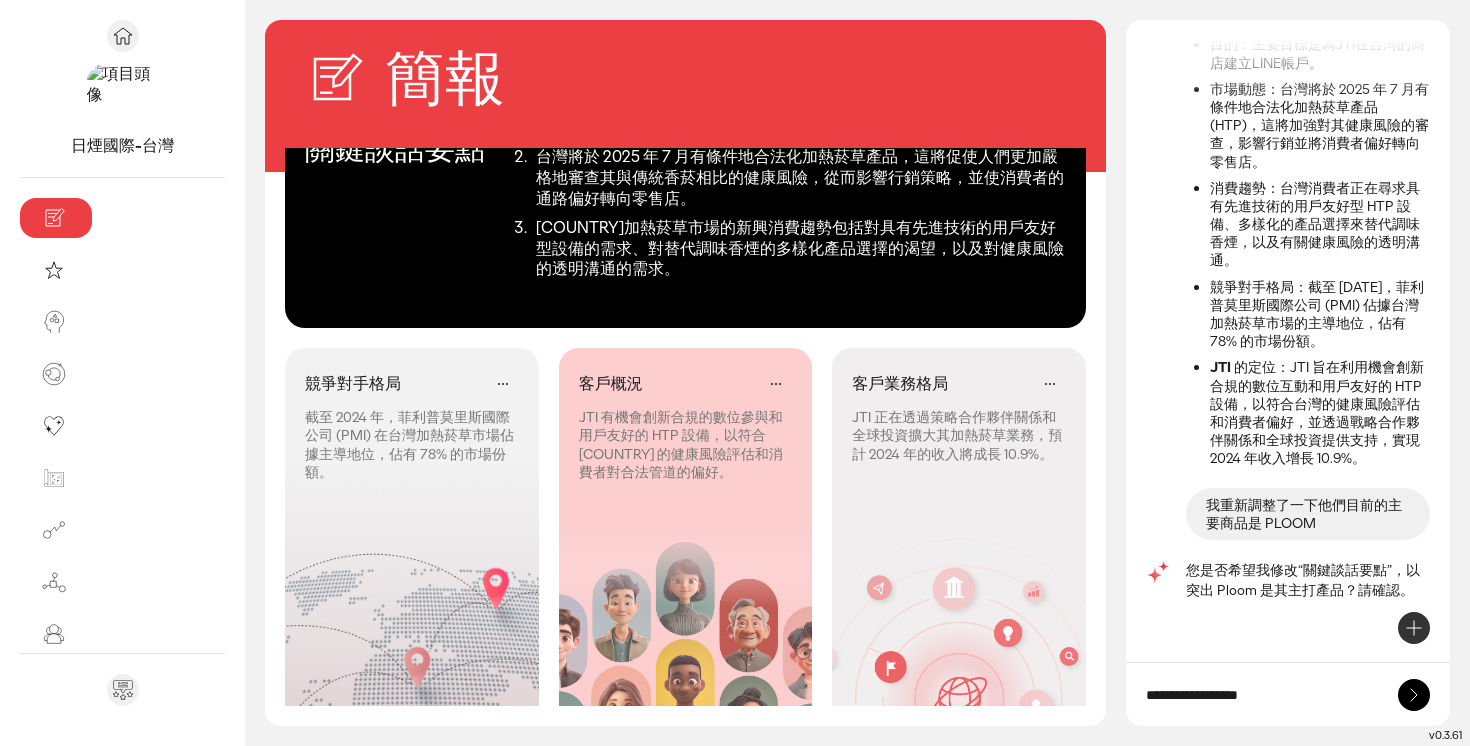 scroll, scrollTop: 0, scrollLeft: 0, axis: both 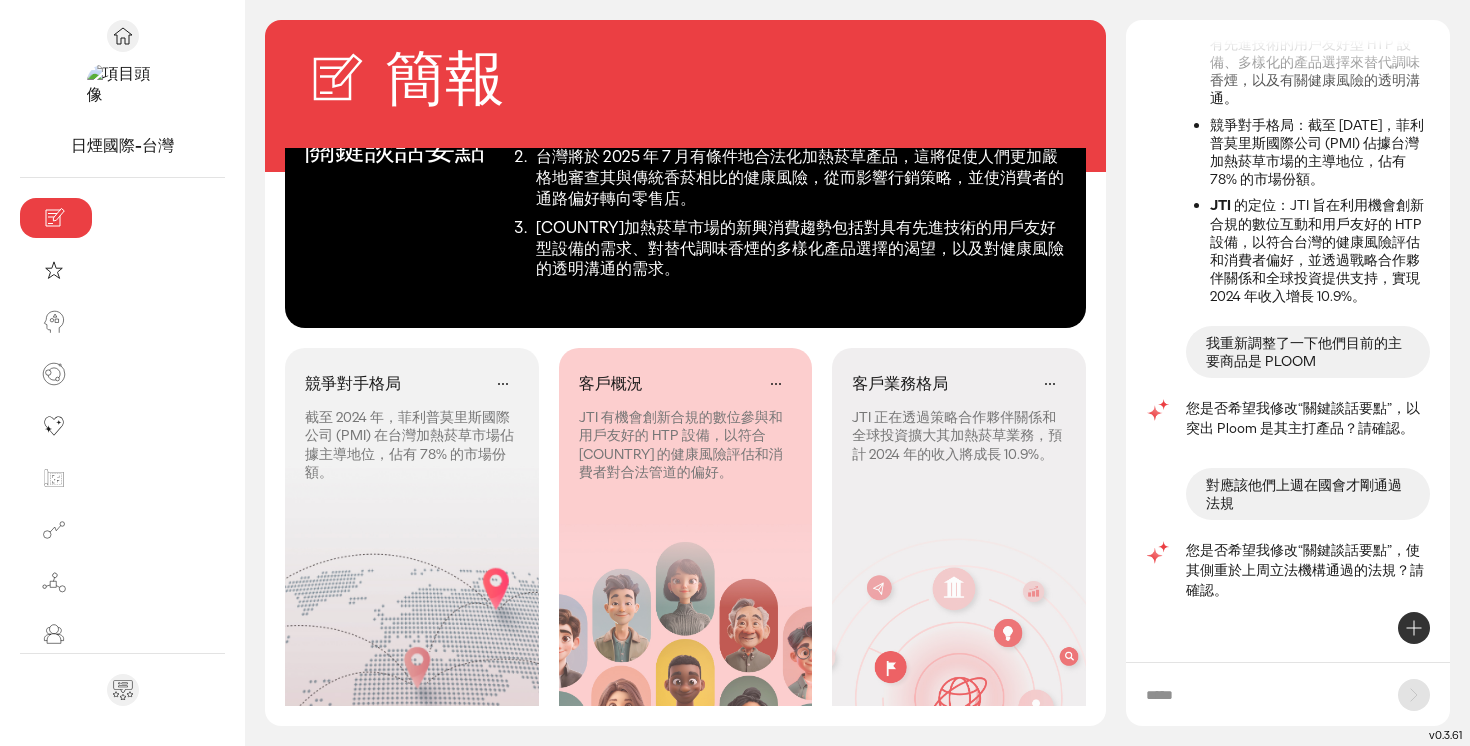 click on "客戶概況 JTI 有機會創新合規的數位參與和用戶友好的 HTP 設備，以符合台灣的健康風險評估和消費者對合法管道的偏好。" at bounding box center [686, 424] 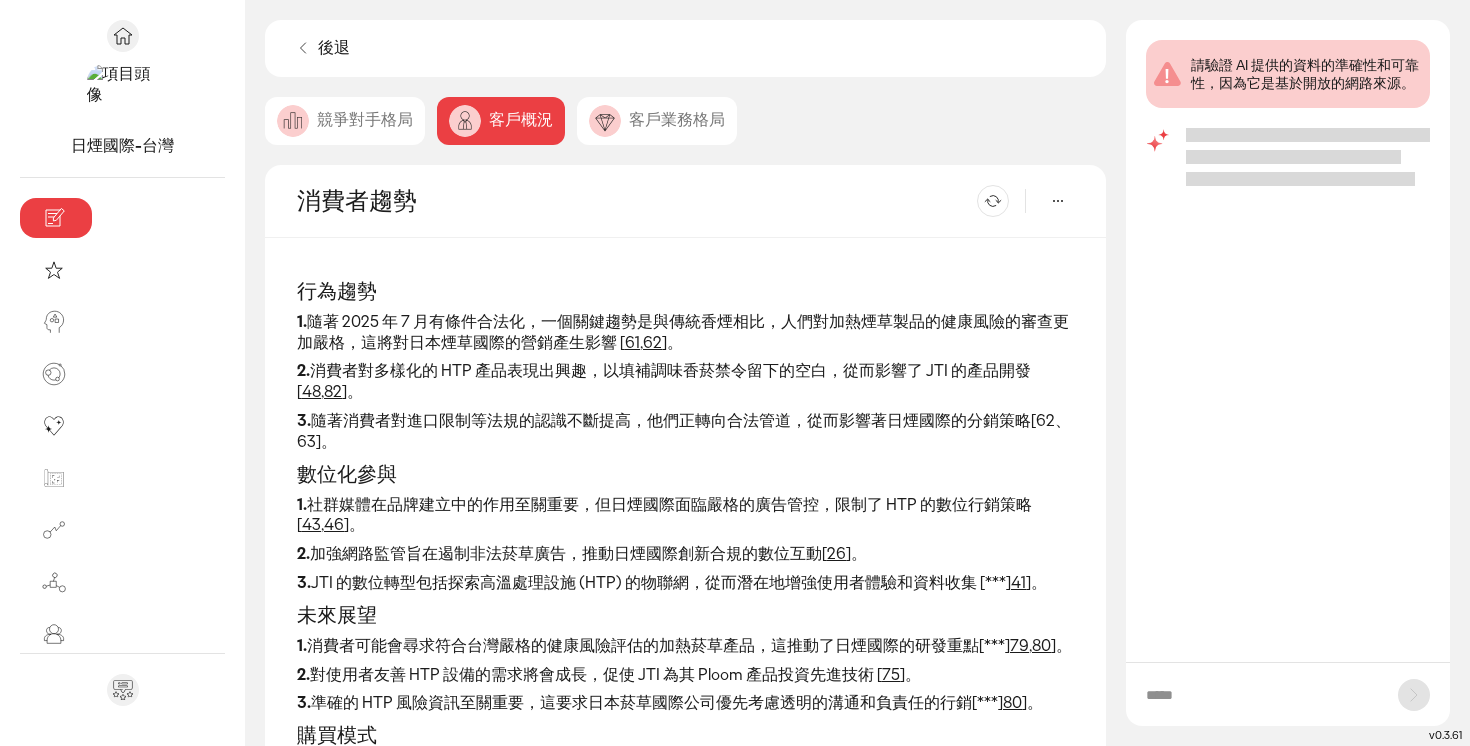 scroll, scrollTop: 0, scrollLeft: 0, axis: both 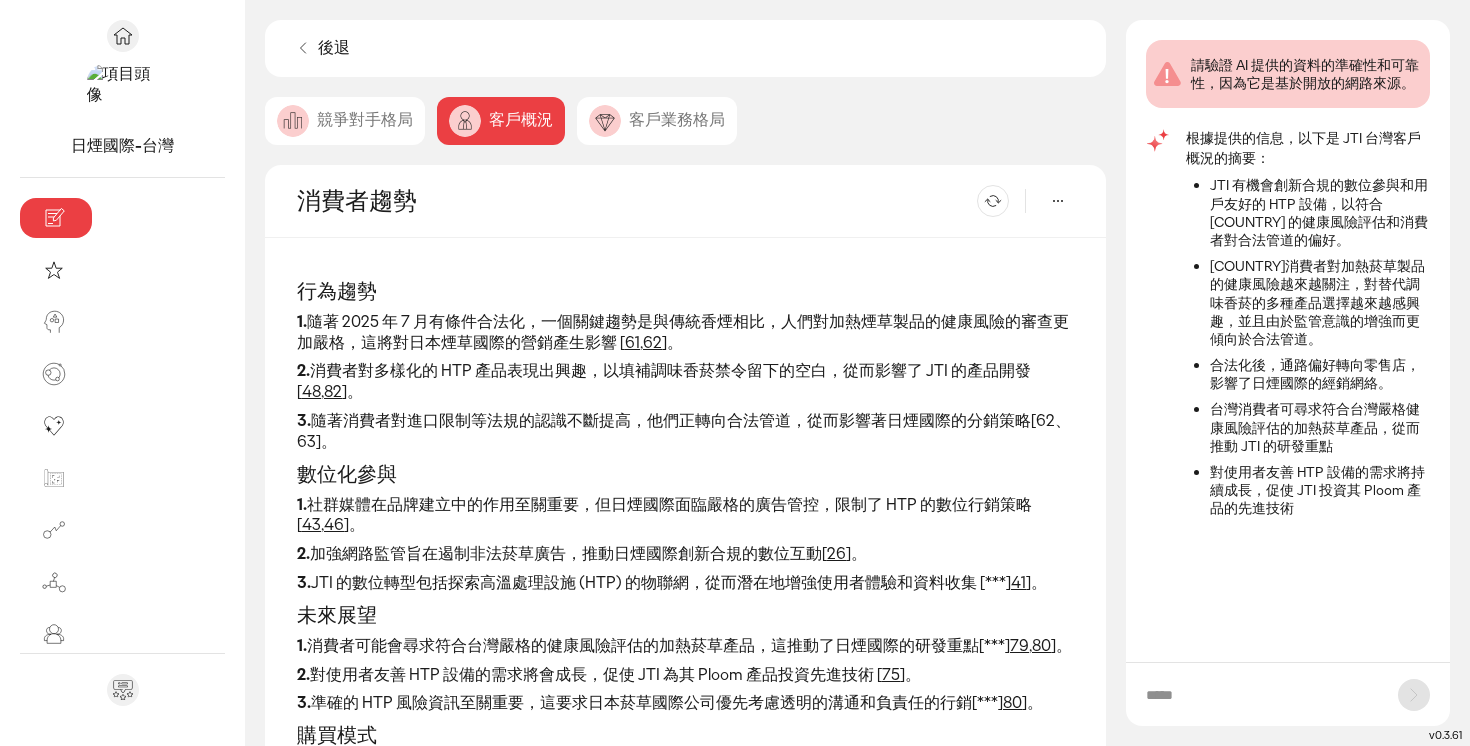 click on "競爭對手格局" 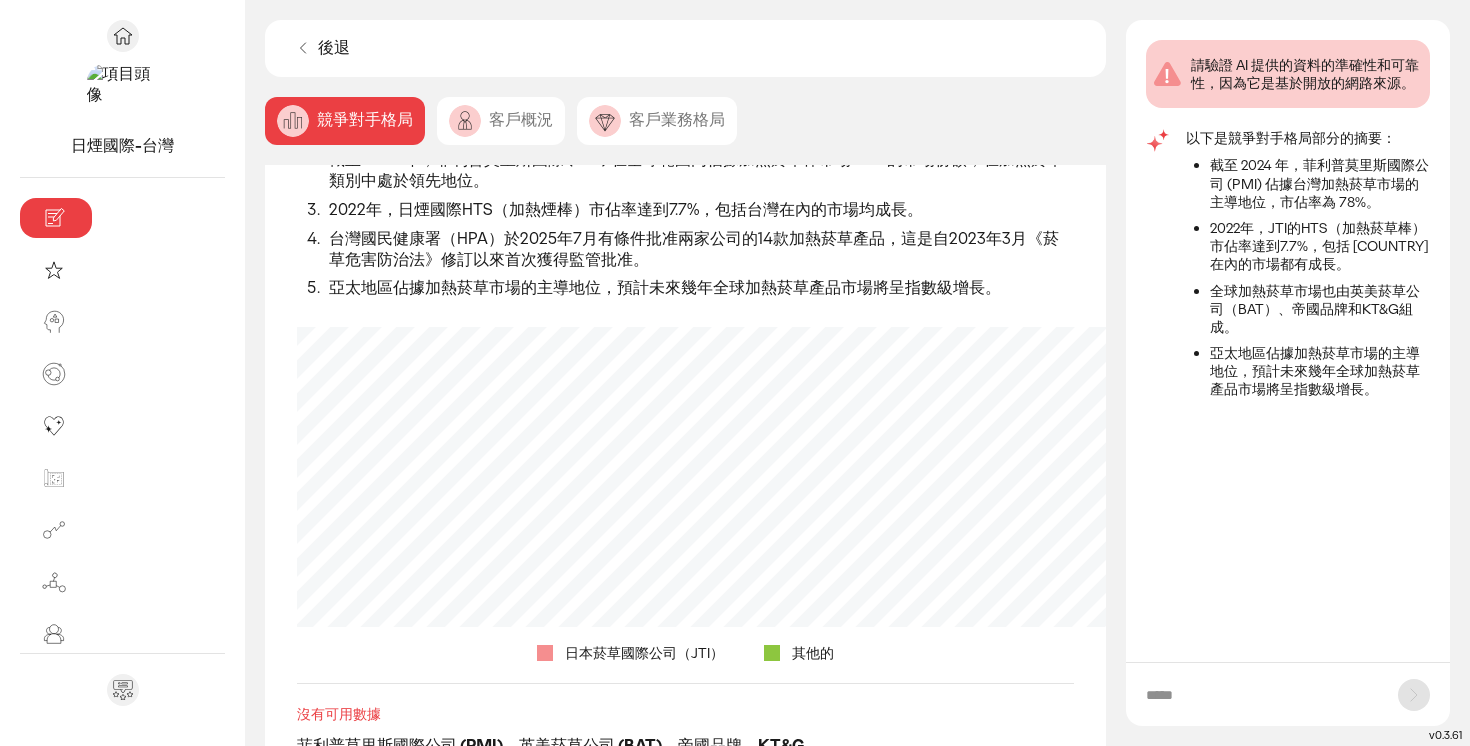 scroll, scrollTop: 164, scrollLeft: 0, axis: vertical 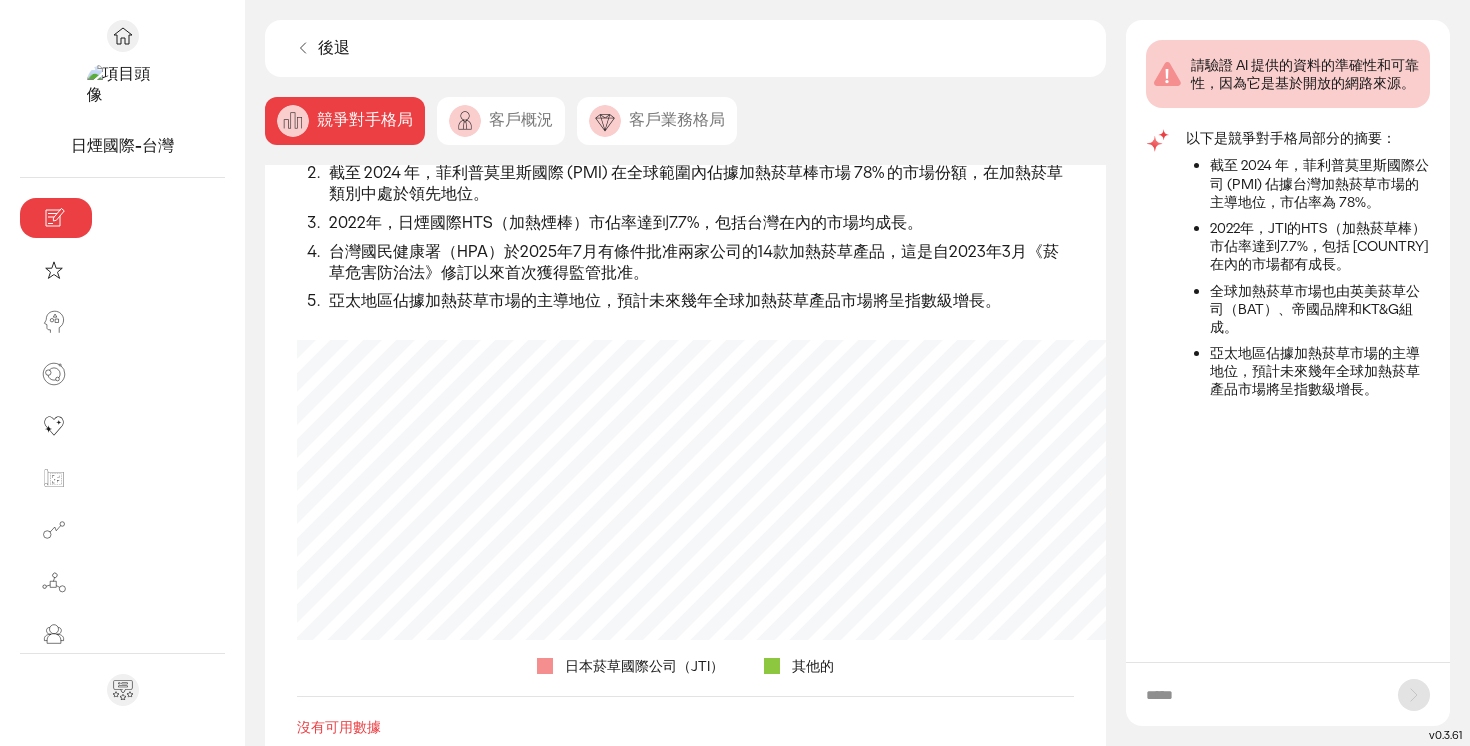 click on "客戶概況" 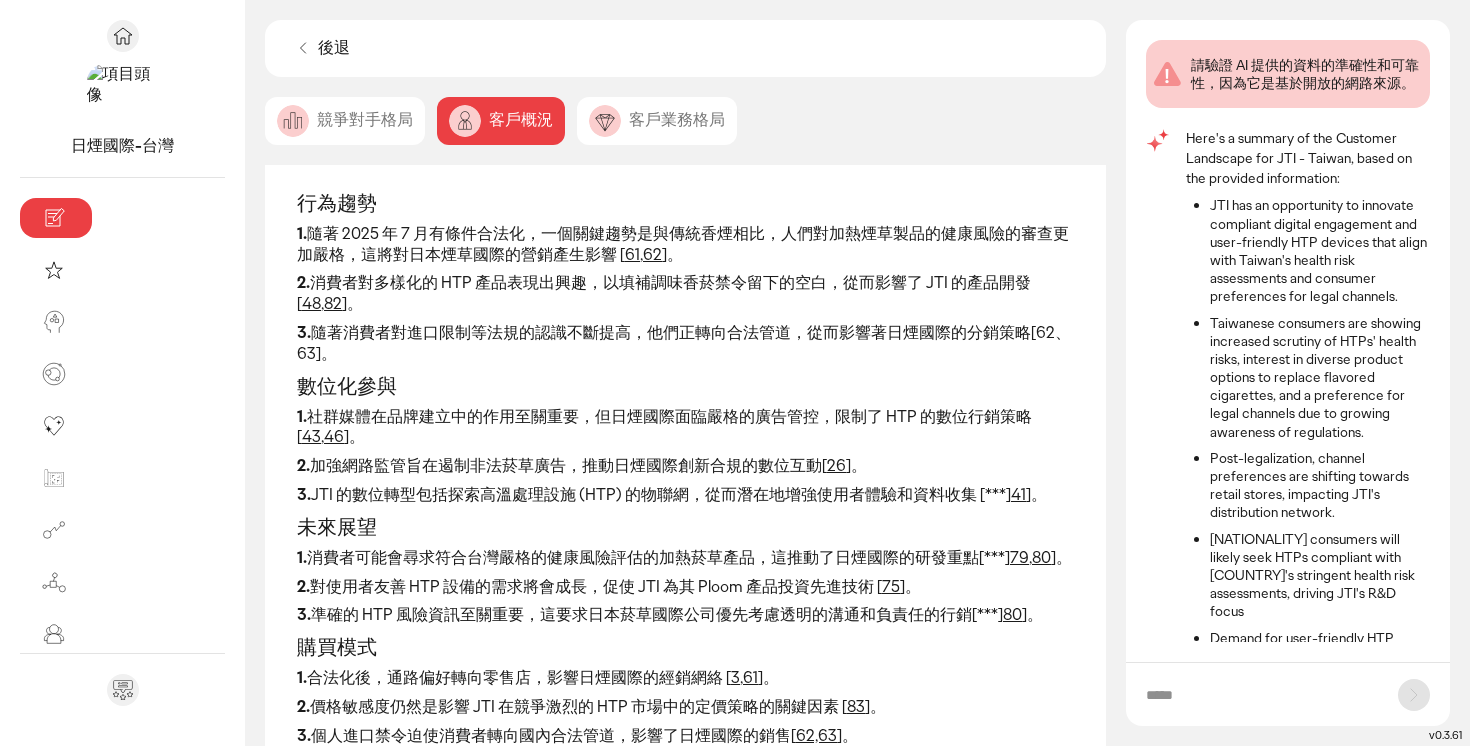 scroll, scrollTop: 105, scrollLeft: 0, axis: vertical 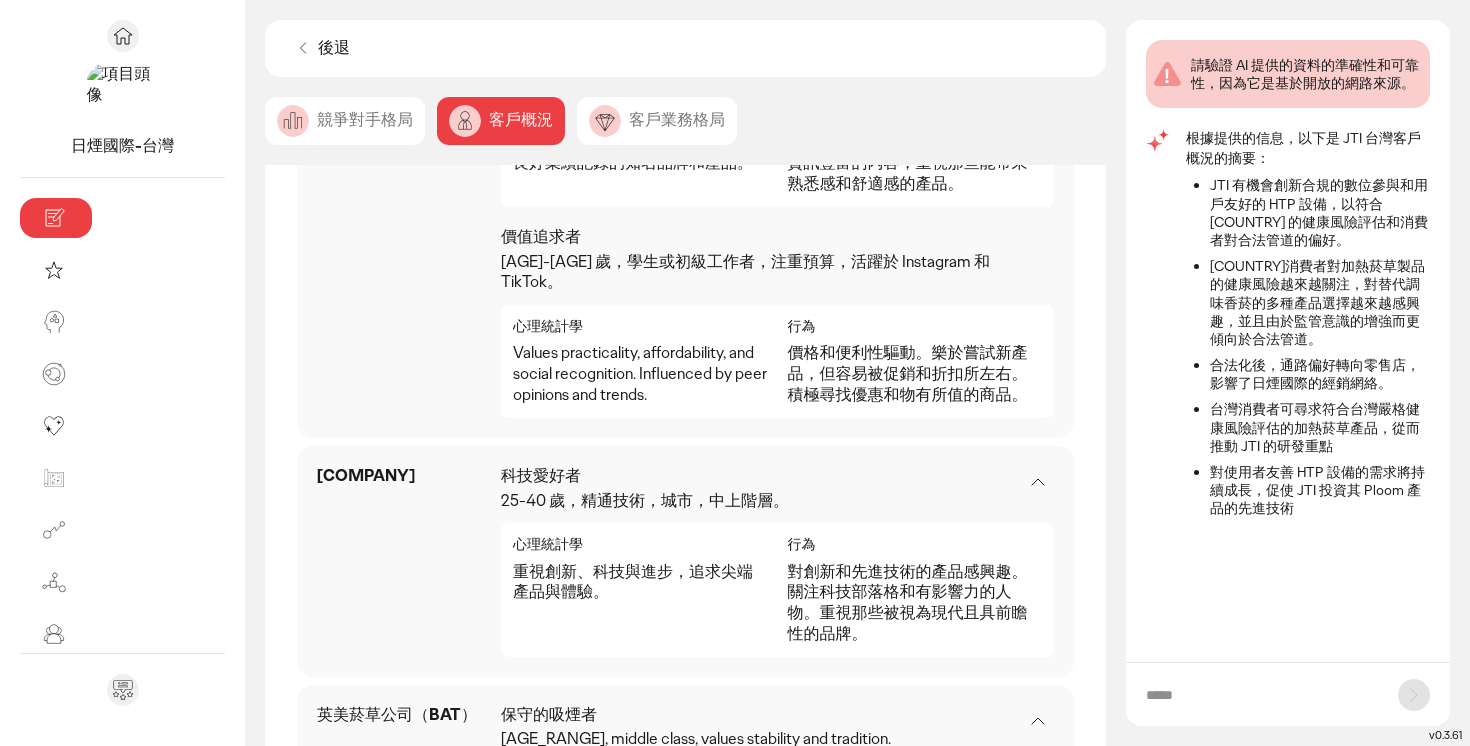 click on "客戶業務格局" at bounding box center [677, 119] 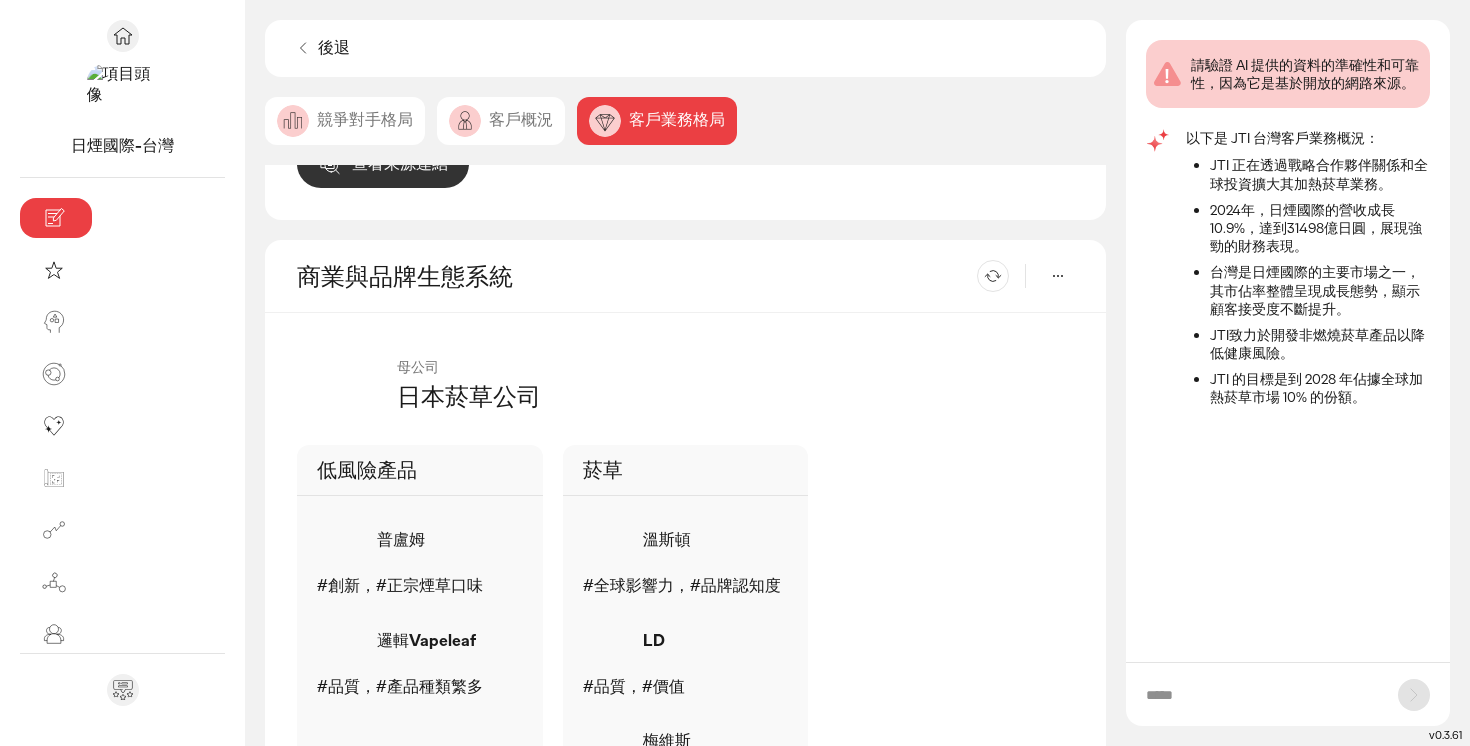 scroll, scrollTop: 847, scrollLeft: 0, axis: vertical 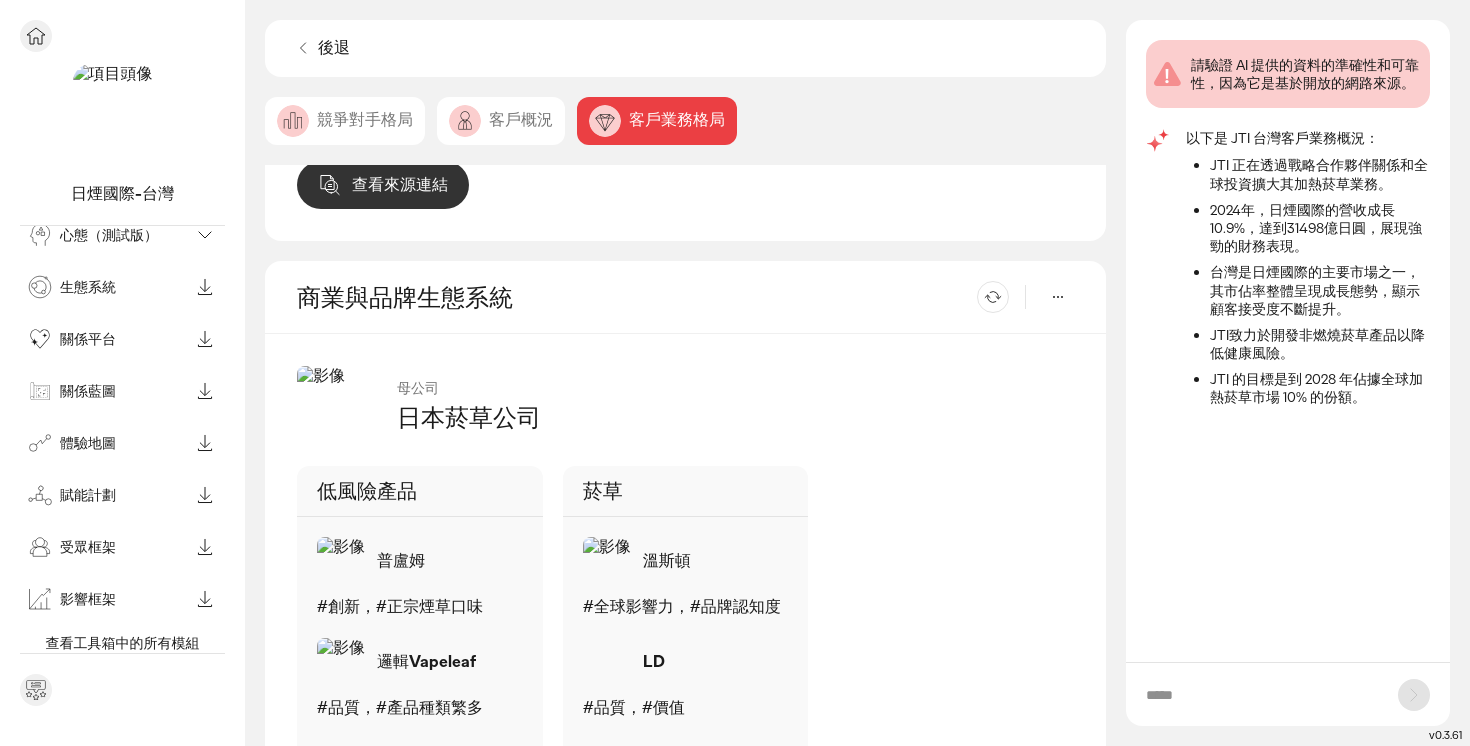 click on "受眾框架" at bounding box center (124, 547) 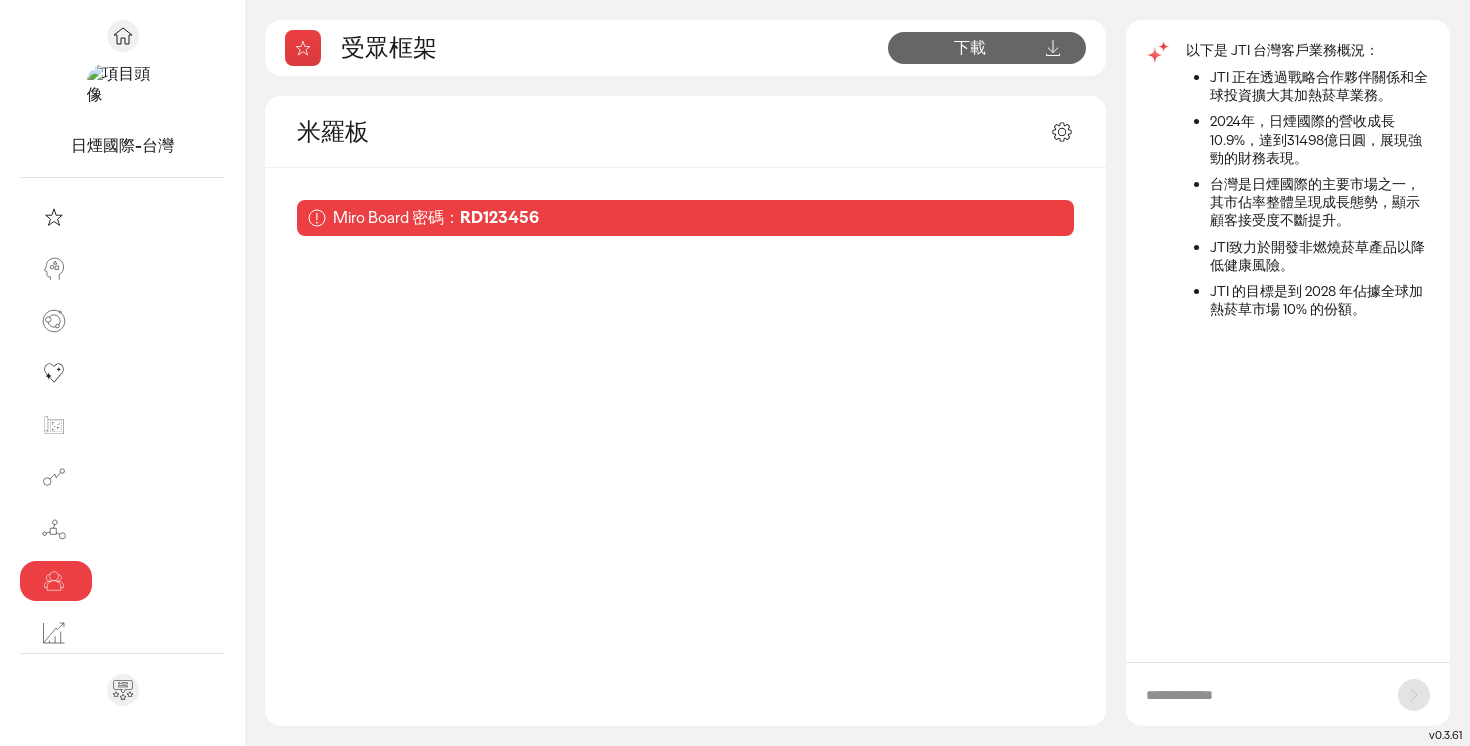 scroll, scrollTop: 32, scrollLeft: 0, axis: vertical 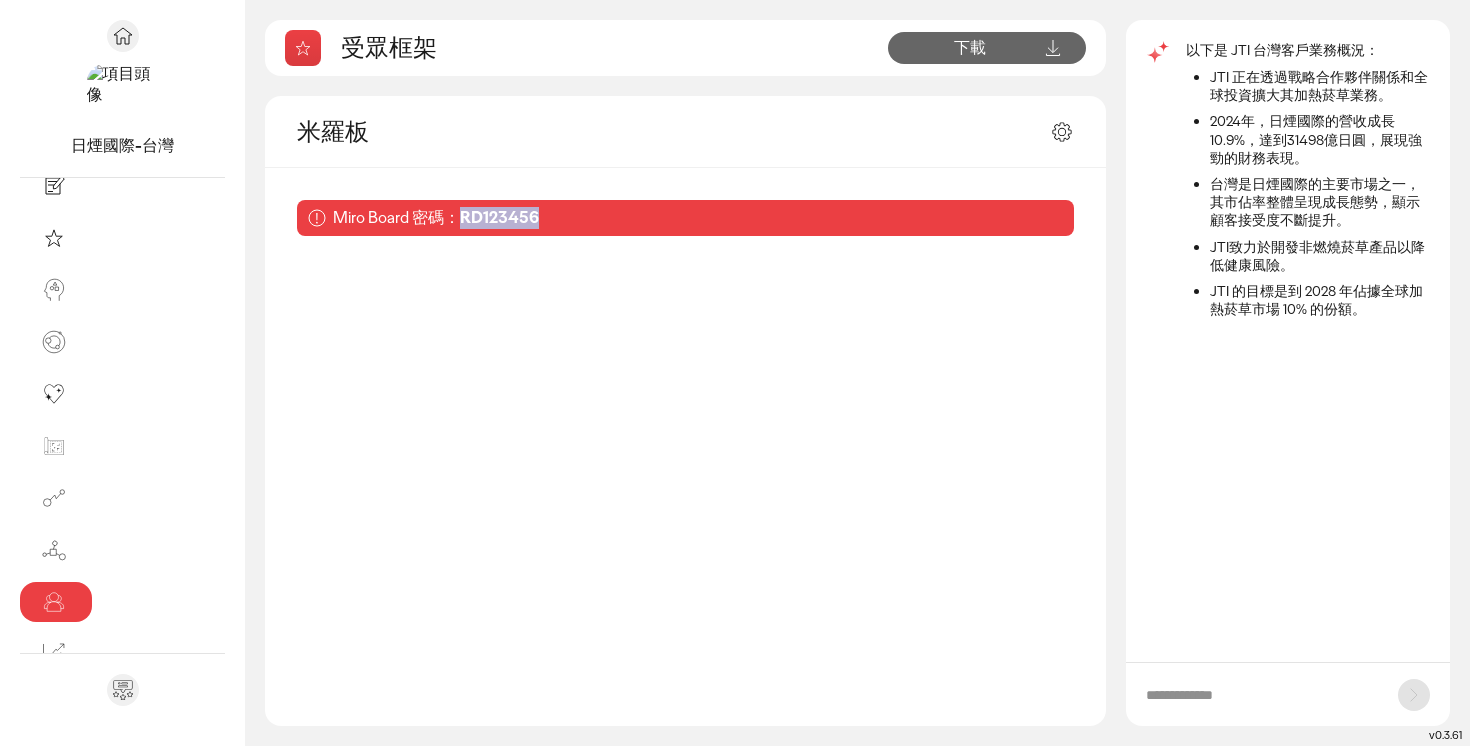 drag, startPoint x: 331, startPoint y: 217, endPoint x: 448, endPoint y: 220, distance: 117.03845 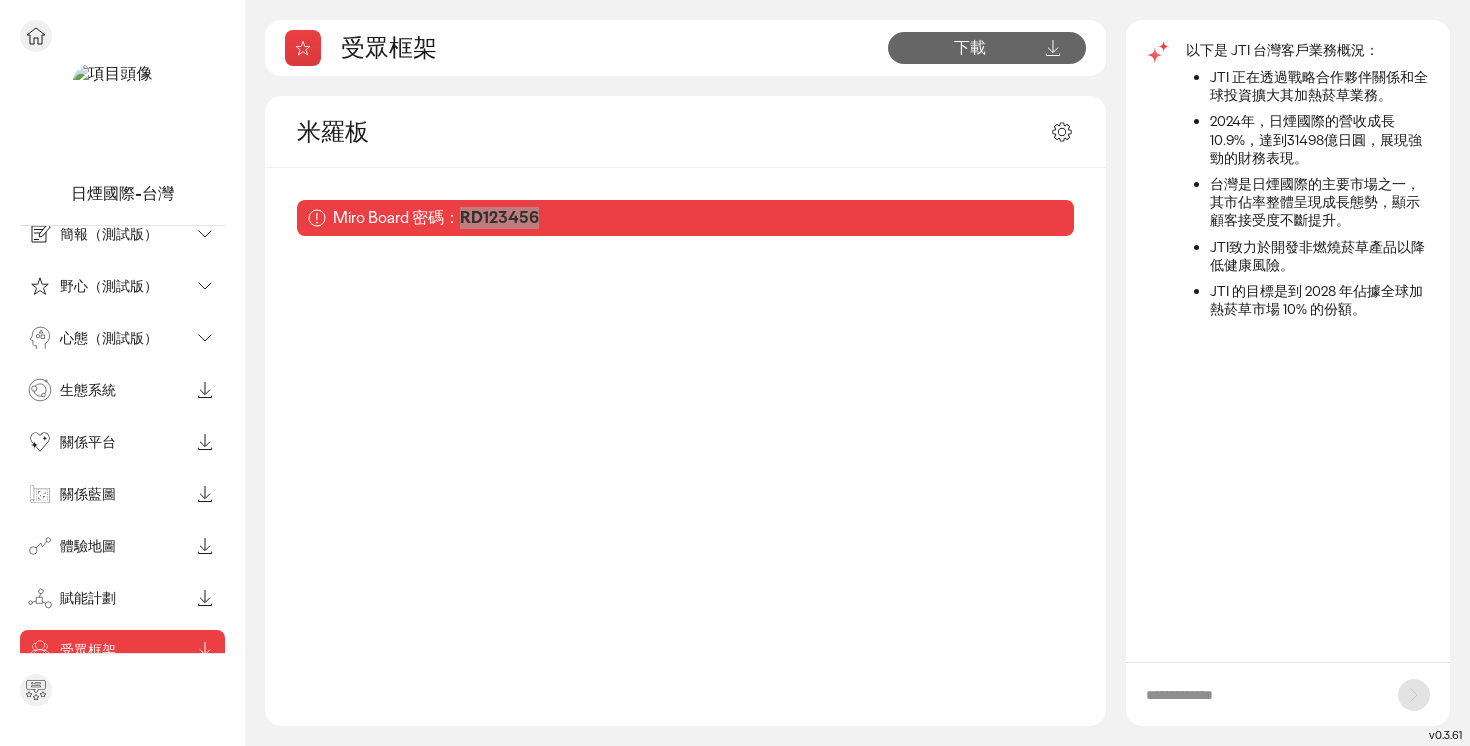 scroll, scrollTop: 0, scrollLeft: 0, axis: both 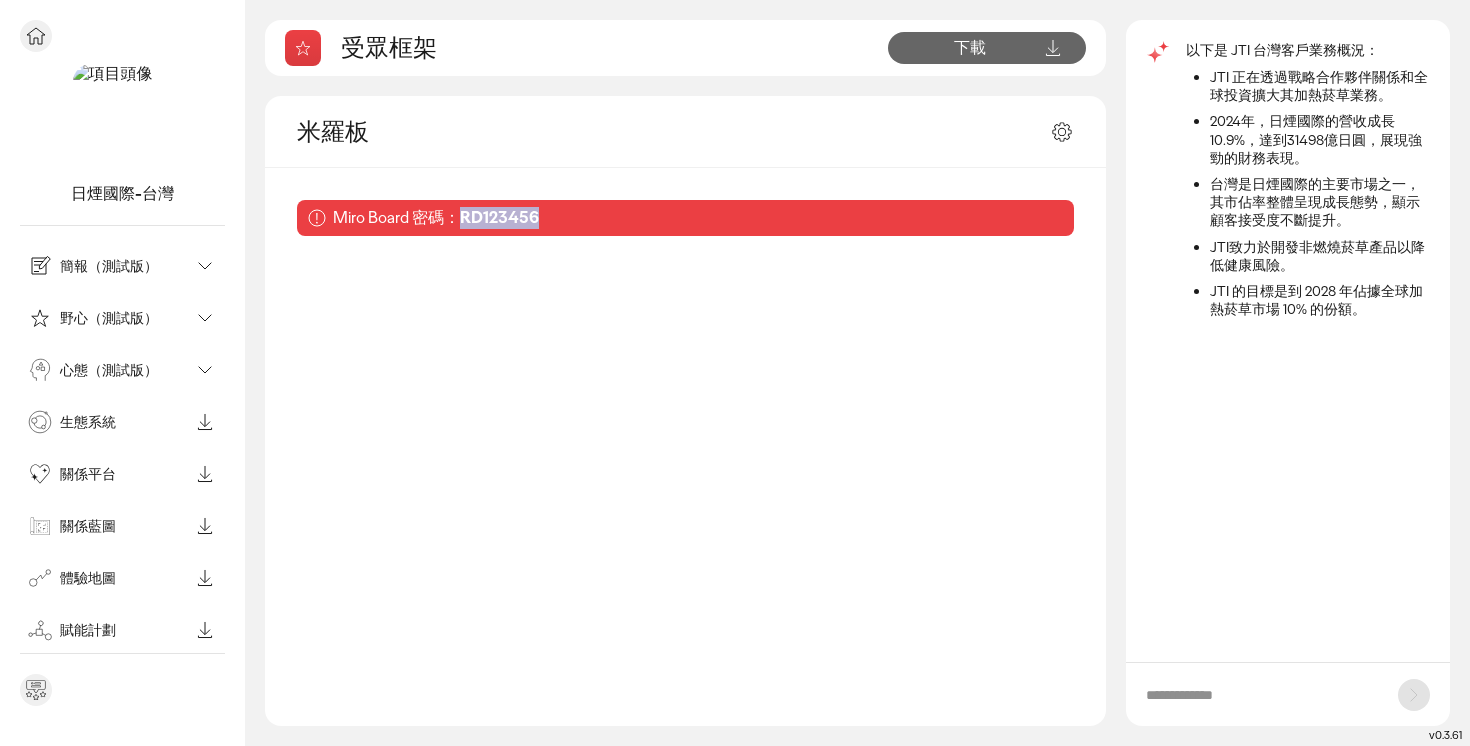 click on "關係平台" at bounding box center [124, 474] 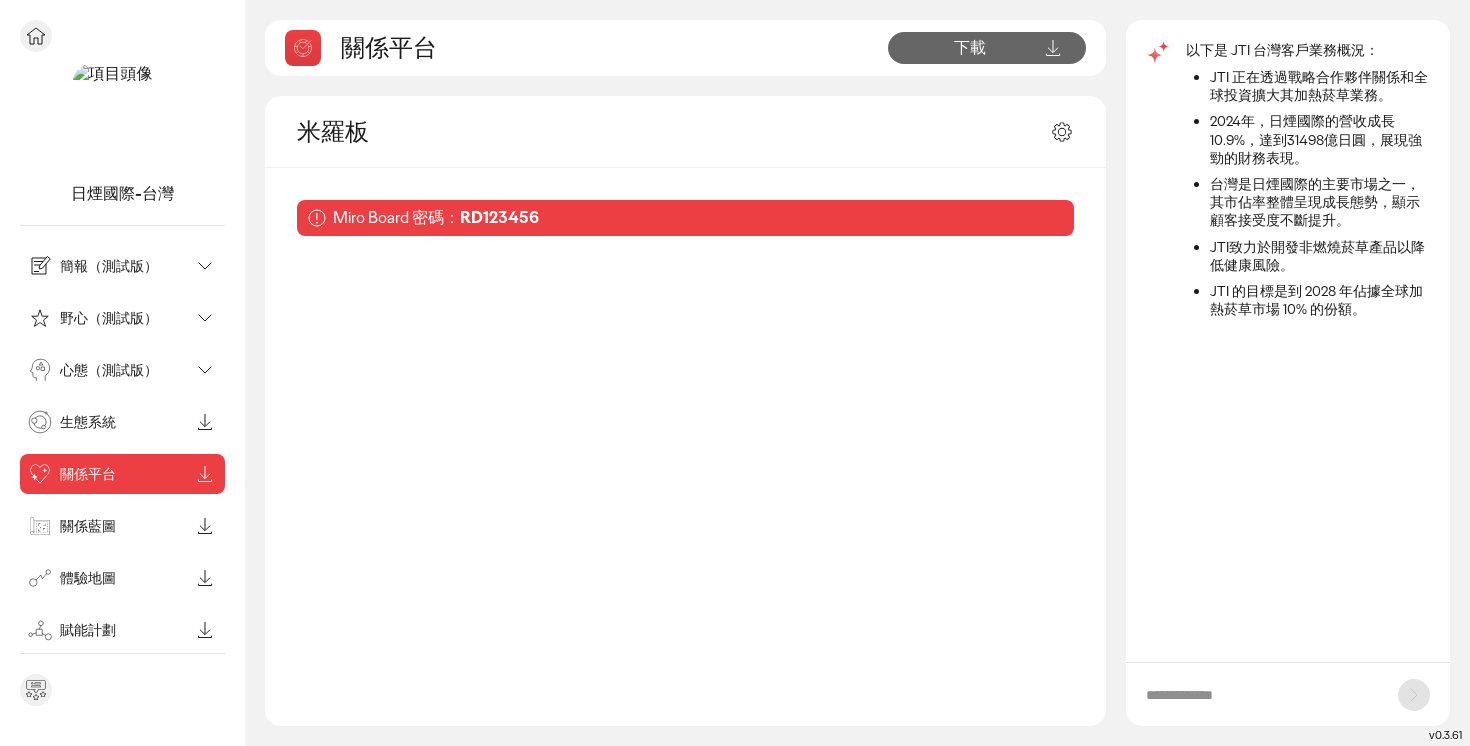 click on "簡報（測試版）" at bounding box center [109, 266] 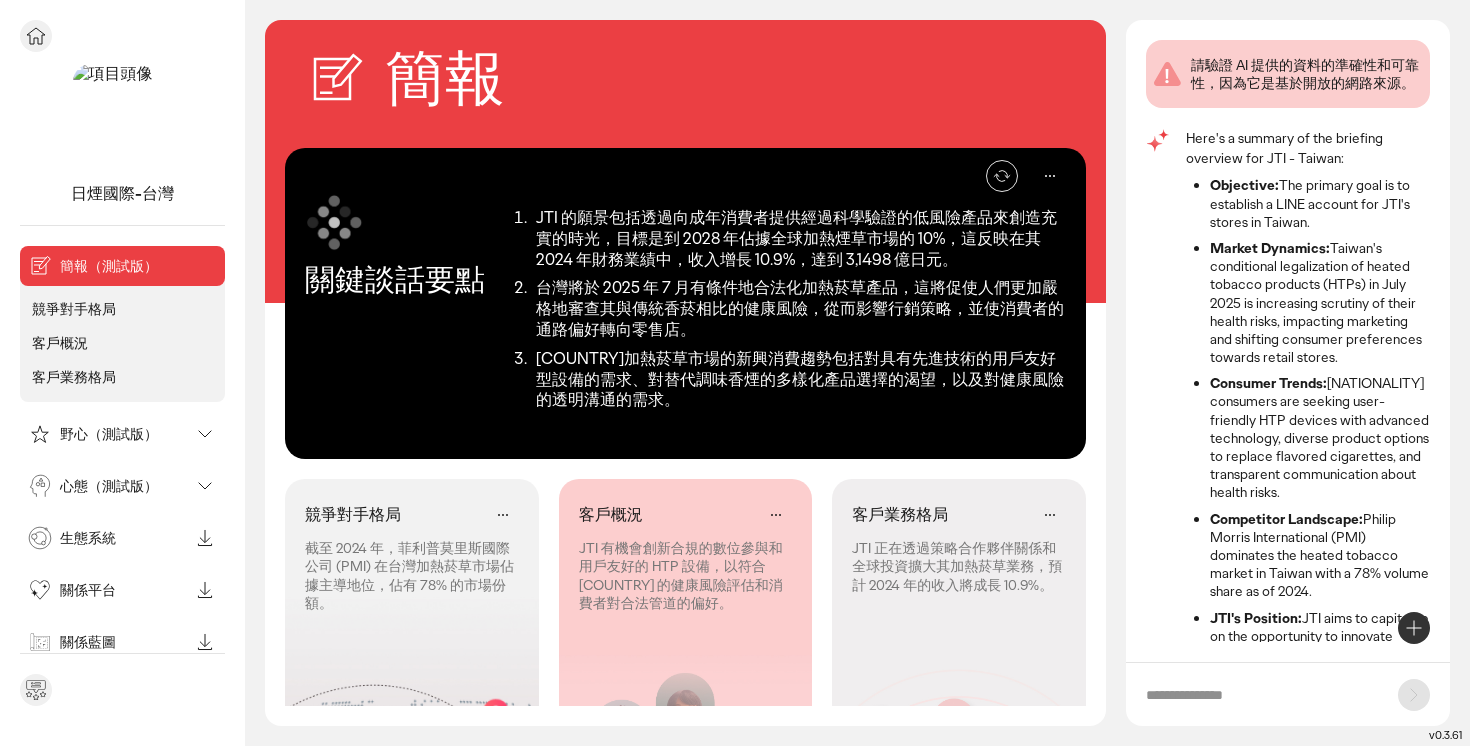scroll, scrollTop: 0, scrollLeft: 0, axis: both 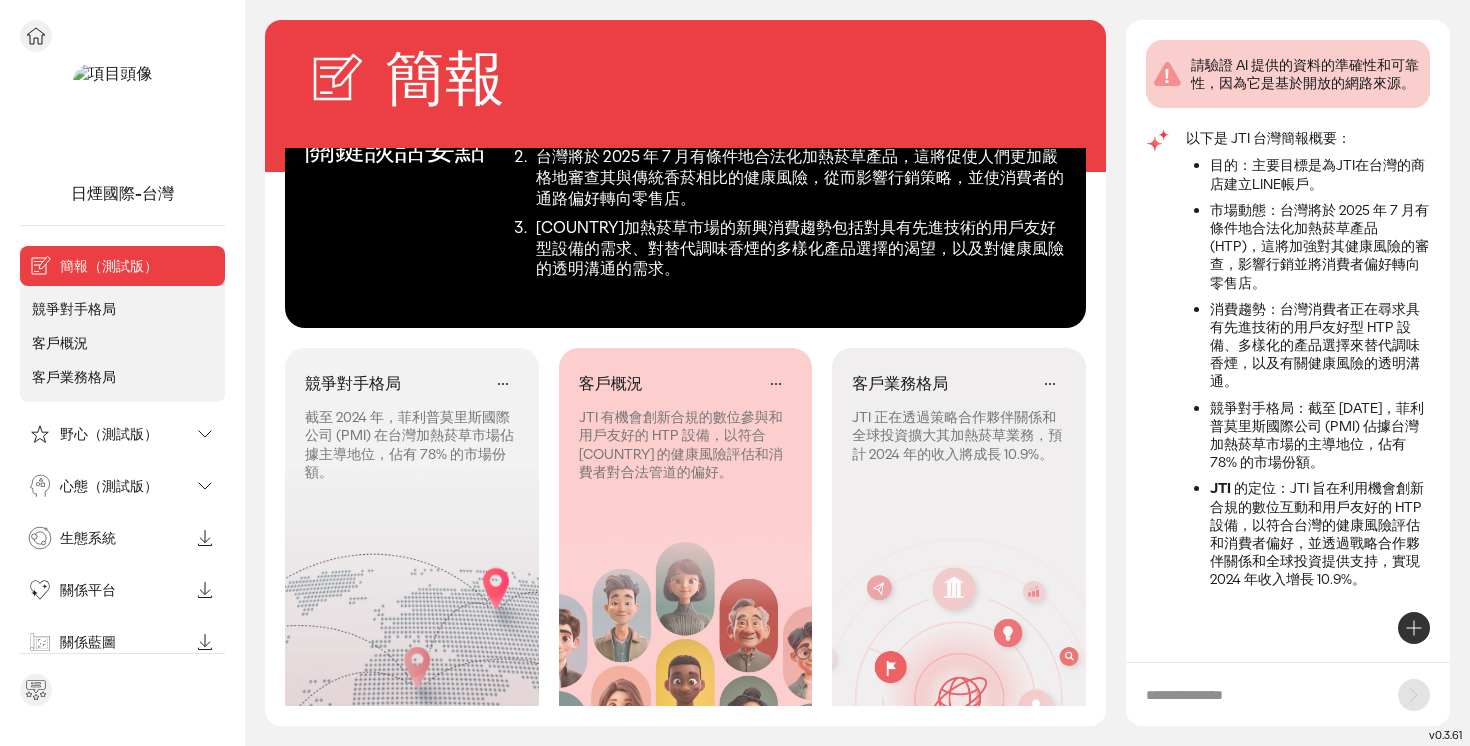 click 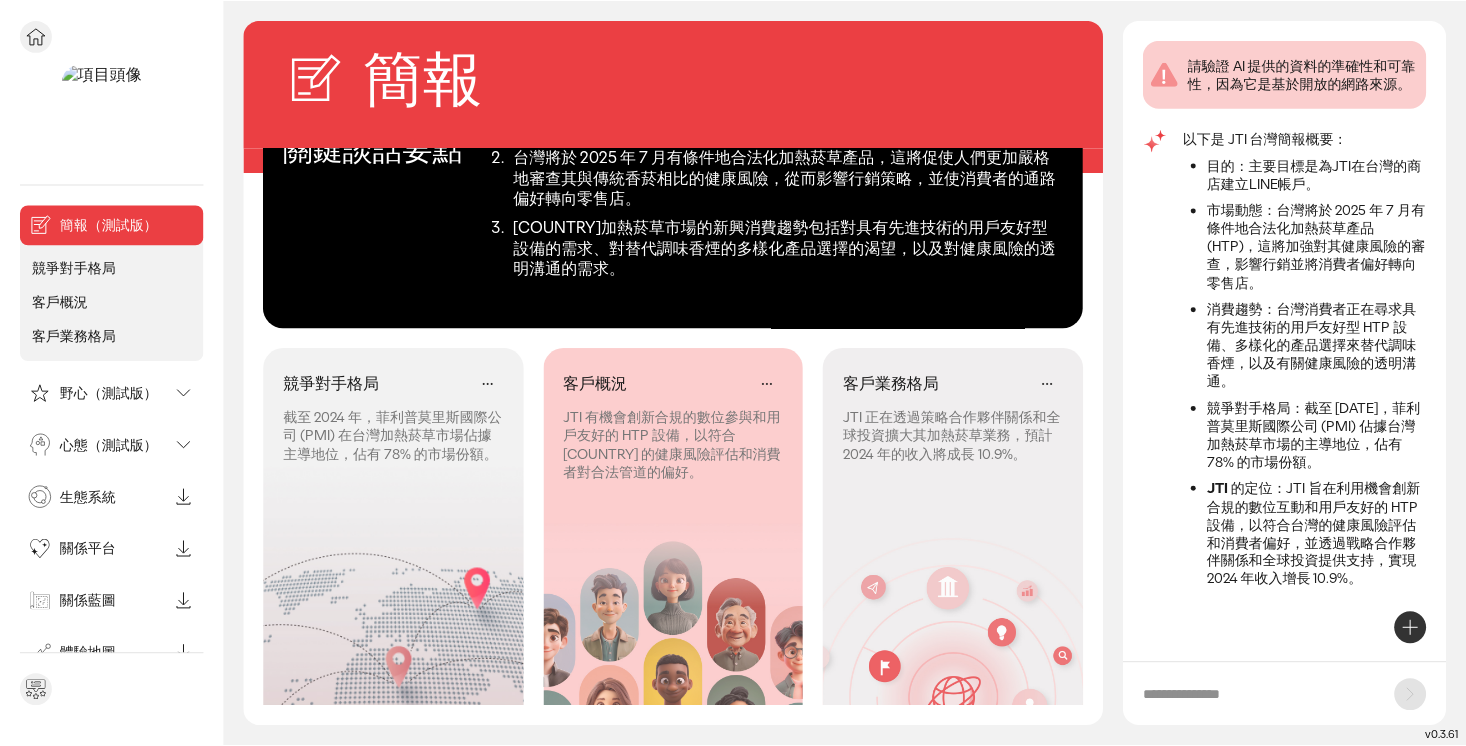 scroll, scrollTop: 0, scrollLeft: 0, axis: both 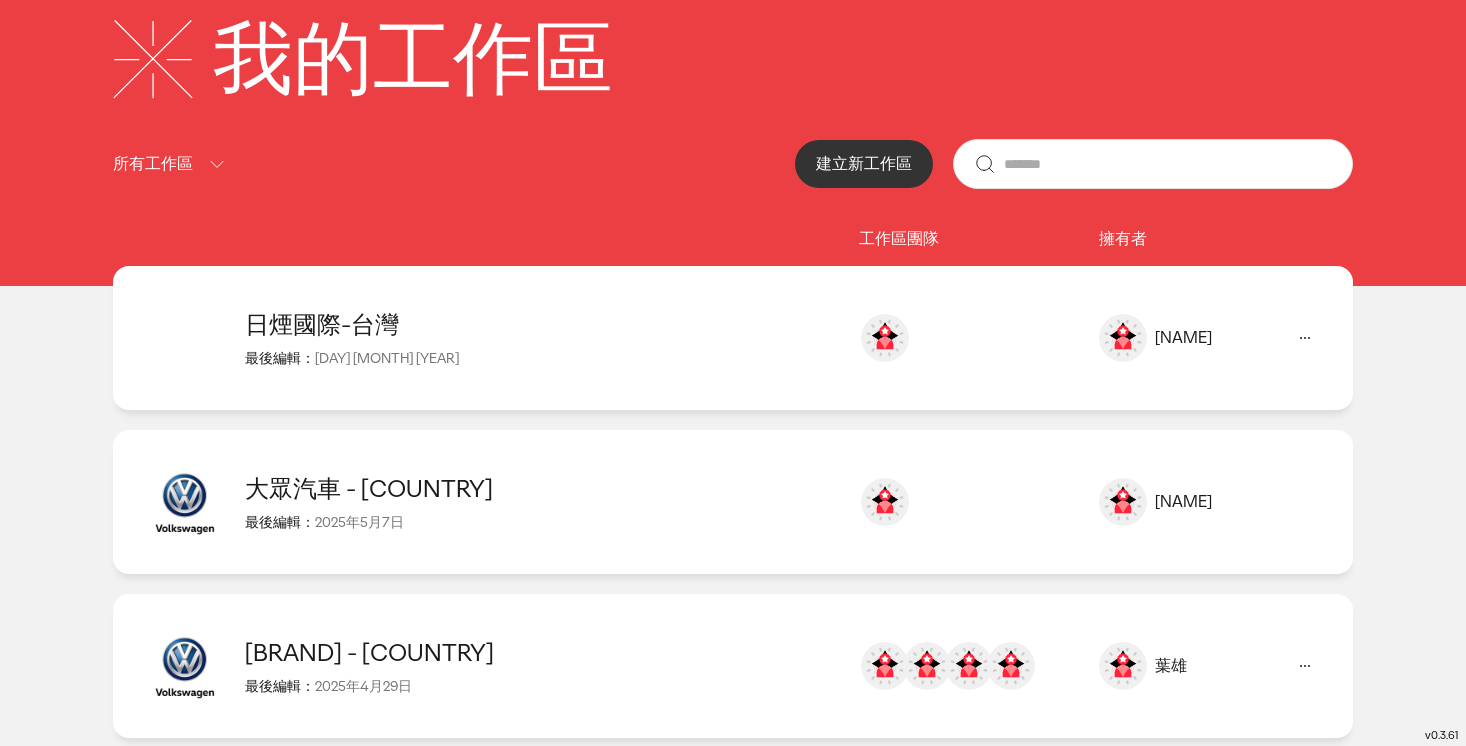 click 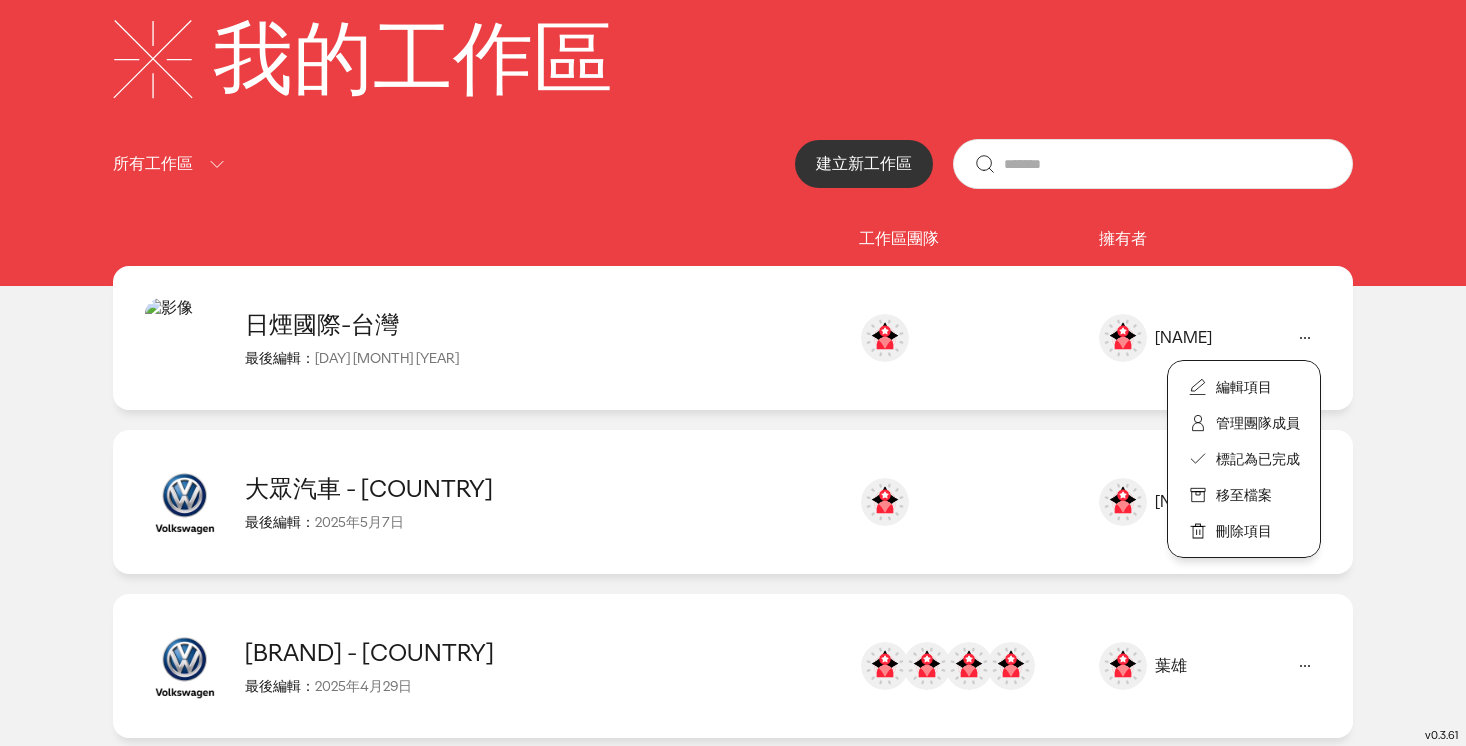 click on "建立新工作區" at bounding box center (864, 163) 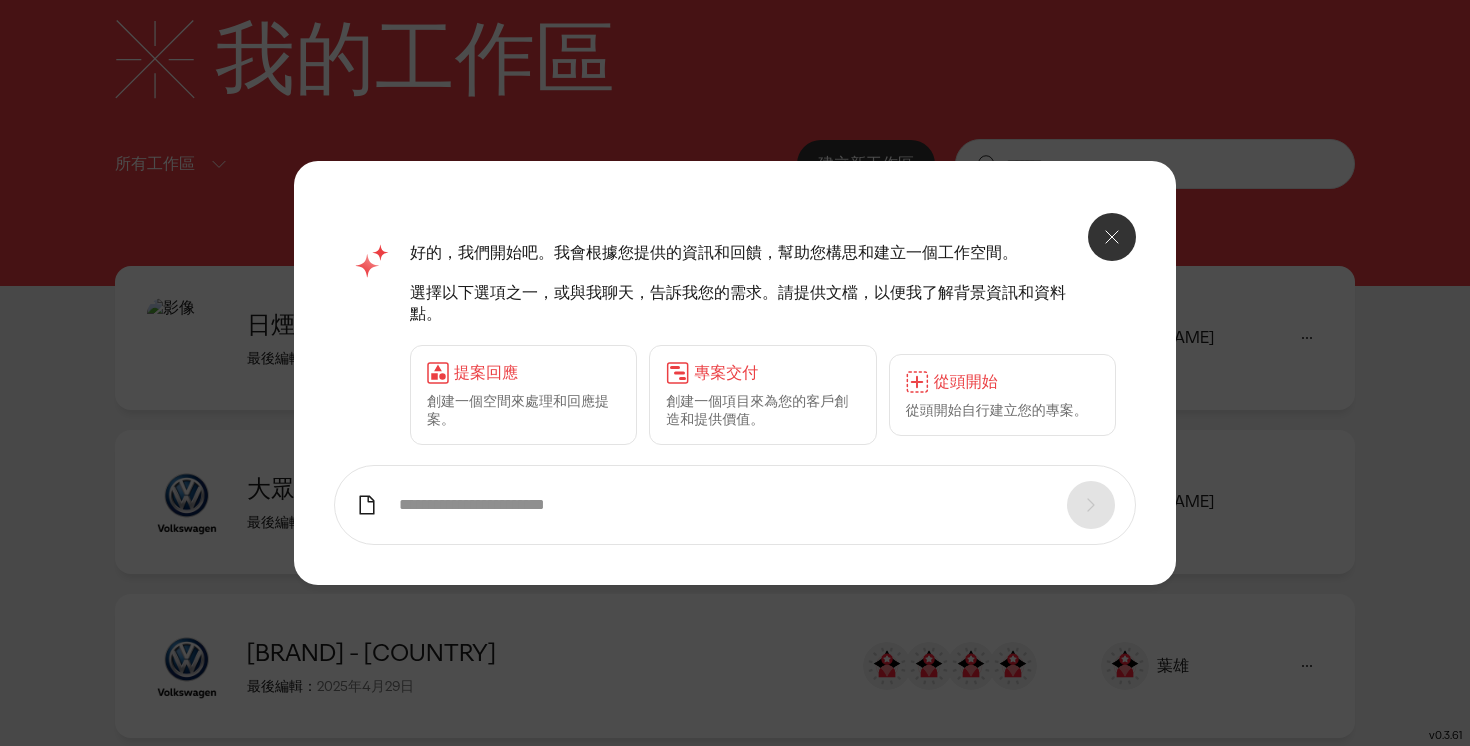 click on "創建一個空間來處理和回應提案。" at bounding box center (523, 410) 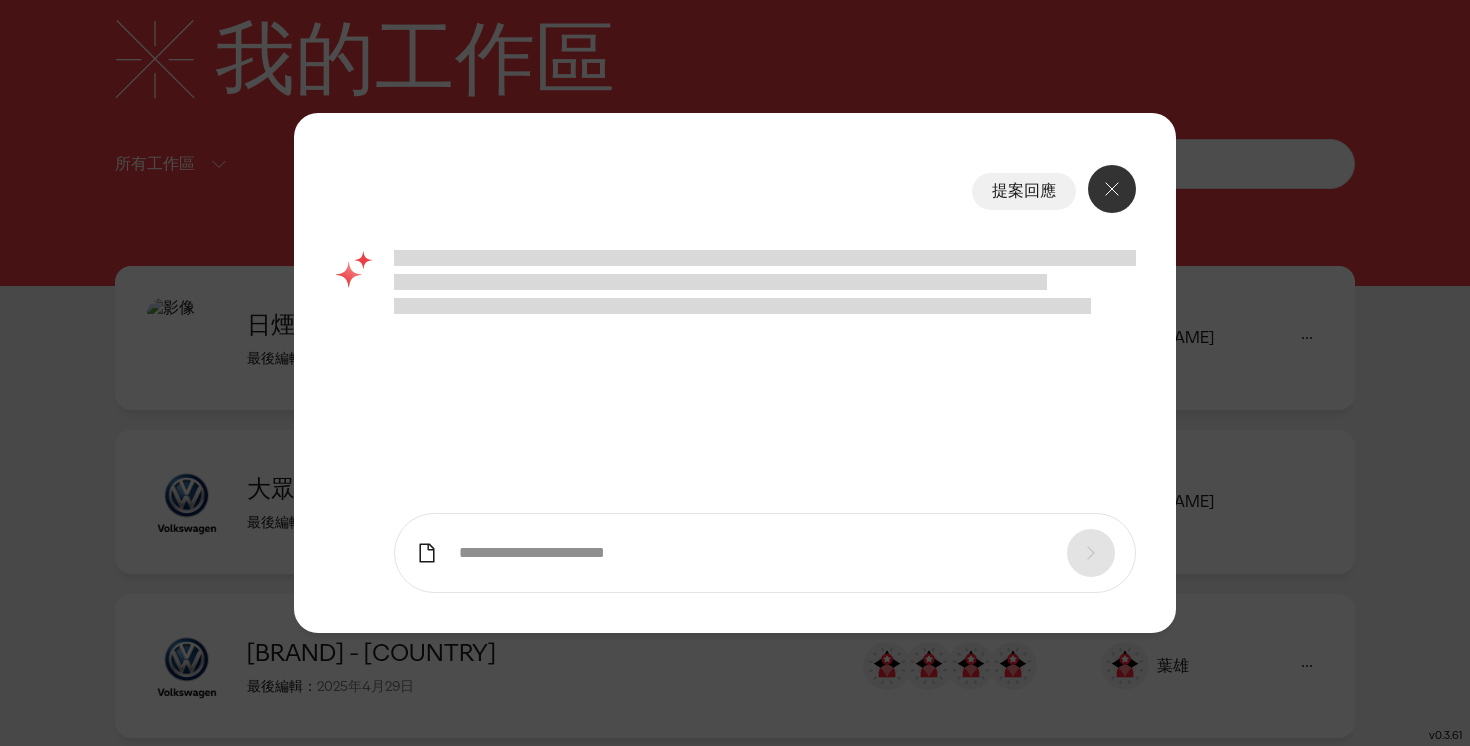 click 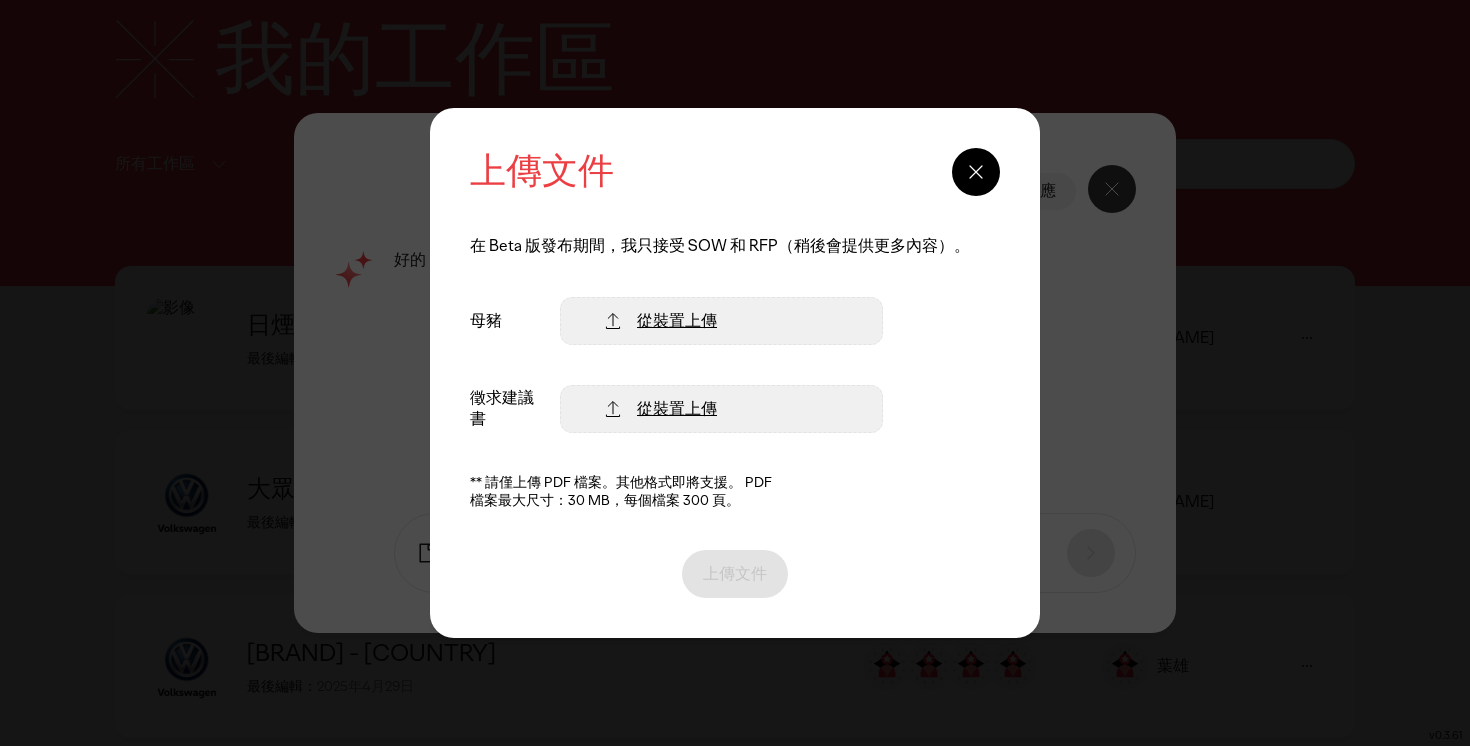 click on "從裝置上傳" at bounding box center (677, 320) 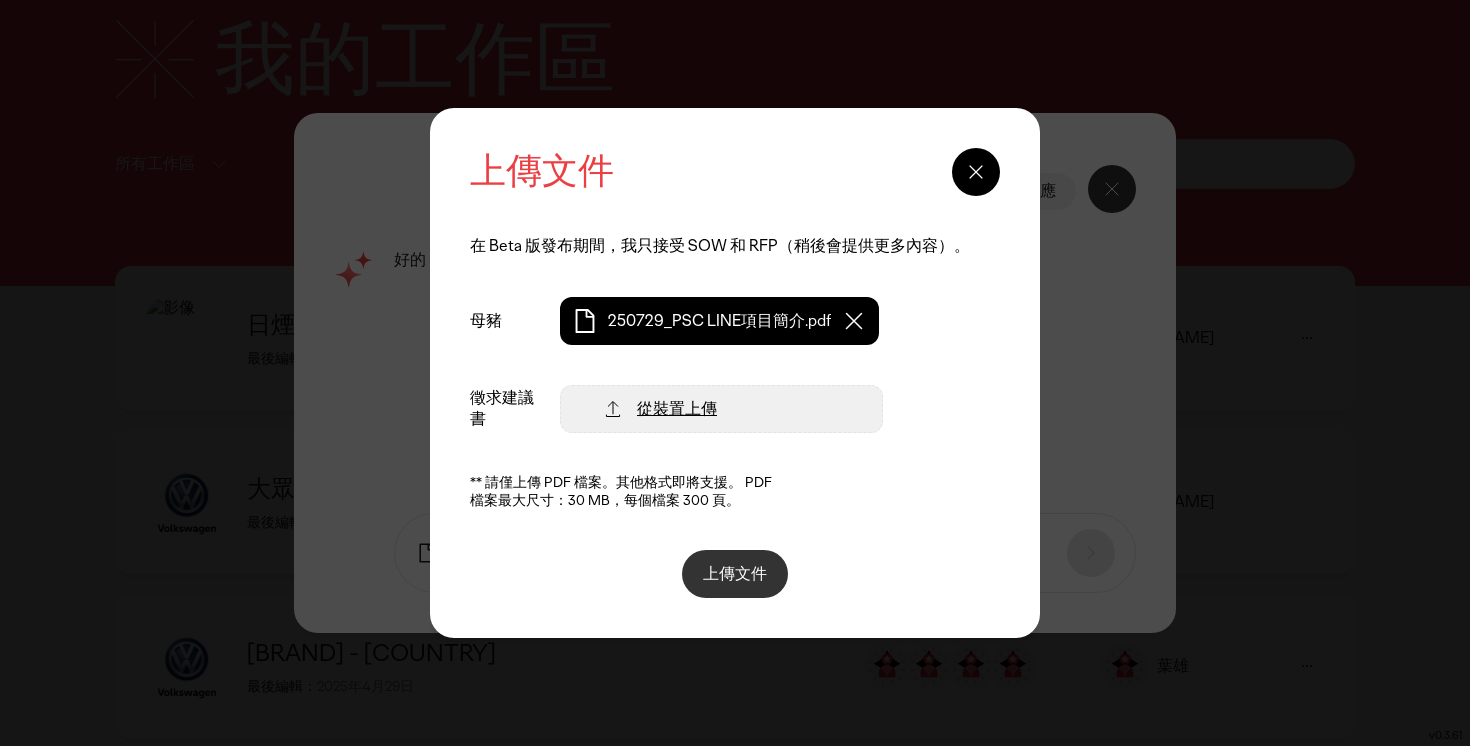 click on "上傳文件" 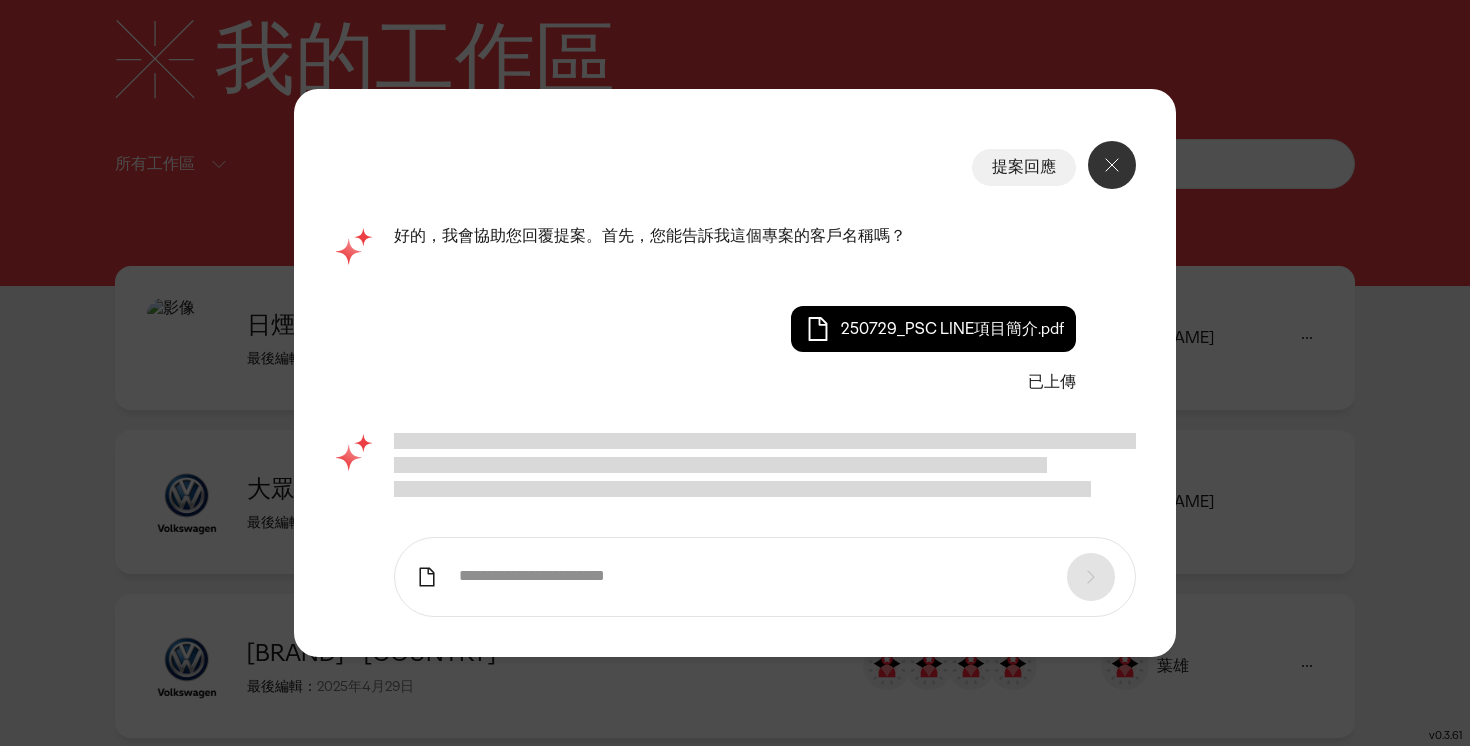 click at bounding box center (753, 576) 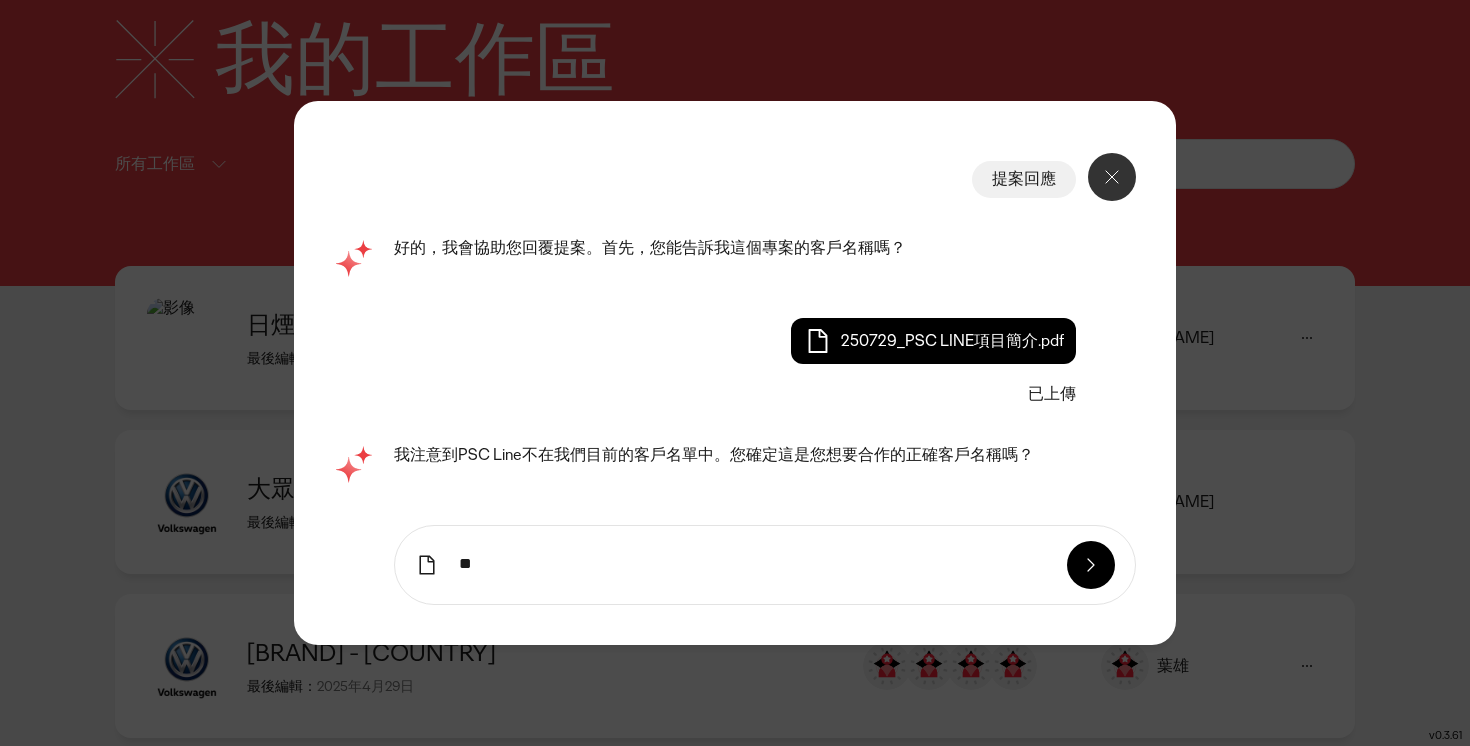 type on "*" 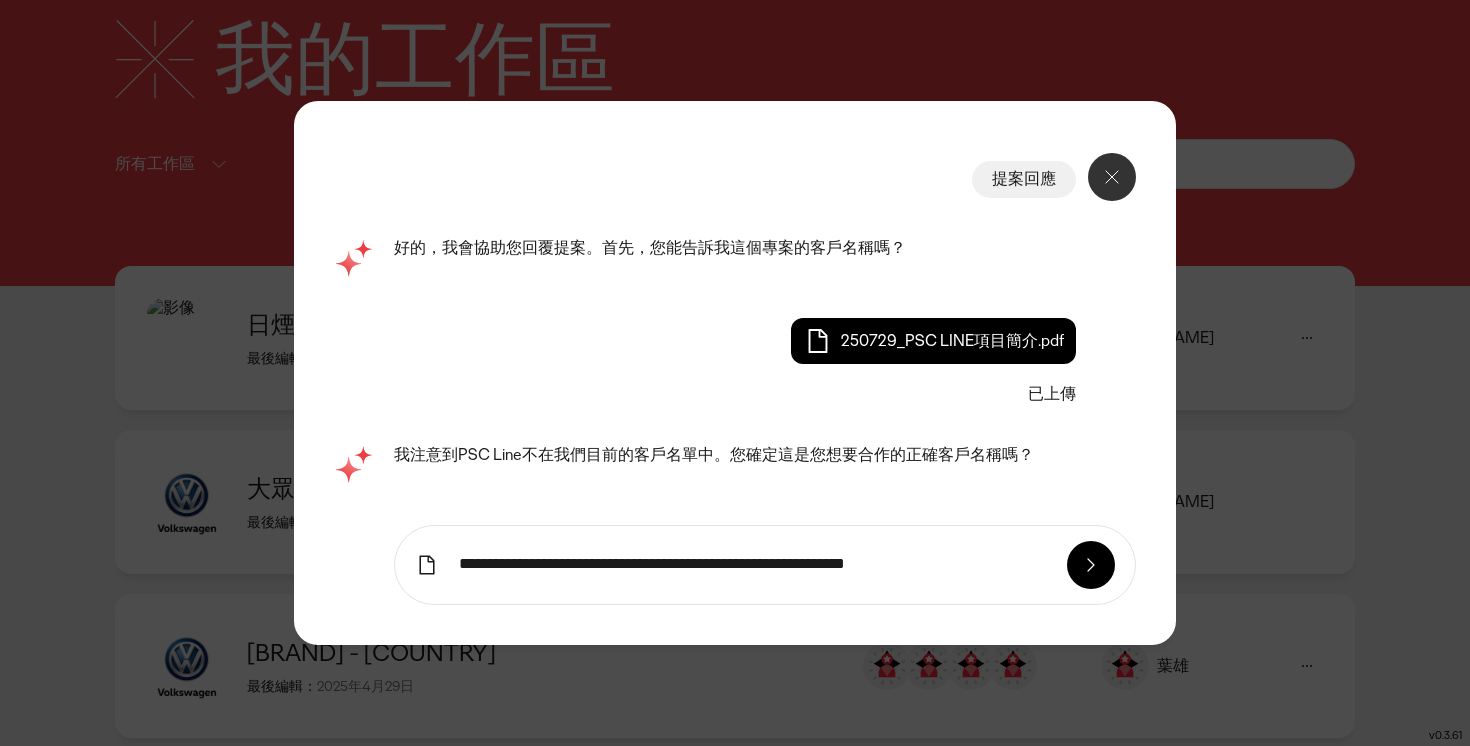 scroll, scrollTop: 0, scrollLeft: 311, axis: horizontal 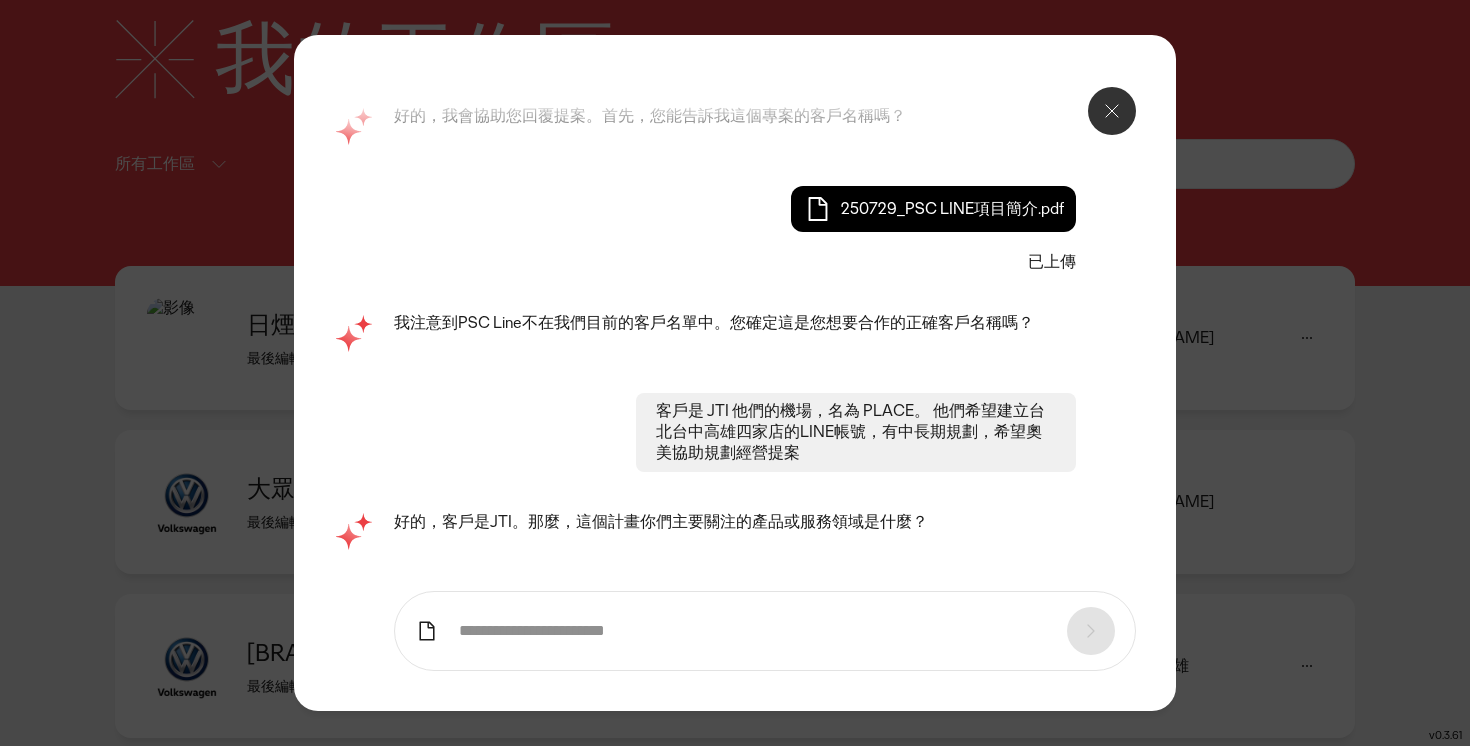 click at bounding box center [753, 631] 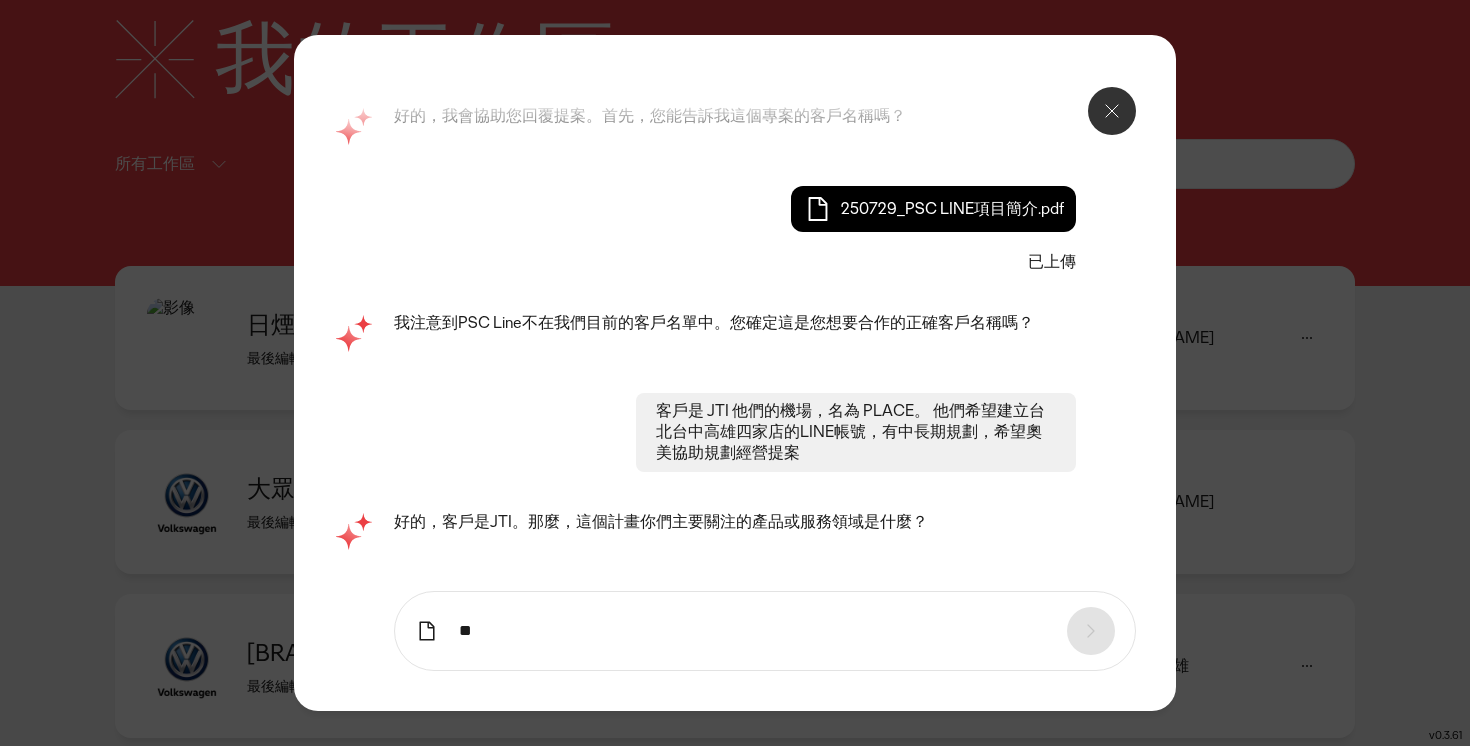 type on "*" 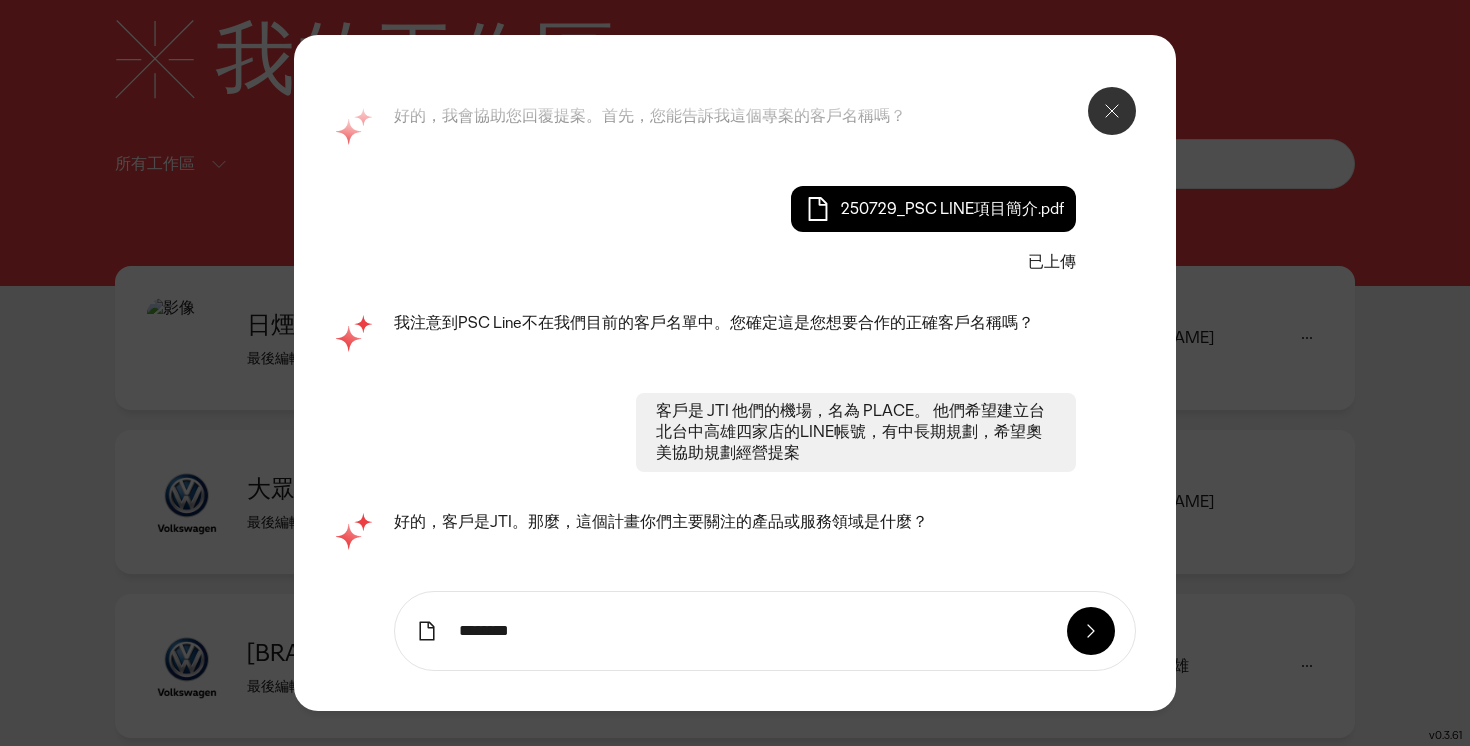 type on "********" 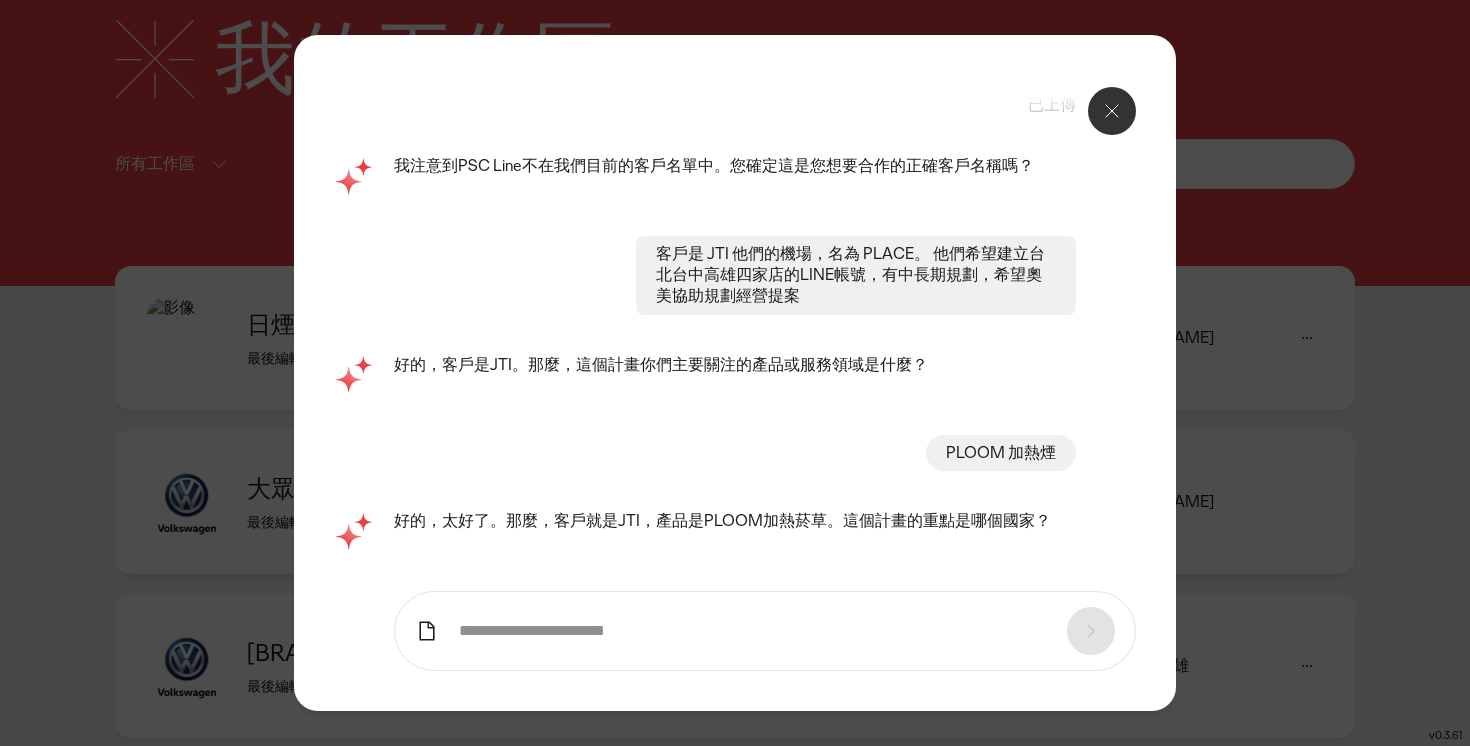 scroll, scrollTop: 222, scrollLeft: 0, axis: vertical 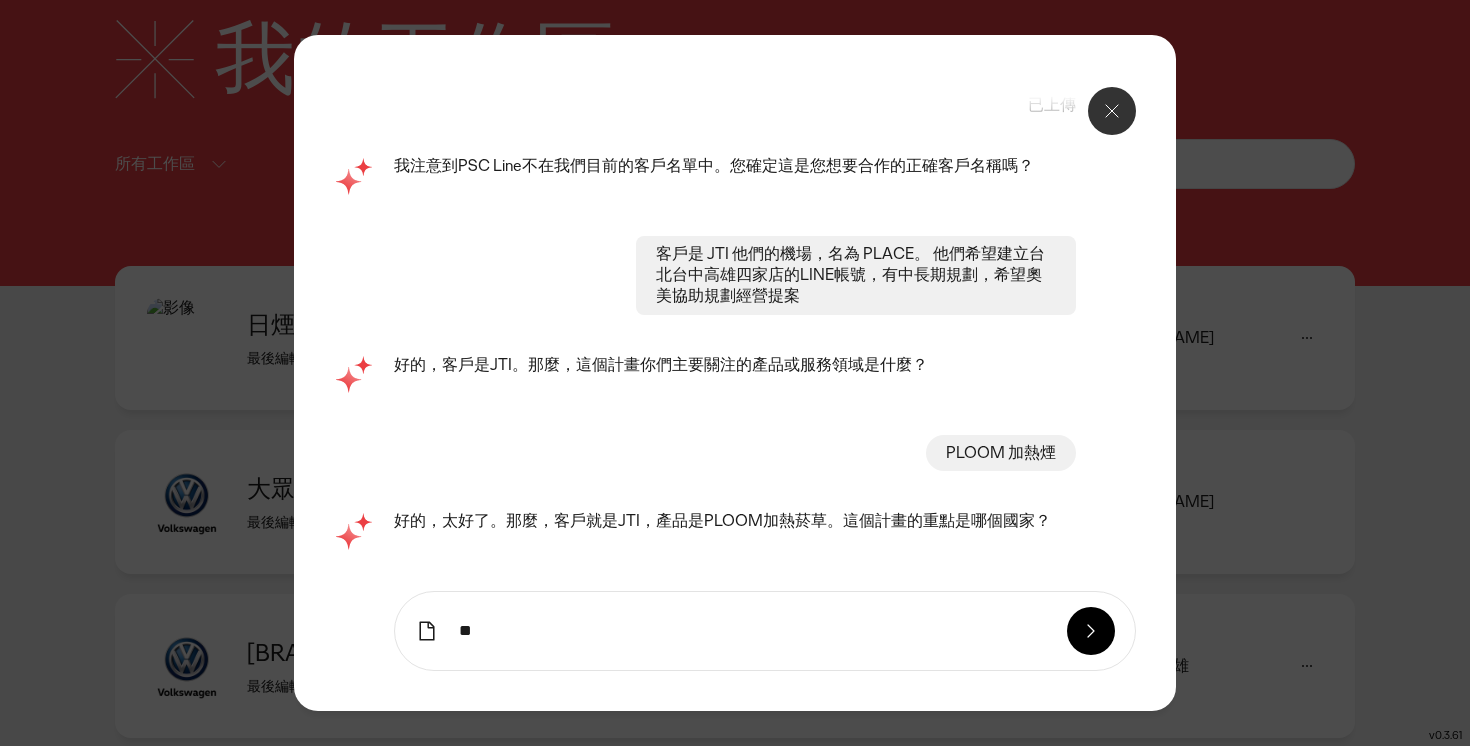 type on "**" 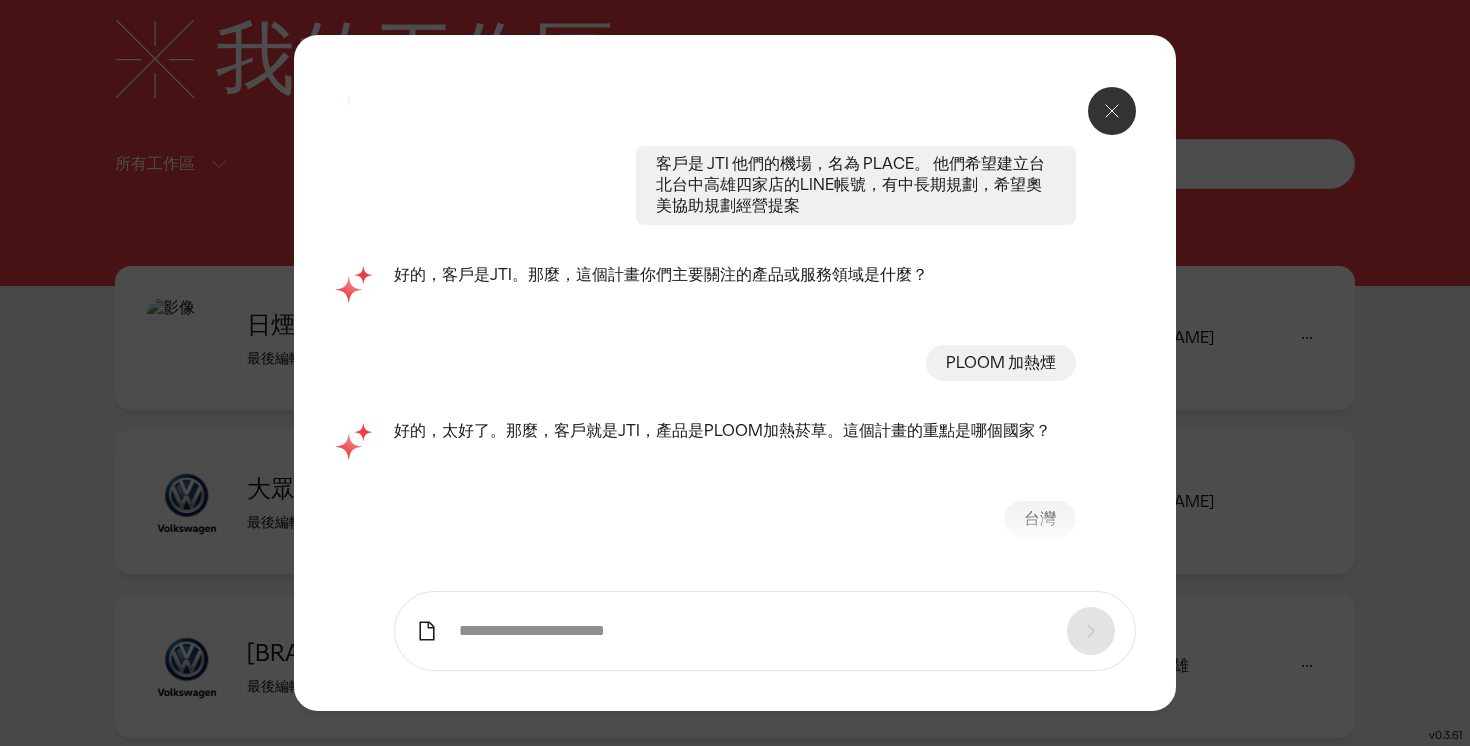 scroll, scrollTop: 307, scrollLeft: 0, axis: vertical 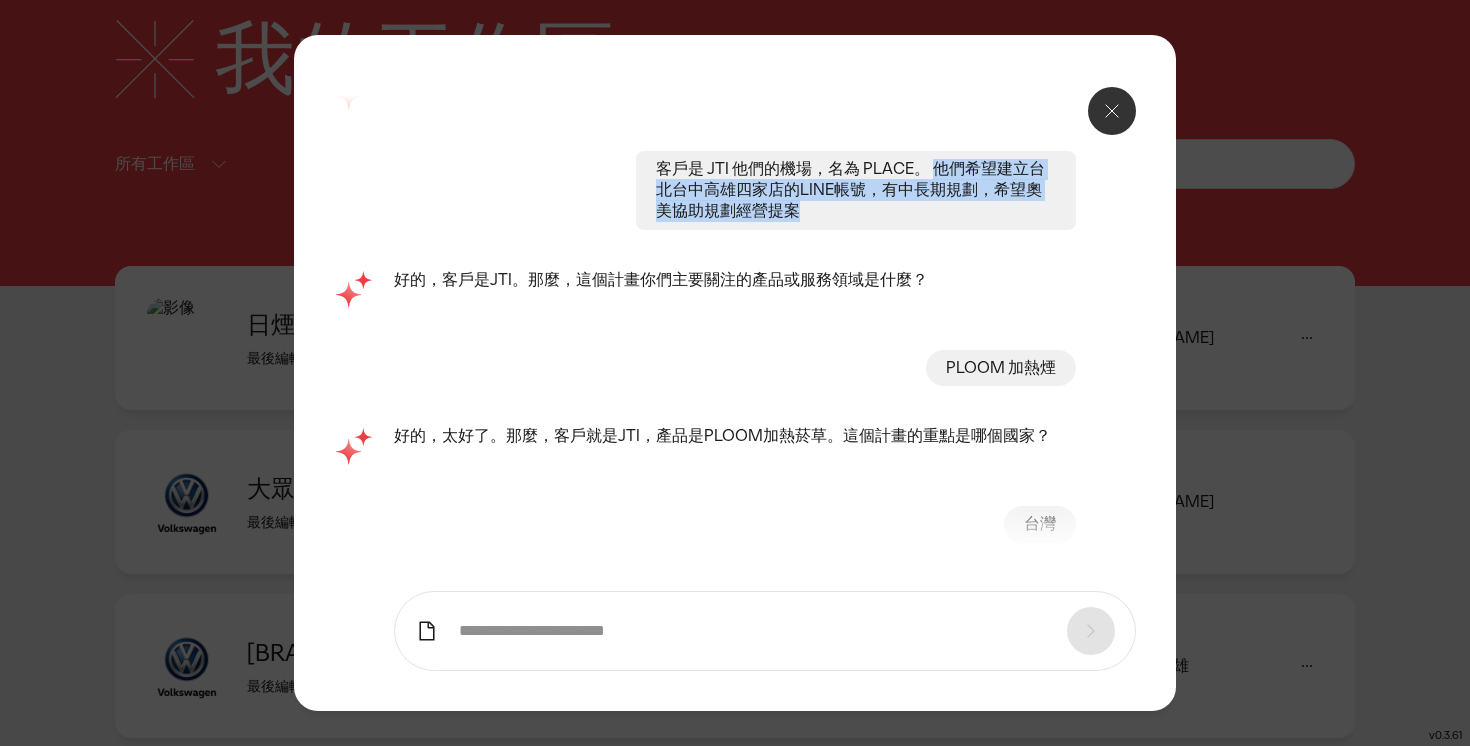 drag, startPoint x: 931, startPoint y: 167, endPoint x: 956, endPoint y: 210, distance: 49.73932 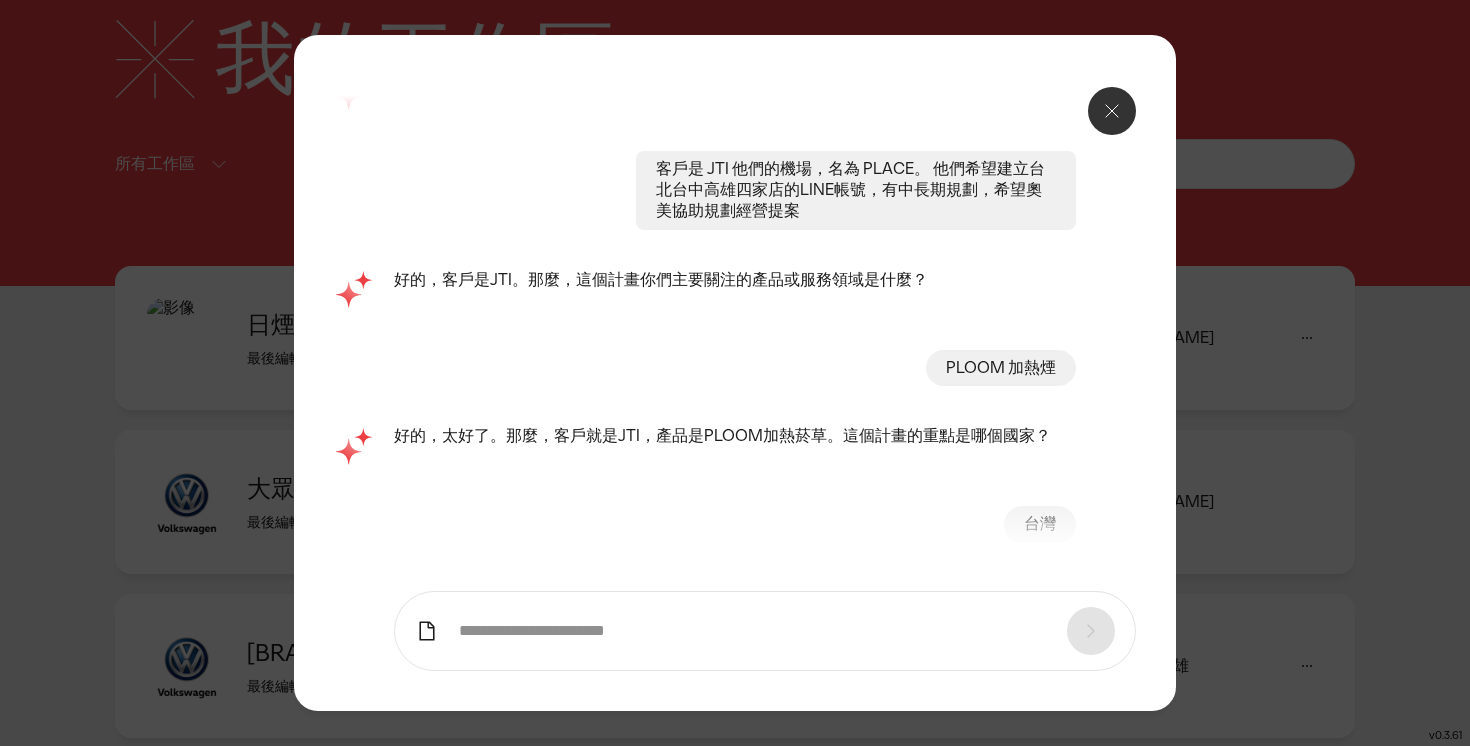 click at bounding box center (753, 631) 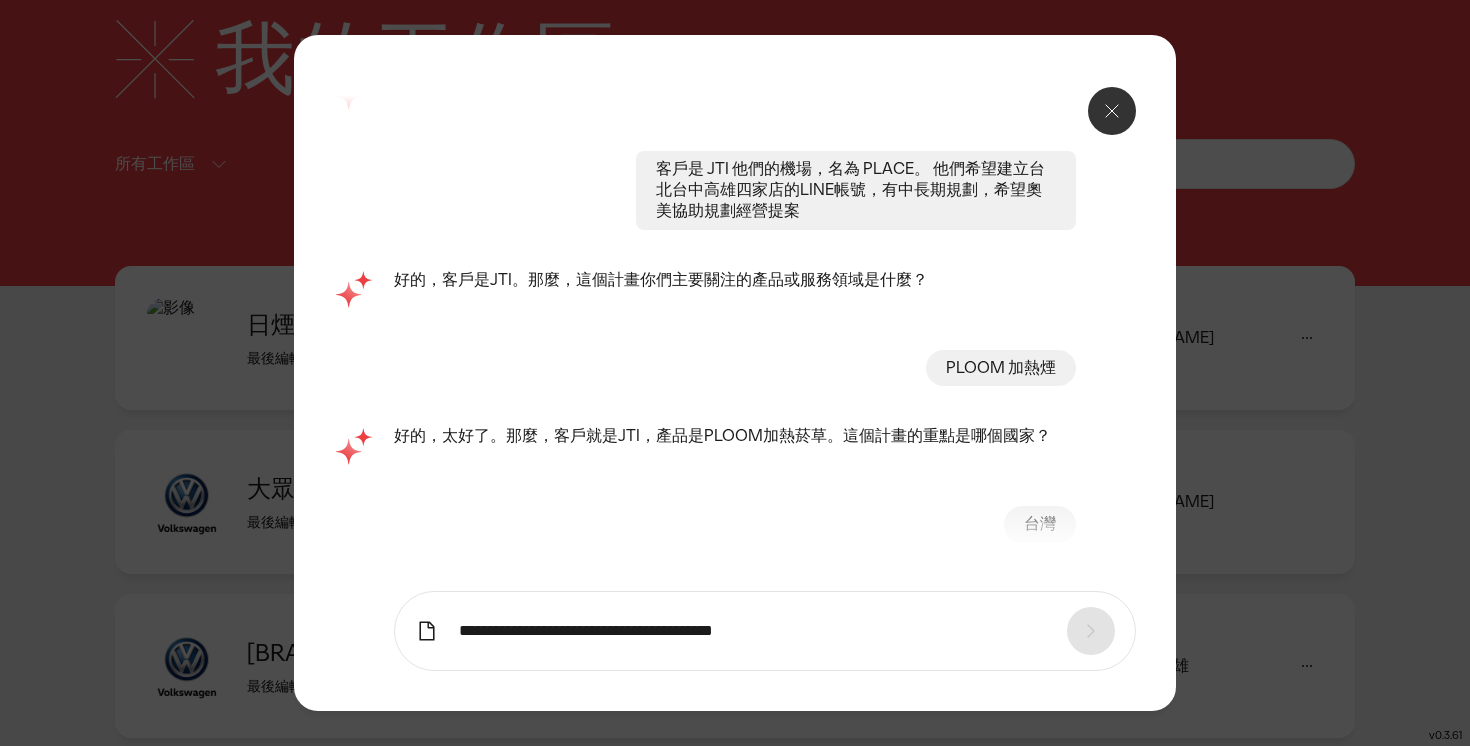 scroll, scrollTop: 0, scrollLeft: 53, axis: horizontal 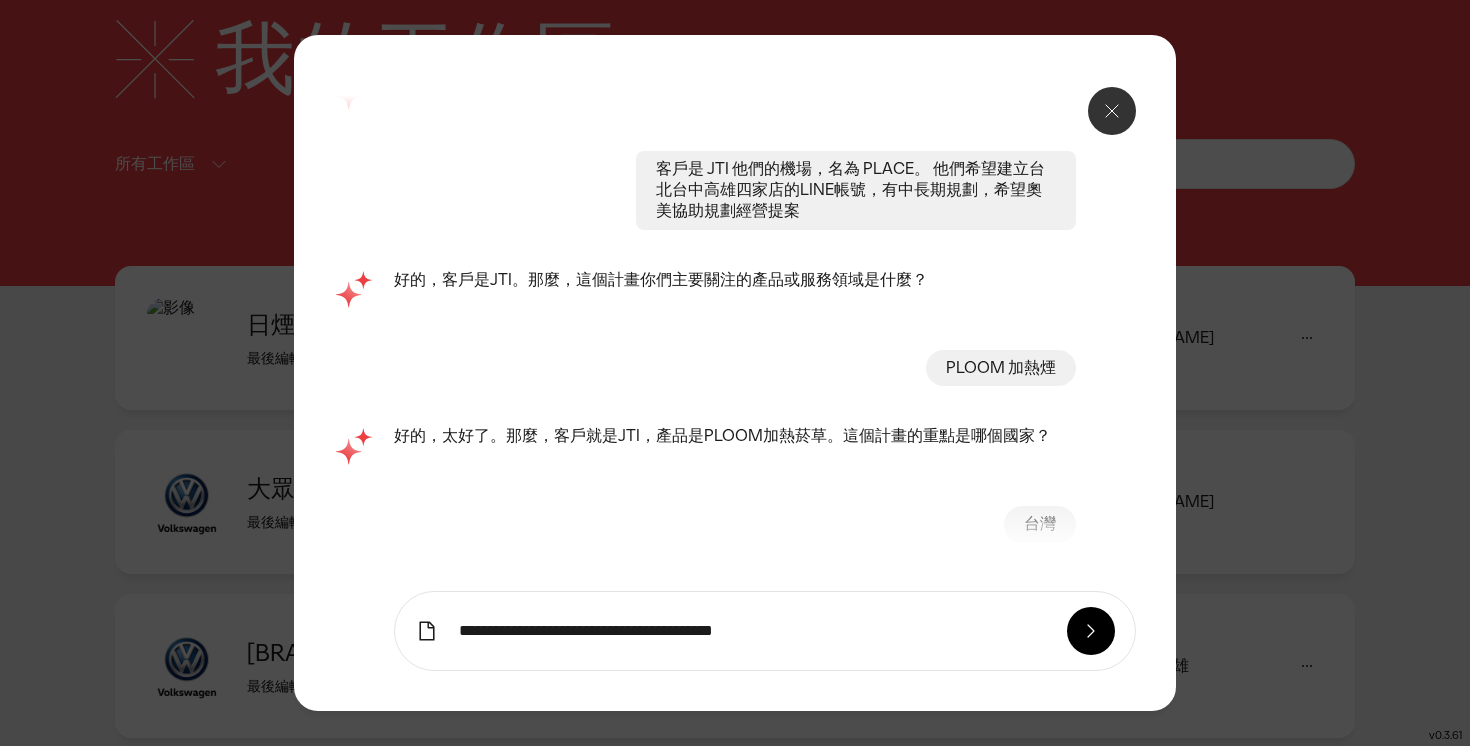 click on "**********" at bounding box center [753, 631] 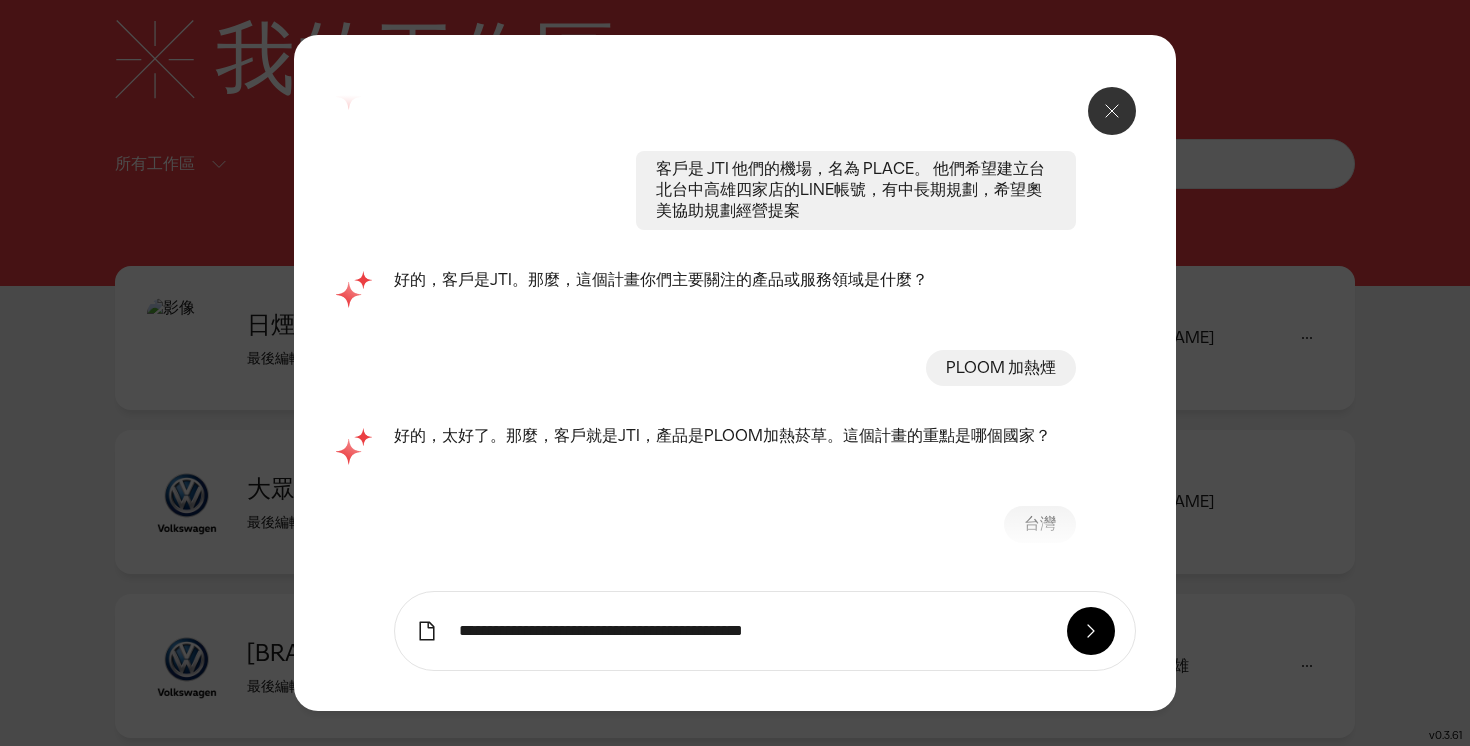 click on "**********" at bounding box center (753, 631) 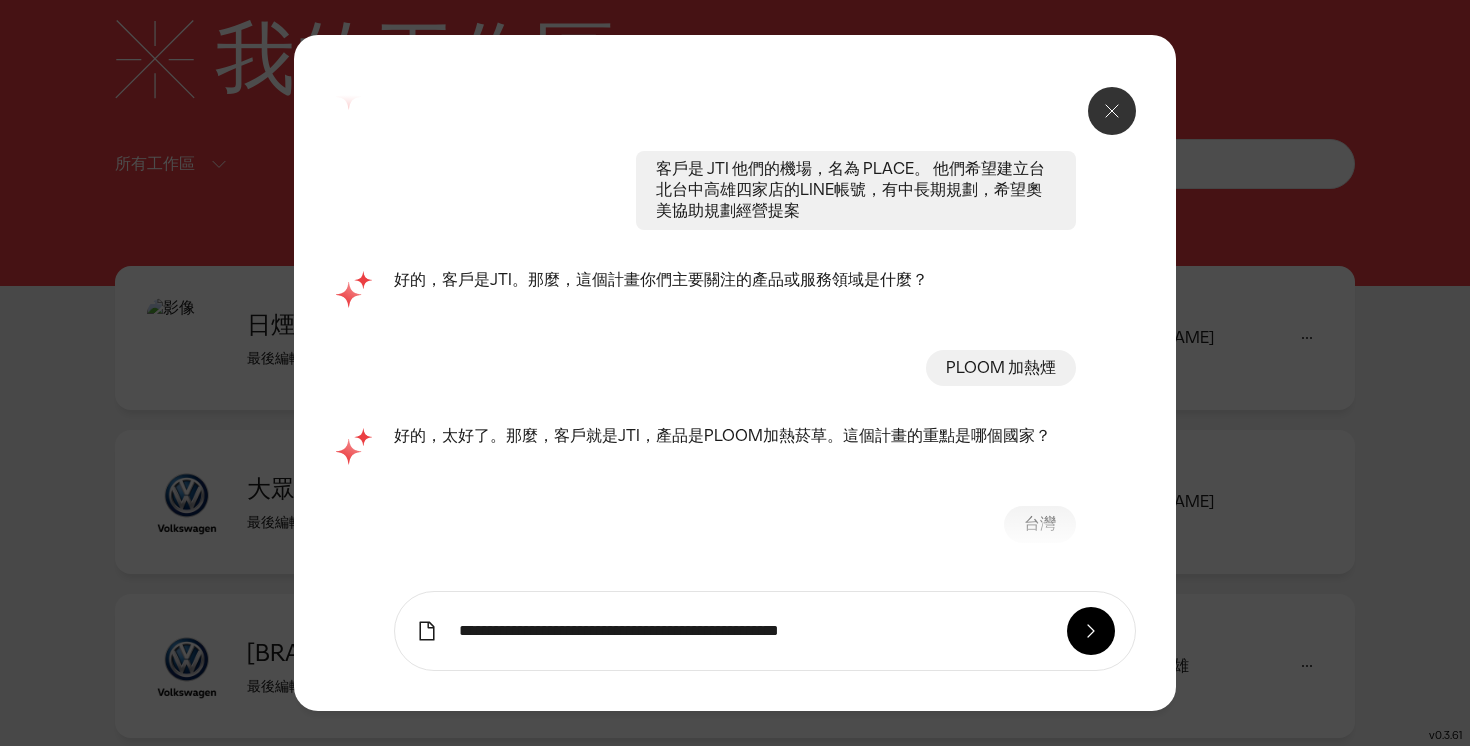 type on "**********" 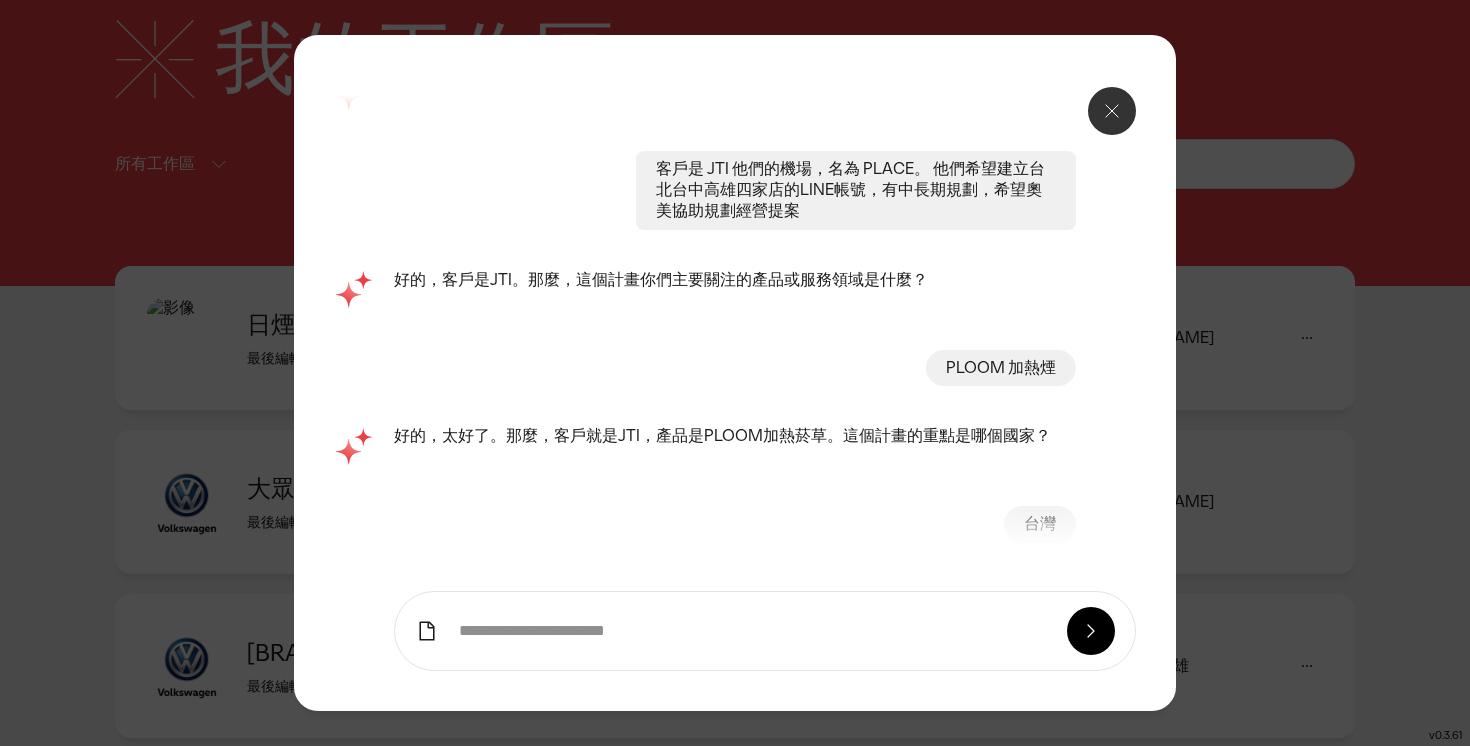 scroll, scrollTop: 0, scrollLeft: 0, axis: both 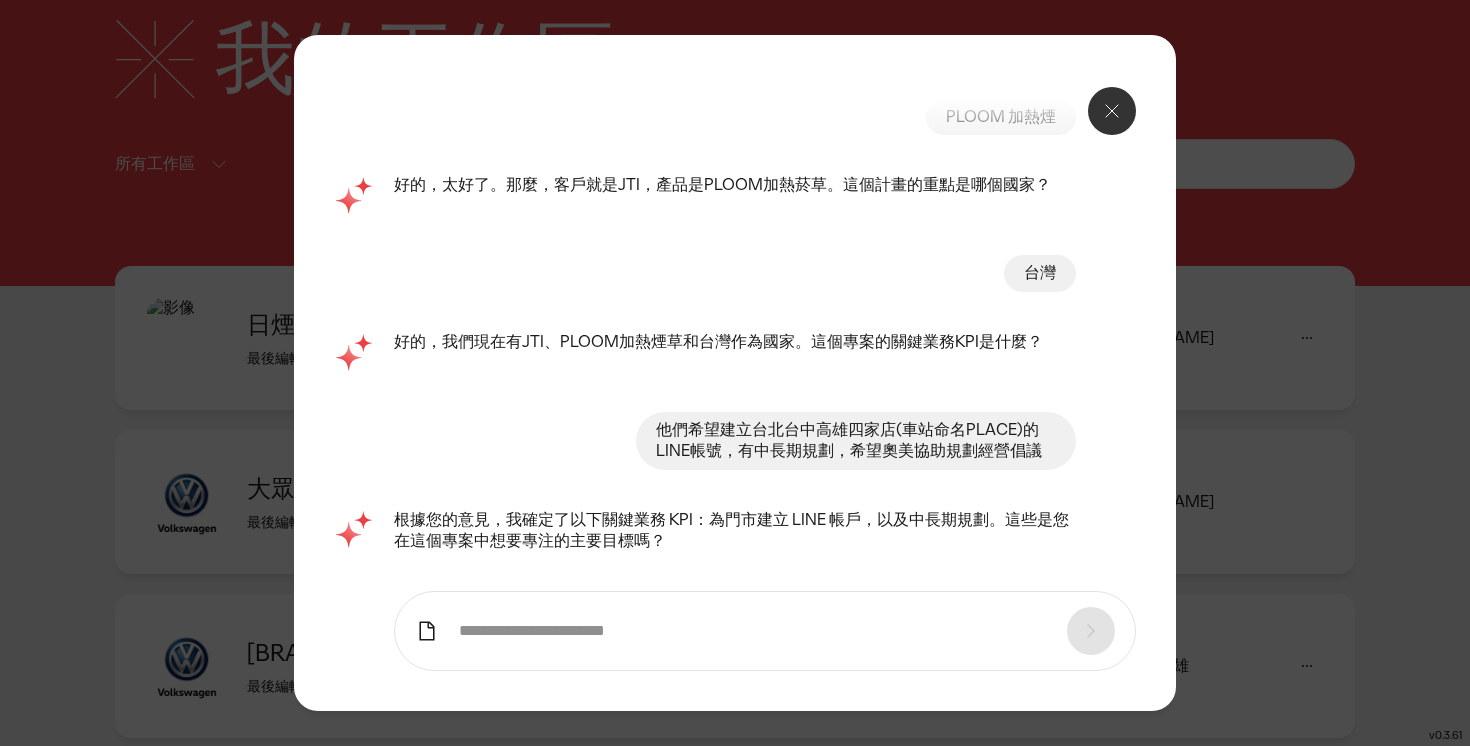 click at bounding box center (753, 631) 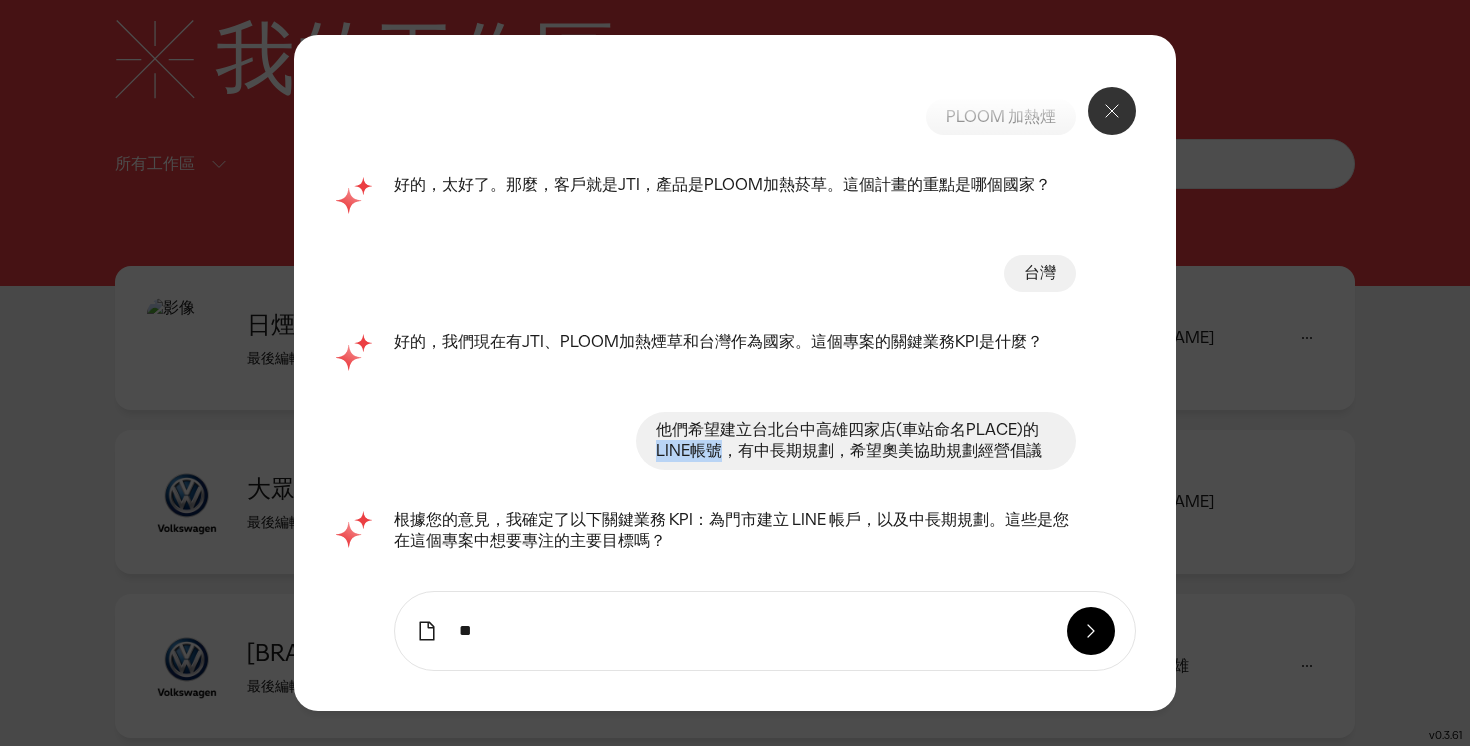 drag, startPoint x: 717, startPoint y: 455, endPoint x: 647, endPoint y: 454, distance: 70.00714 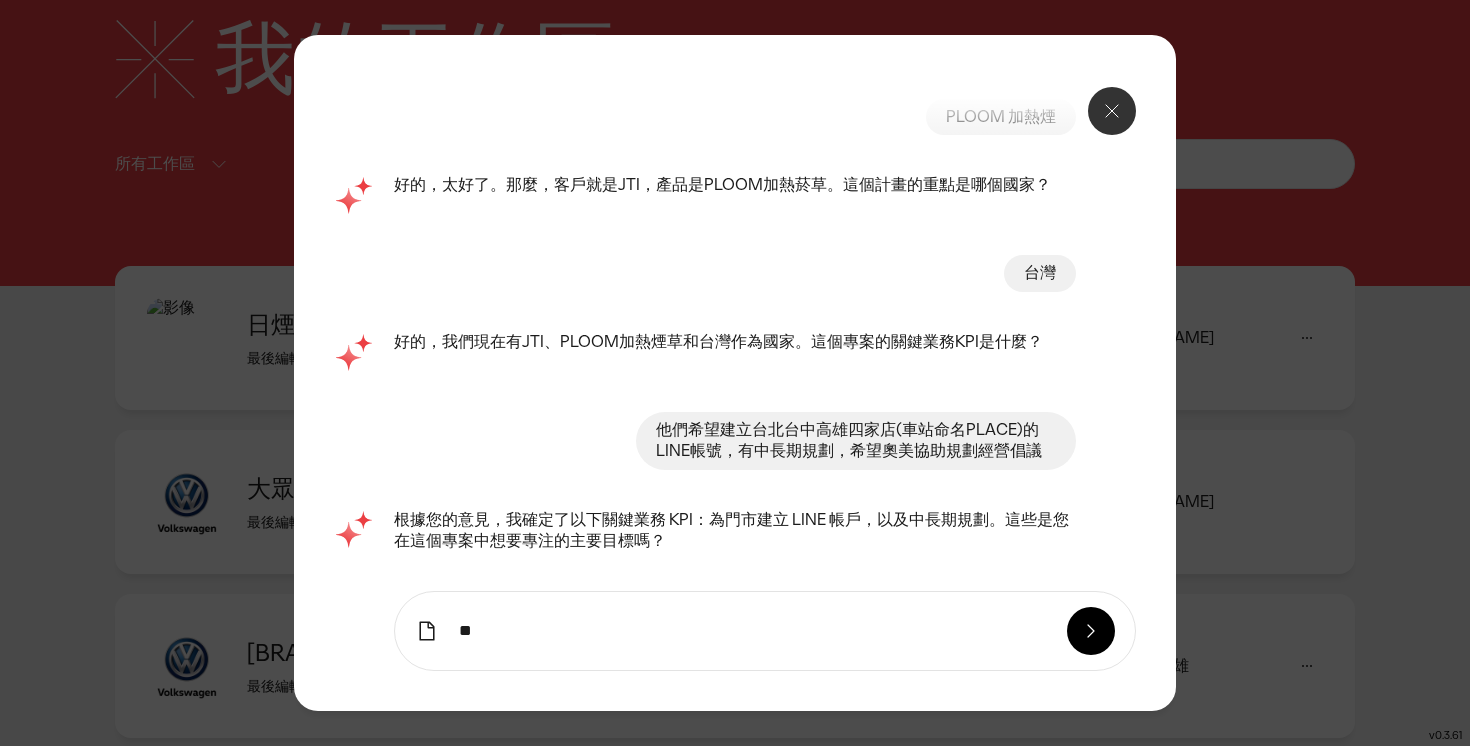 click on "**" at bounding box center (753, 631) 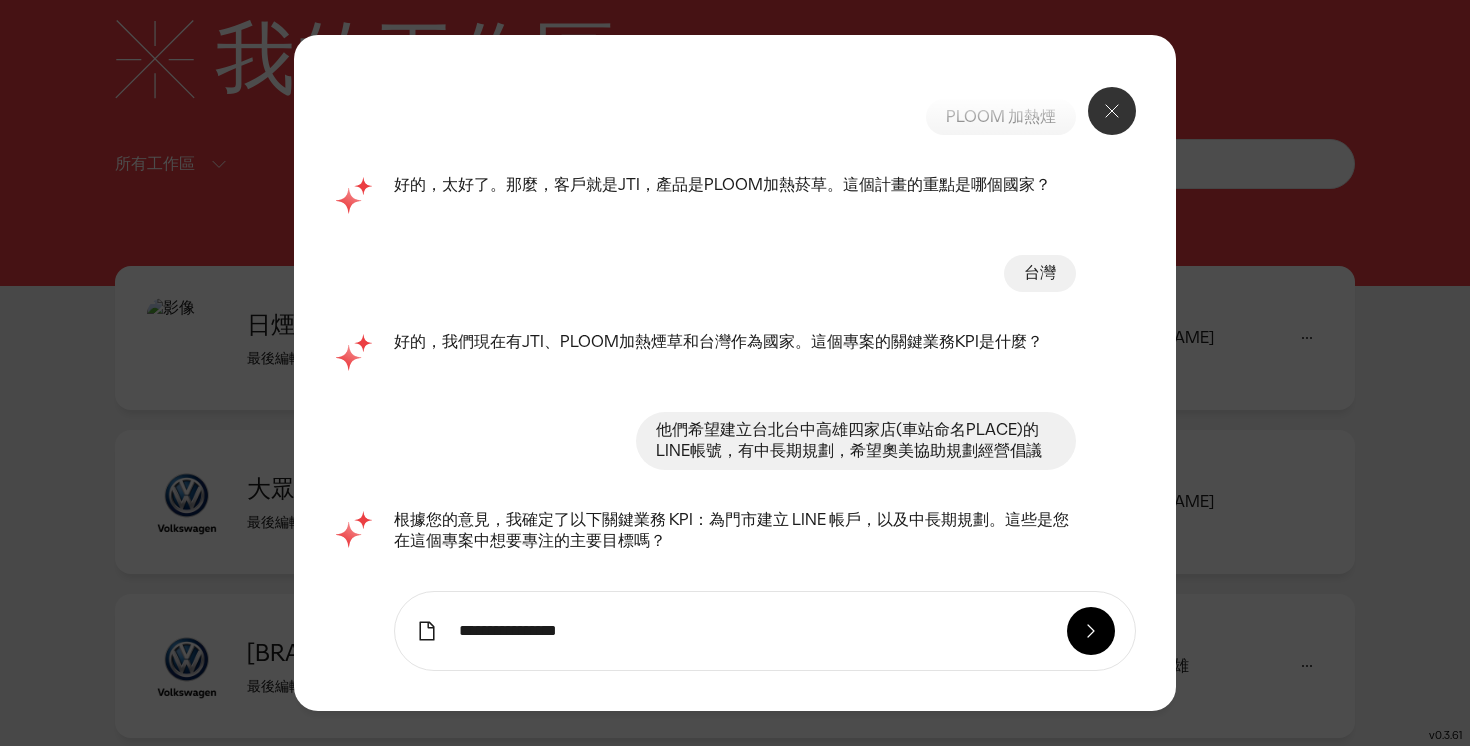 type on "**********" 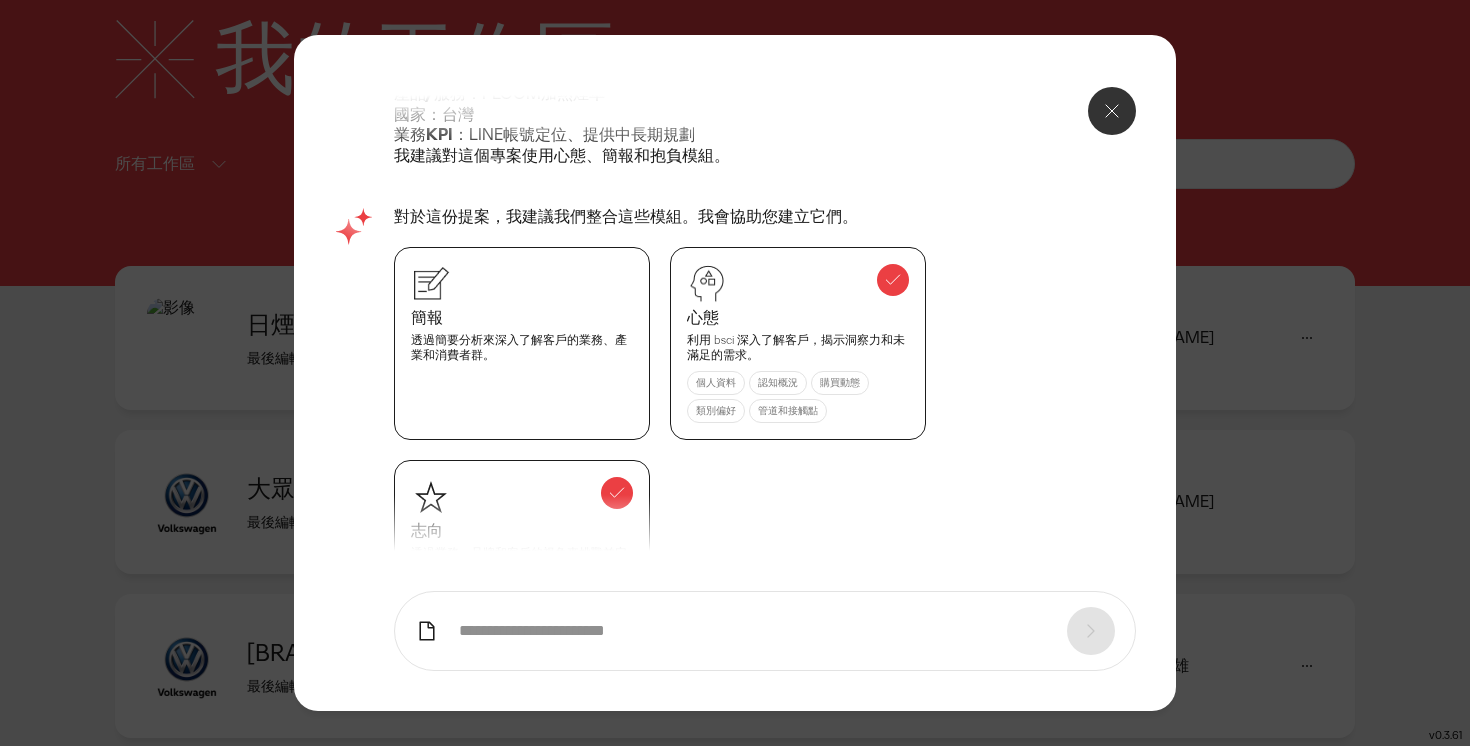 scroll, scrollTop: 1191, scrollLeft: 0, axis: vertical 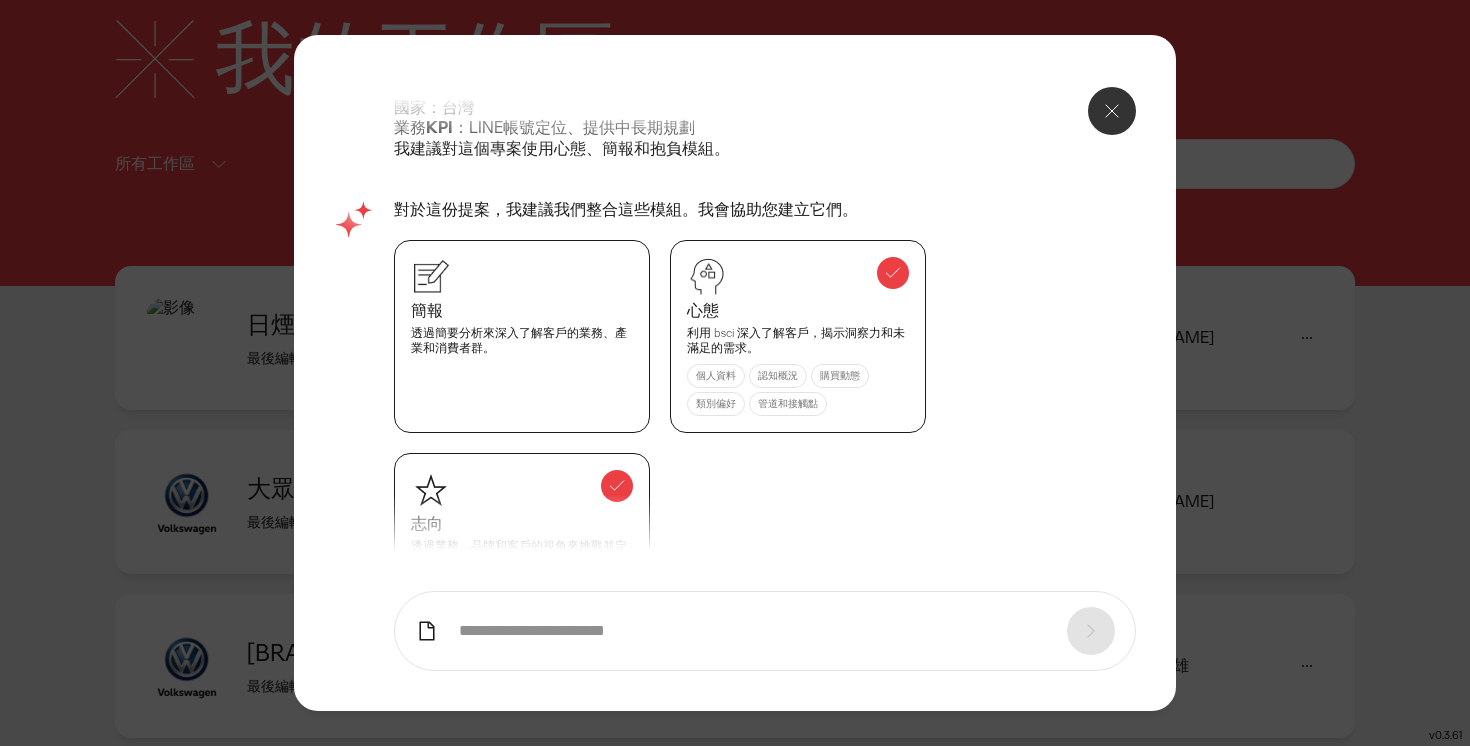 click at bounding box center [522, 277] 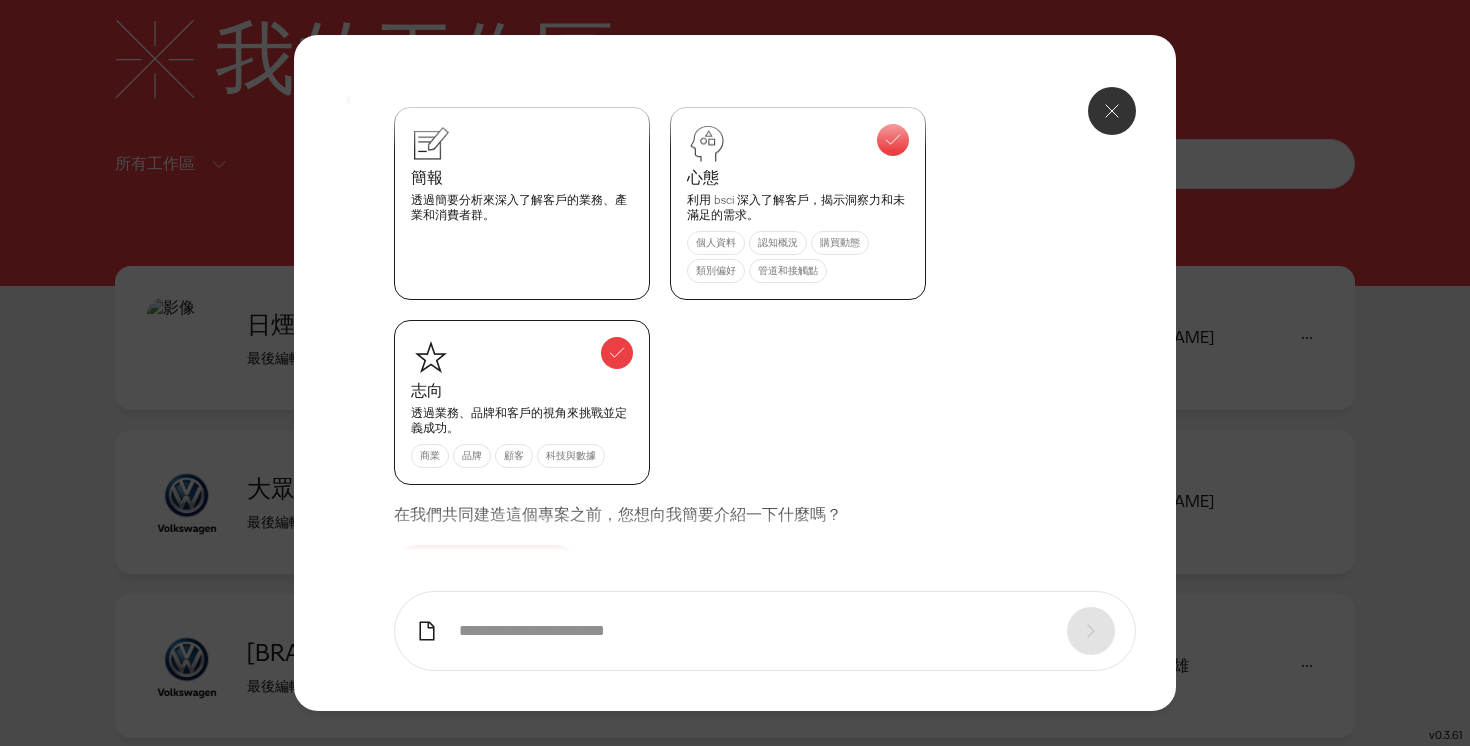 scroll, scrollTop: 1373, scrollLeft: 0, axis: vertical 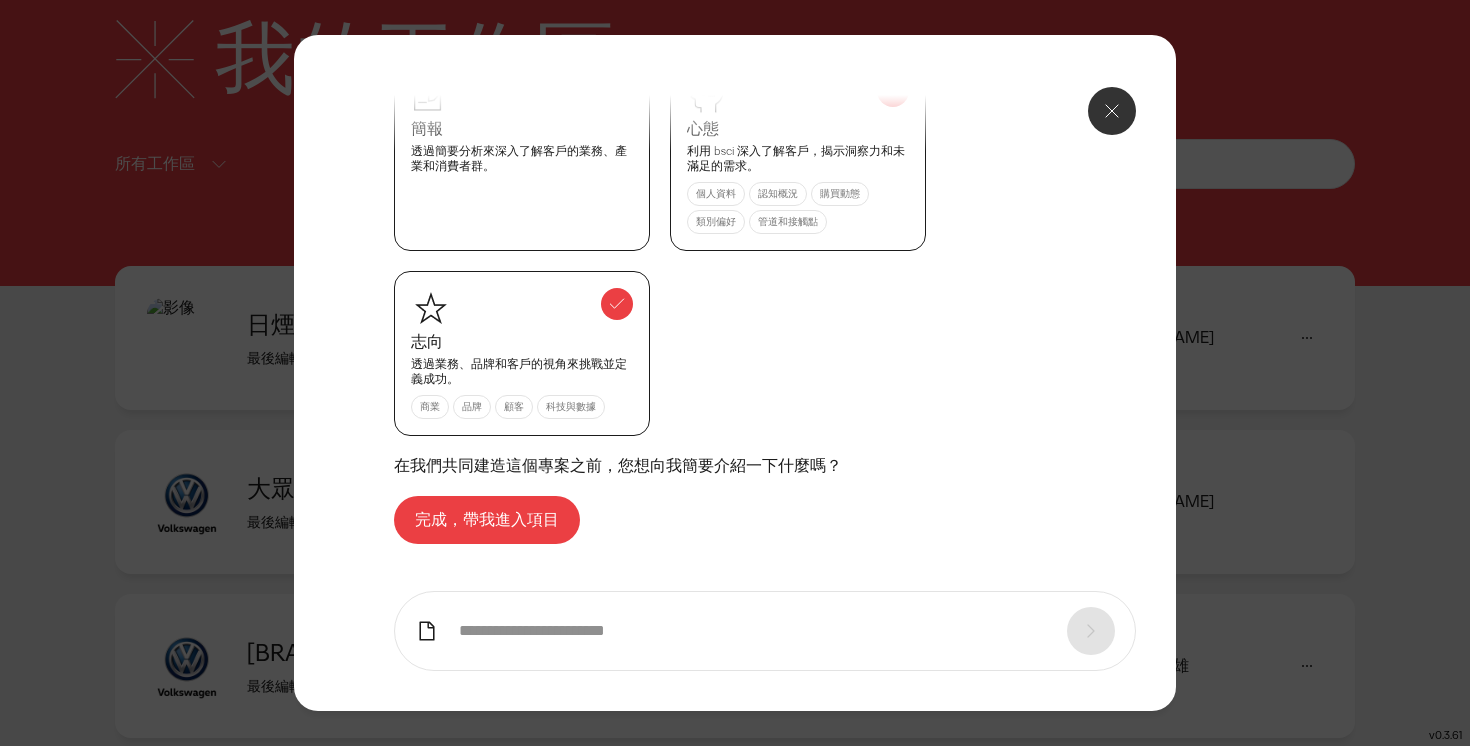 click on "完成，帶我進入項目" at bounding box center [487, 519] 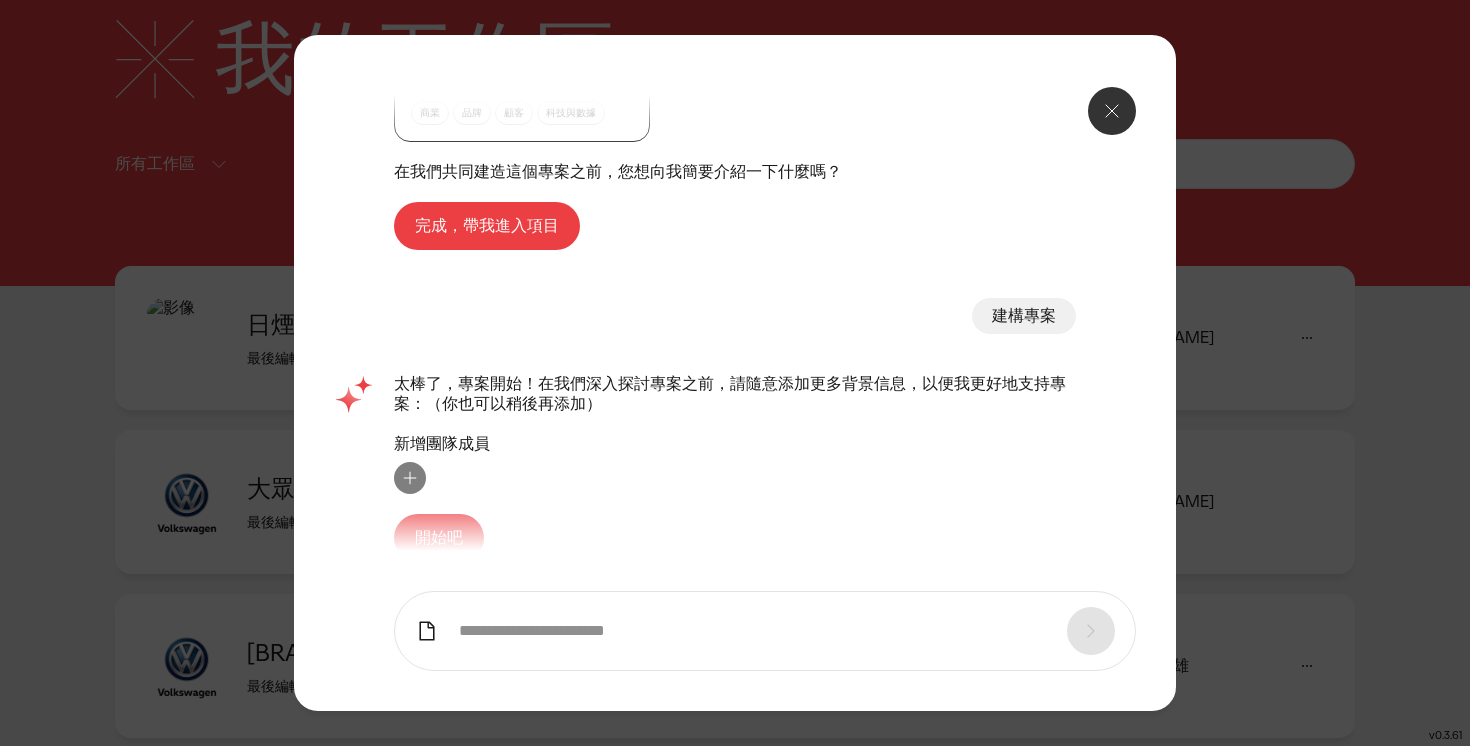 scroll, scrollTop: 1677, scrollLeft: 0, axis: vertical 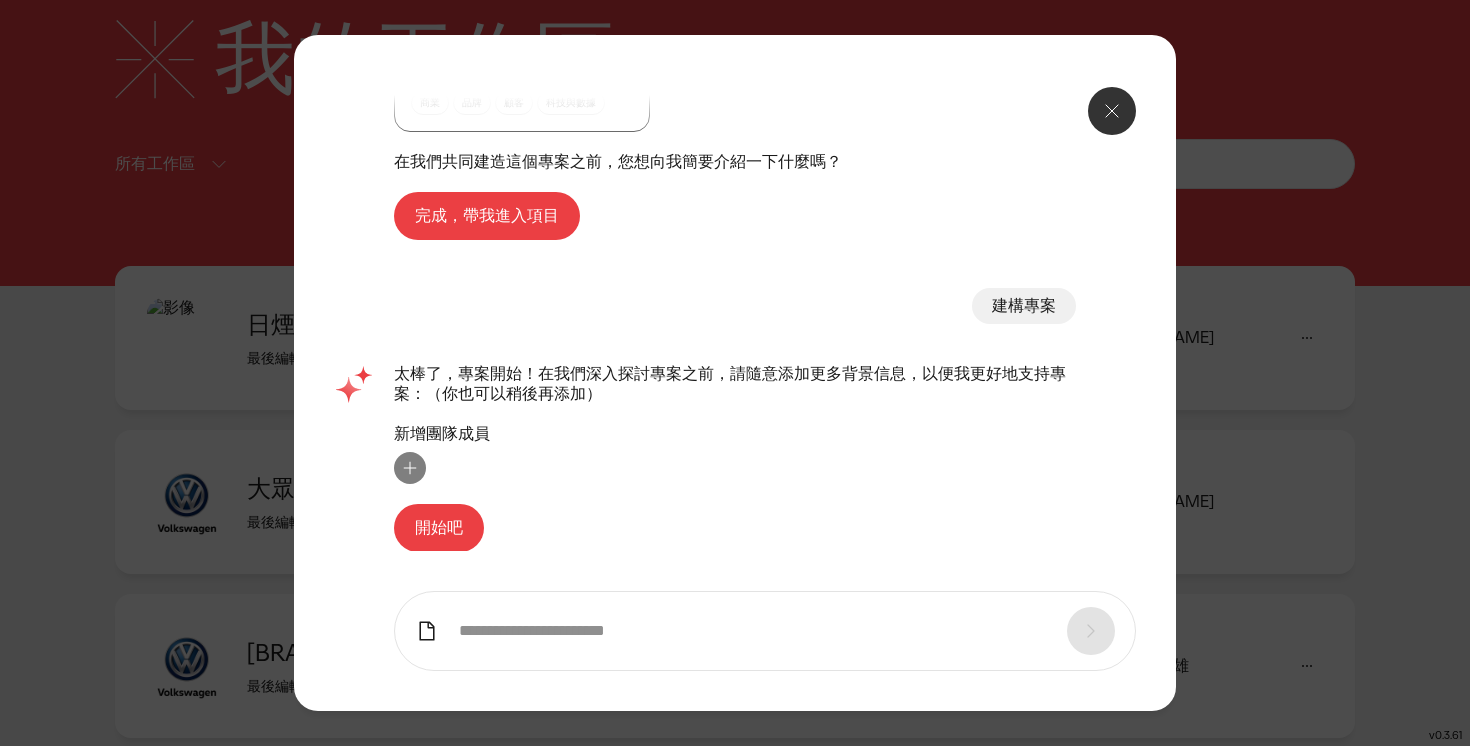 click on "開始吧" 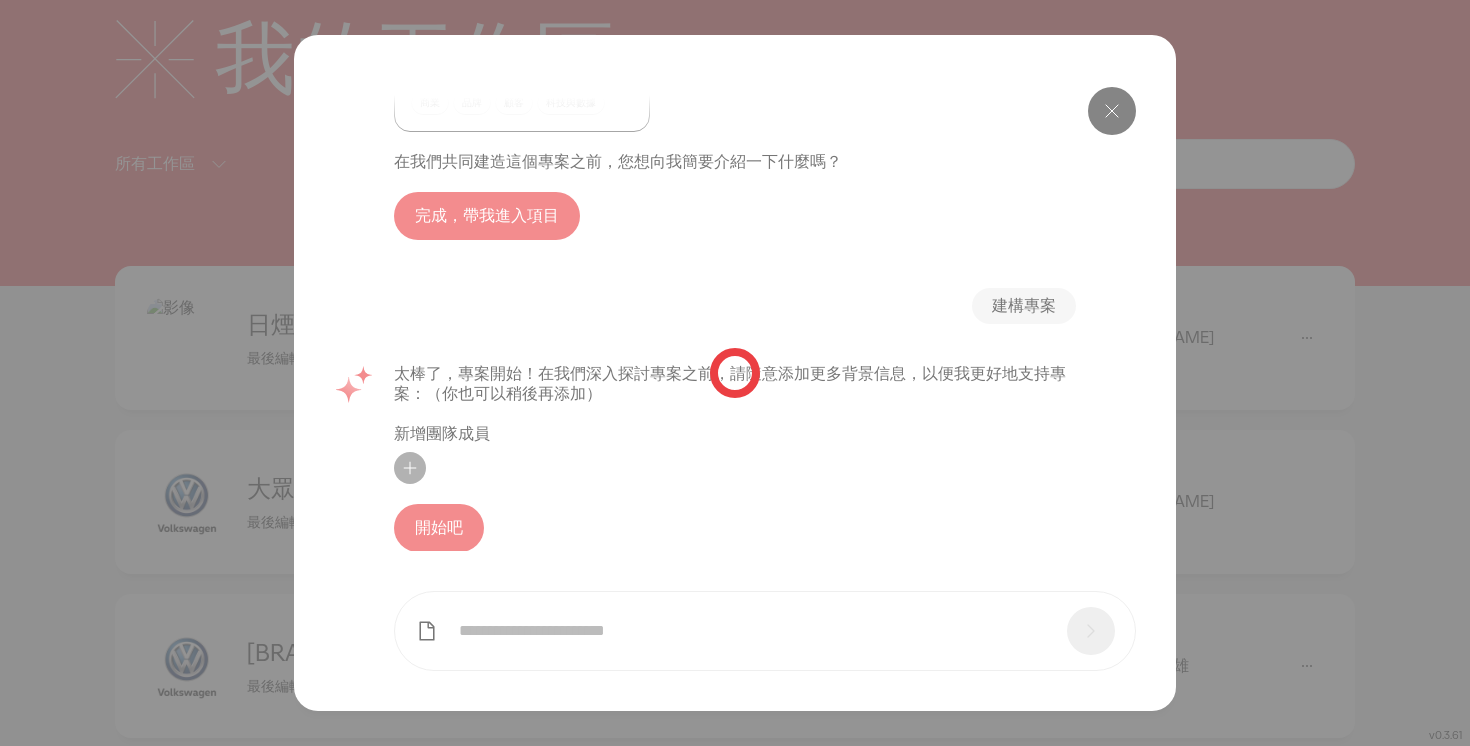 scroll, scrollTop: 0, scrollLeft: 0, axis: both 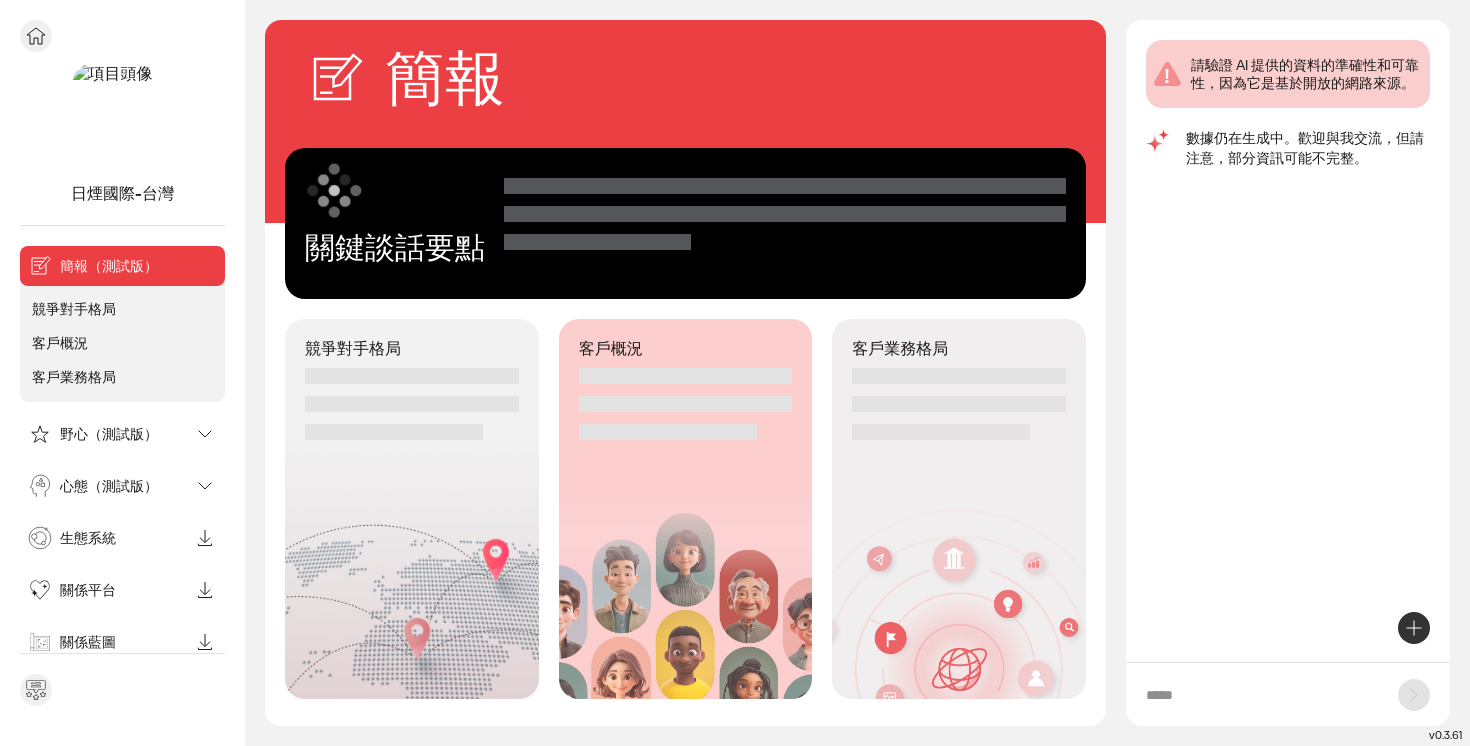 click 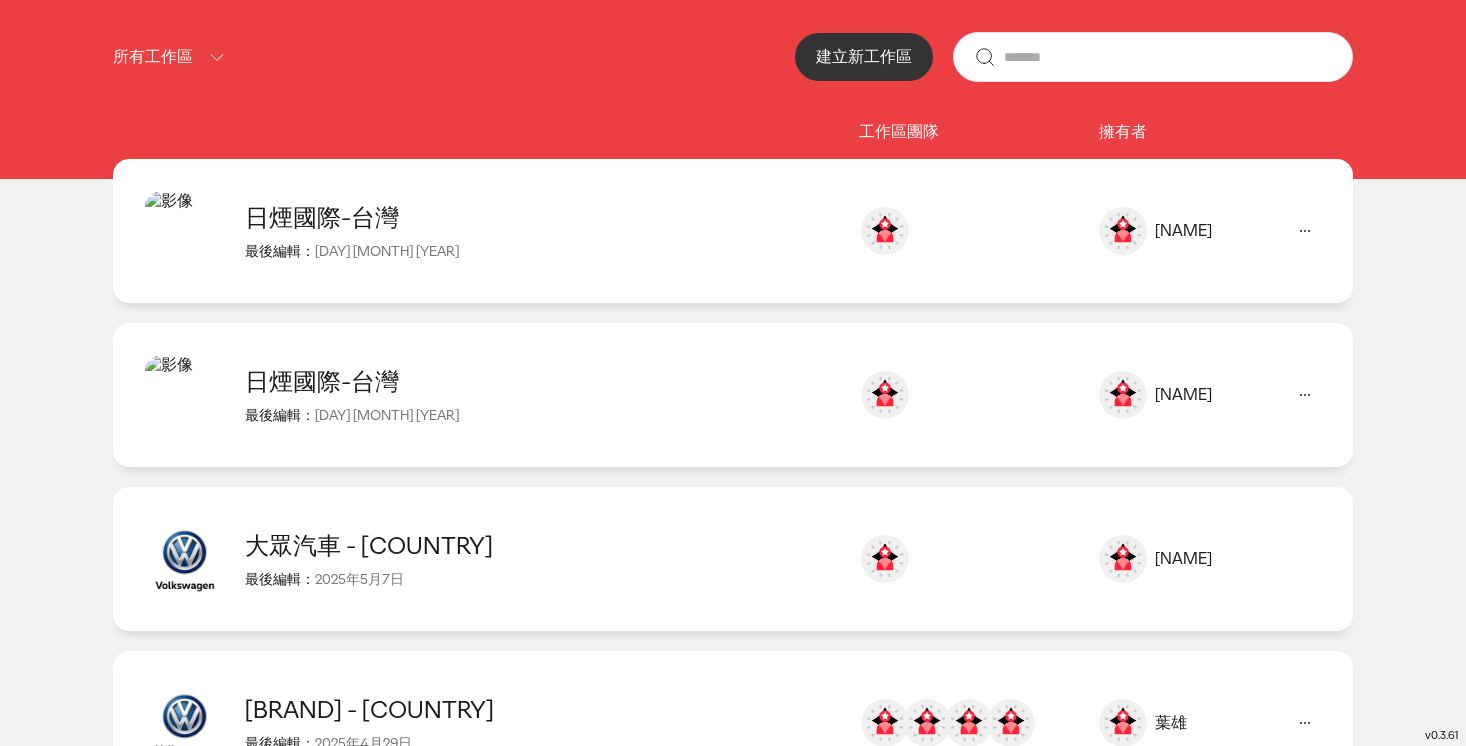 scroll, scrollTop: 262, scrollLeft: 0, axis: vertical 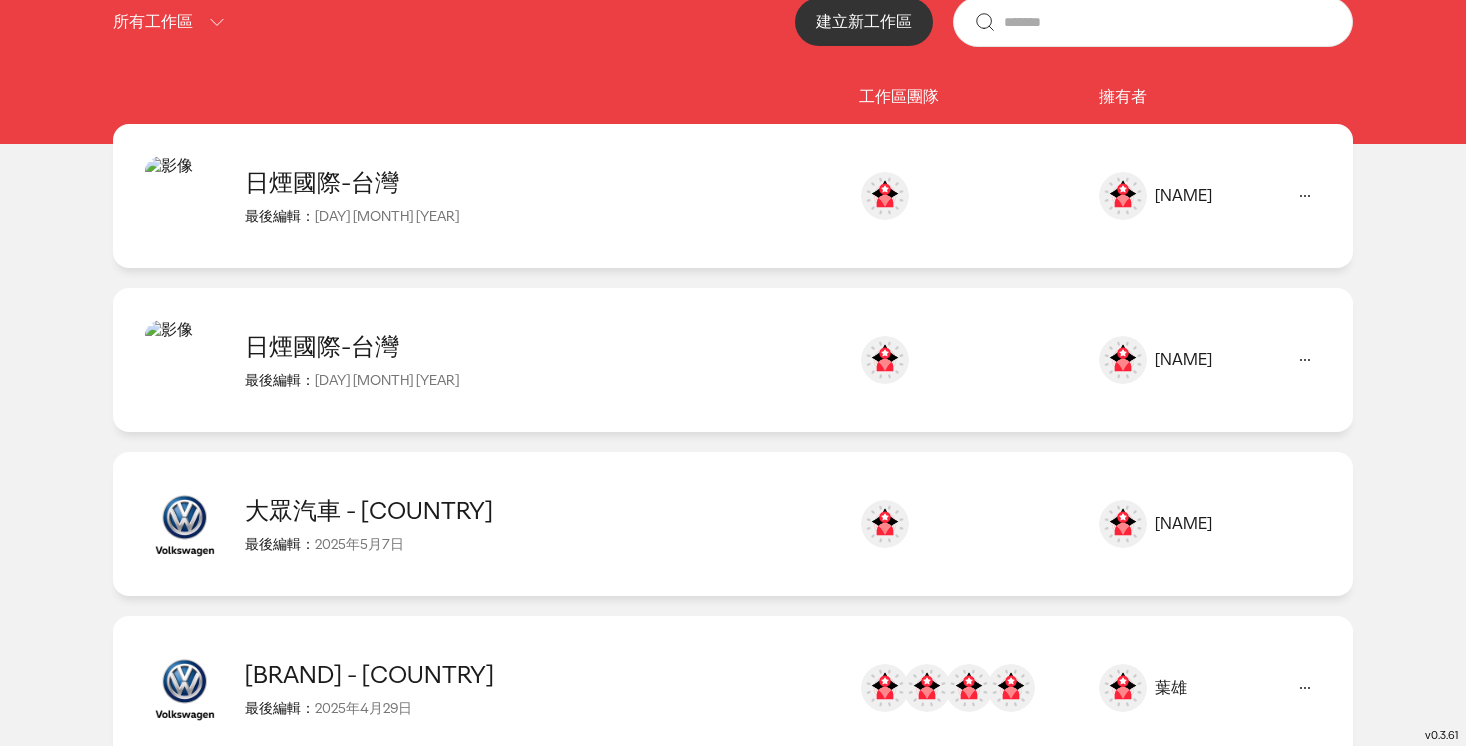 click 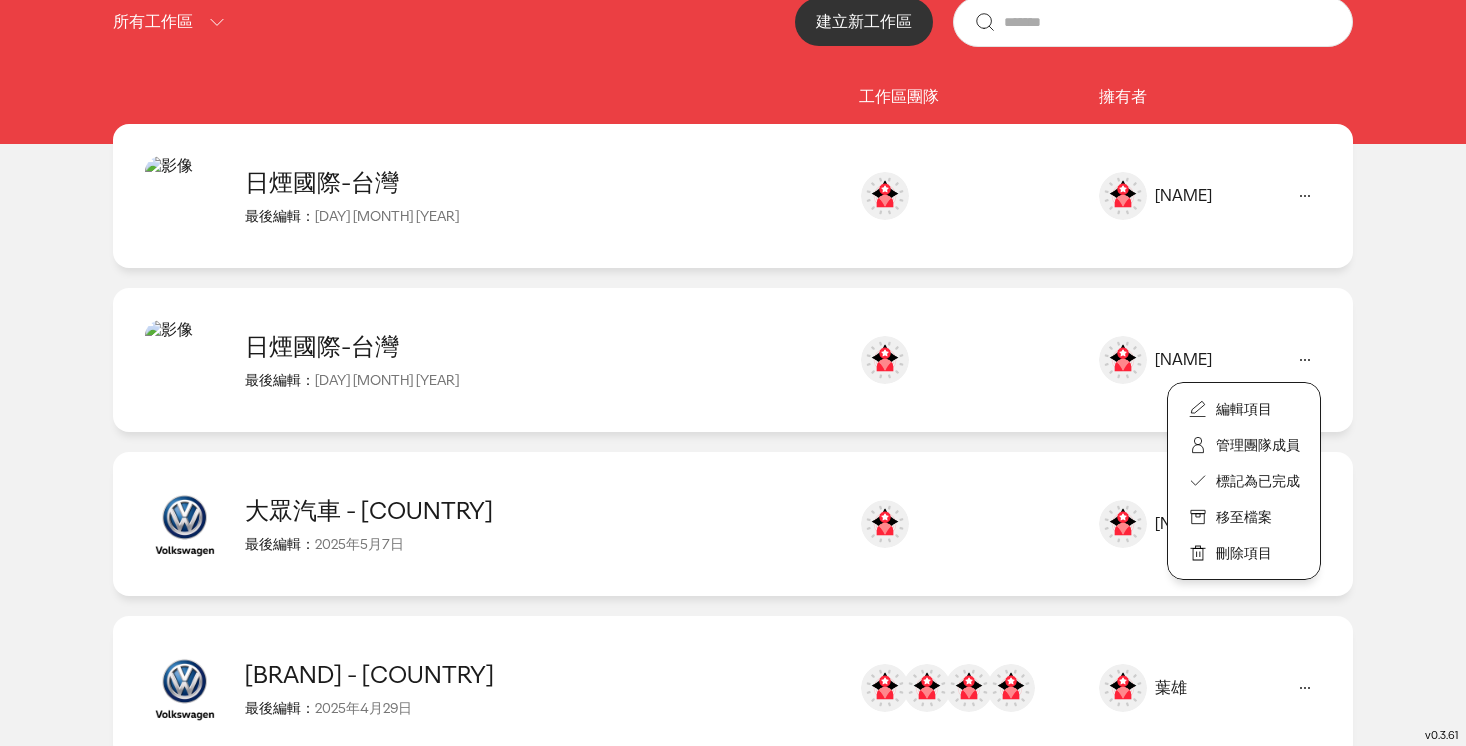 click on "刪除項目" at bounding box center [1244, 553] 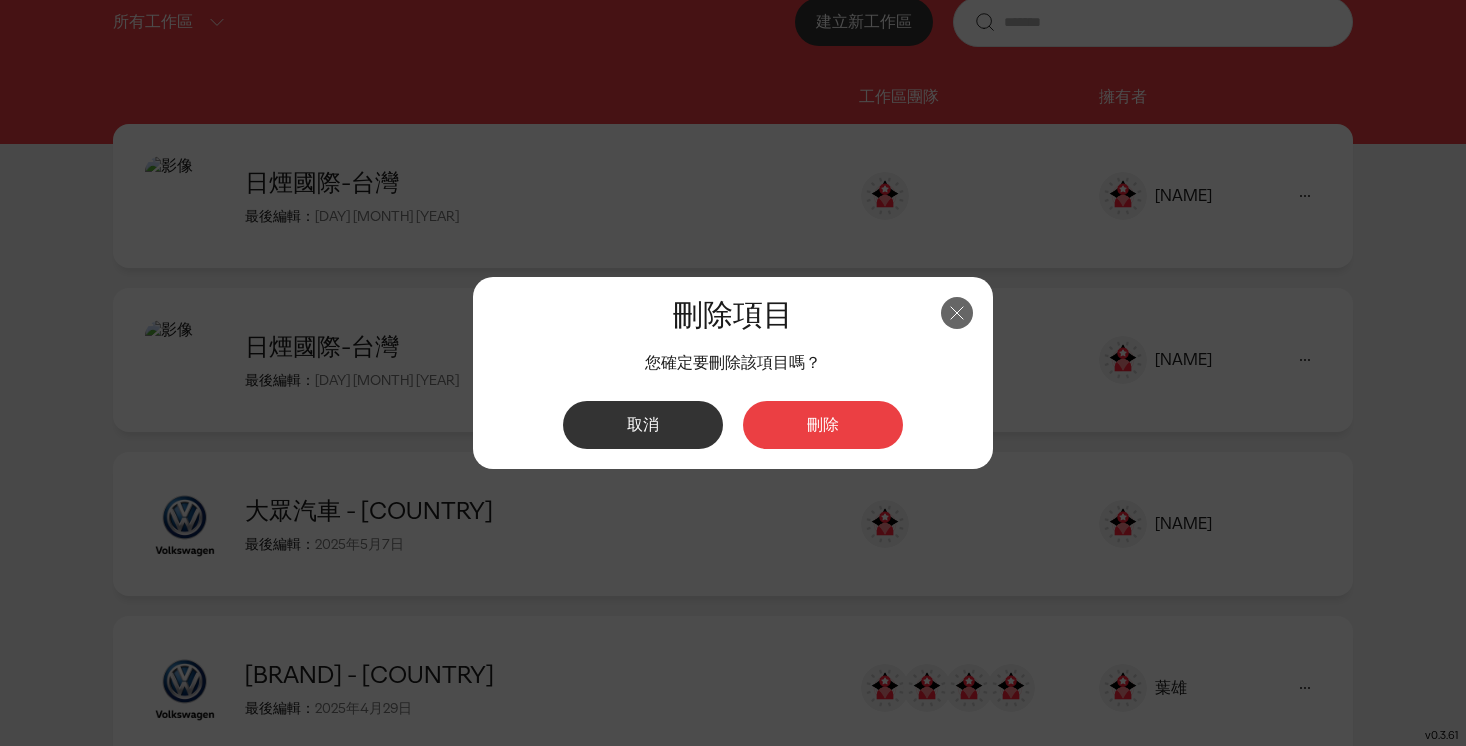 click on "刪除" at bounding box center (823, 425) 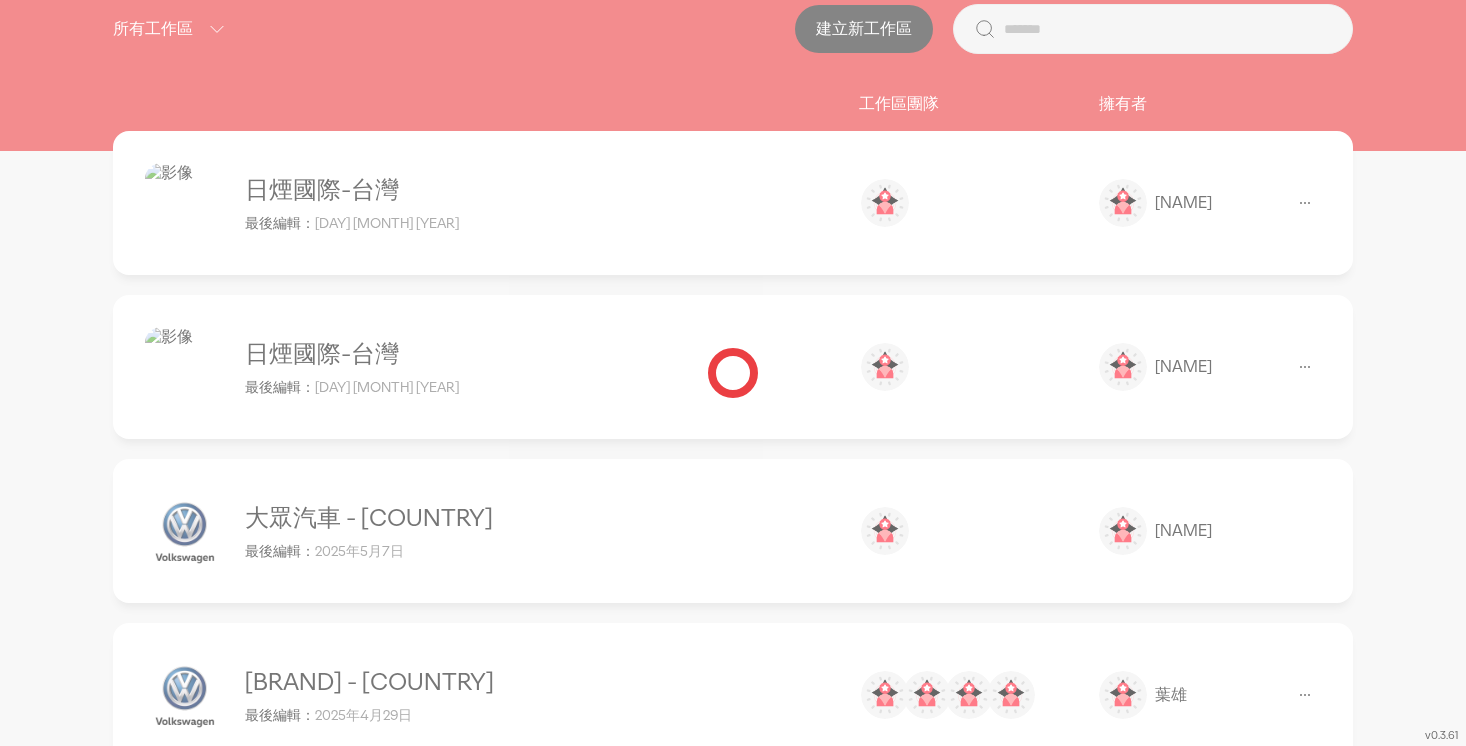 scroll, scrollTop: 254, scrollLeft: 0, axis: vertical 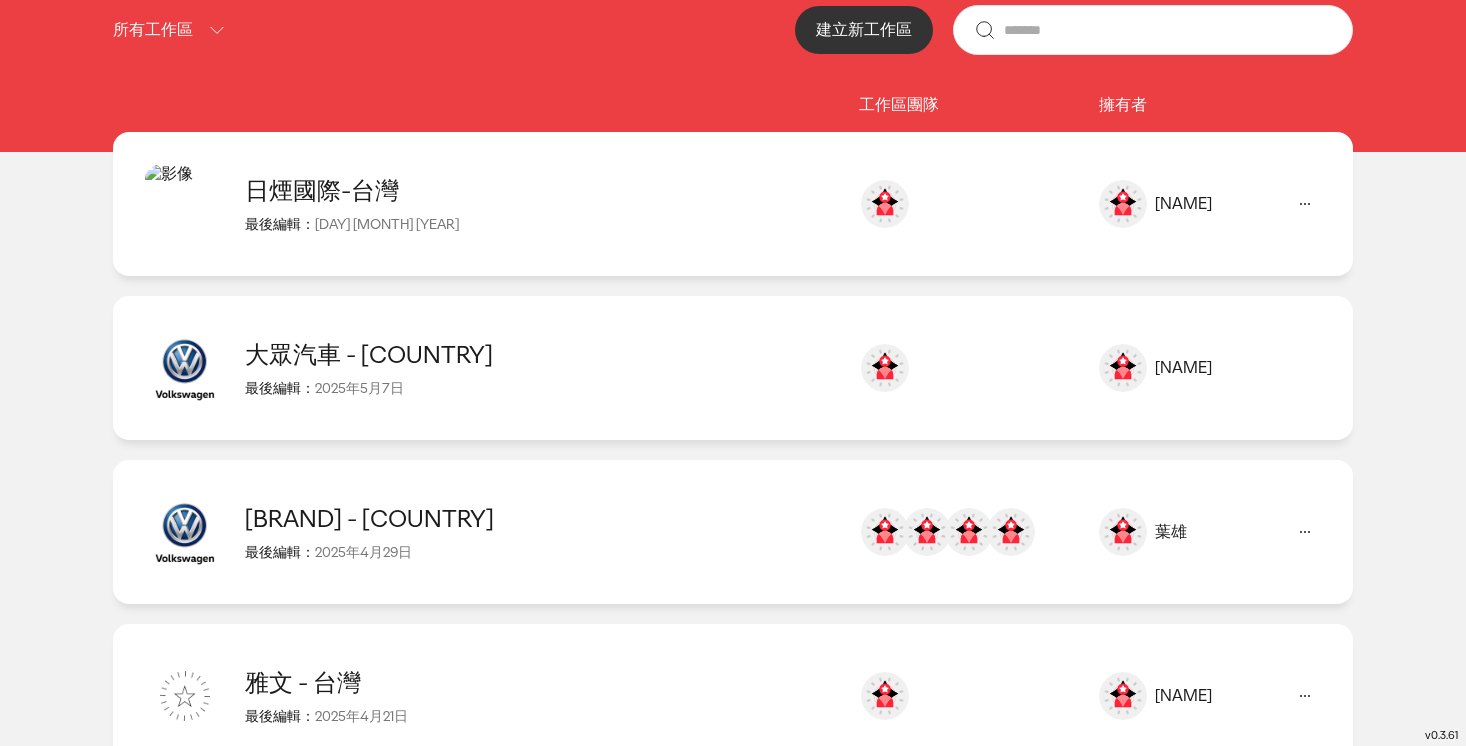 click on "日煙國際-台灣 最後編輯： 2025年8月3日" 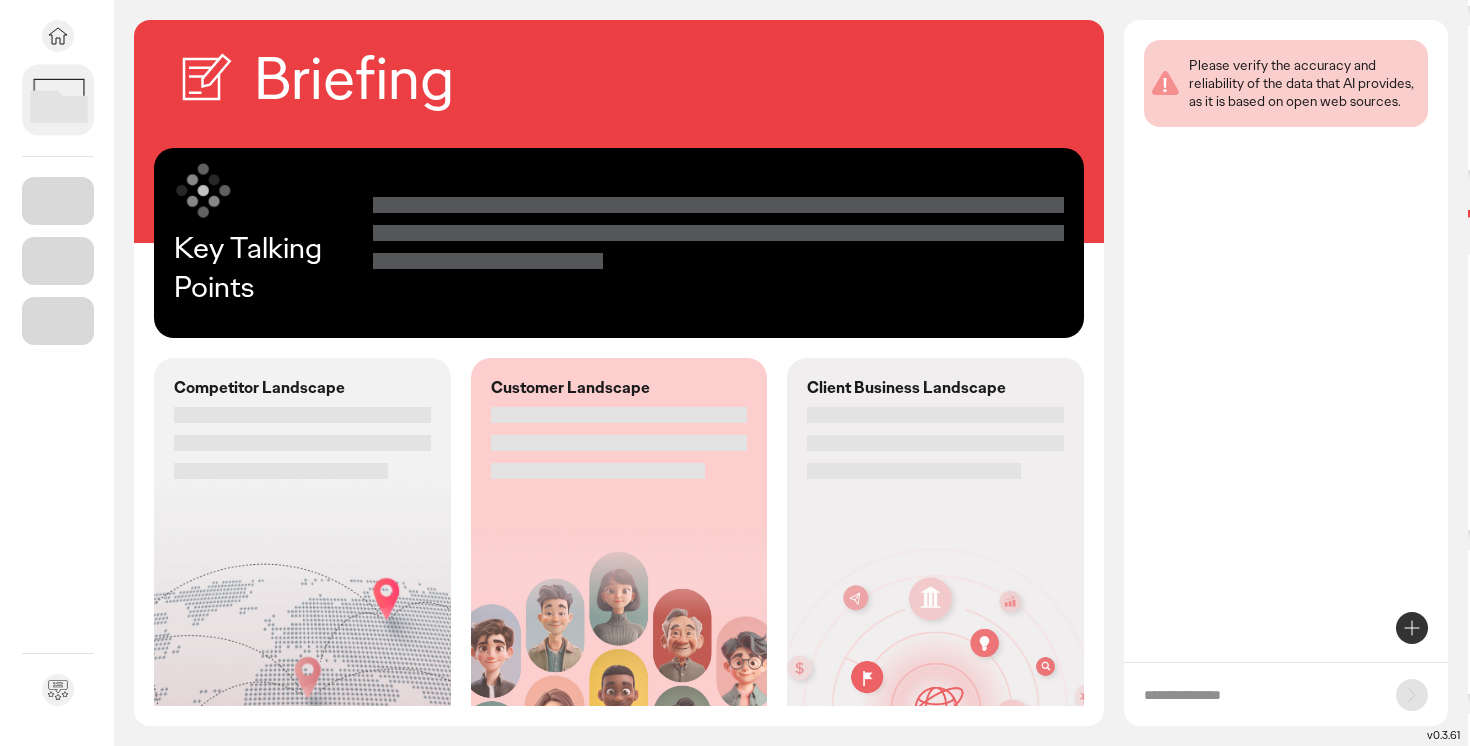 scroll, scrollTop: 0, scrollLeft: 0, axis: both 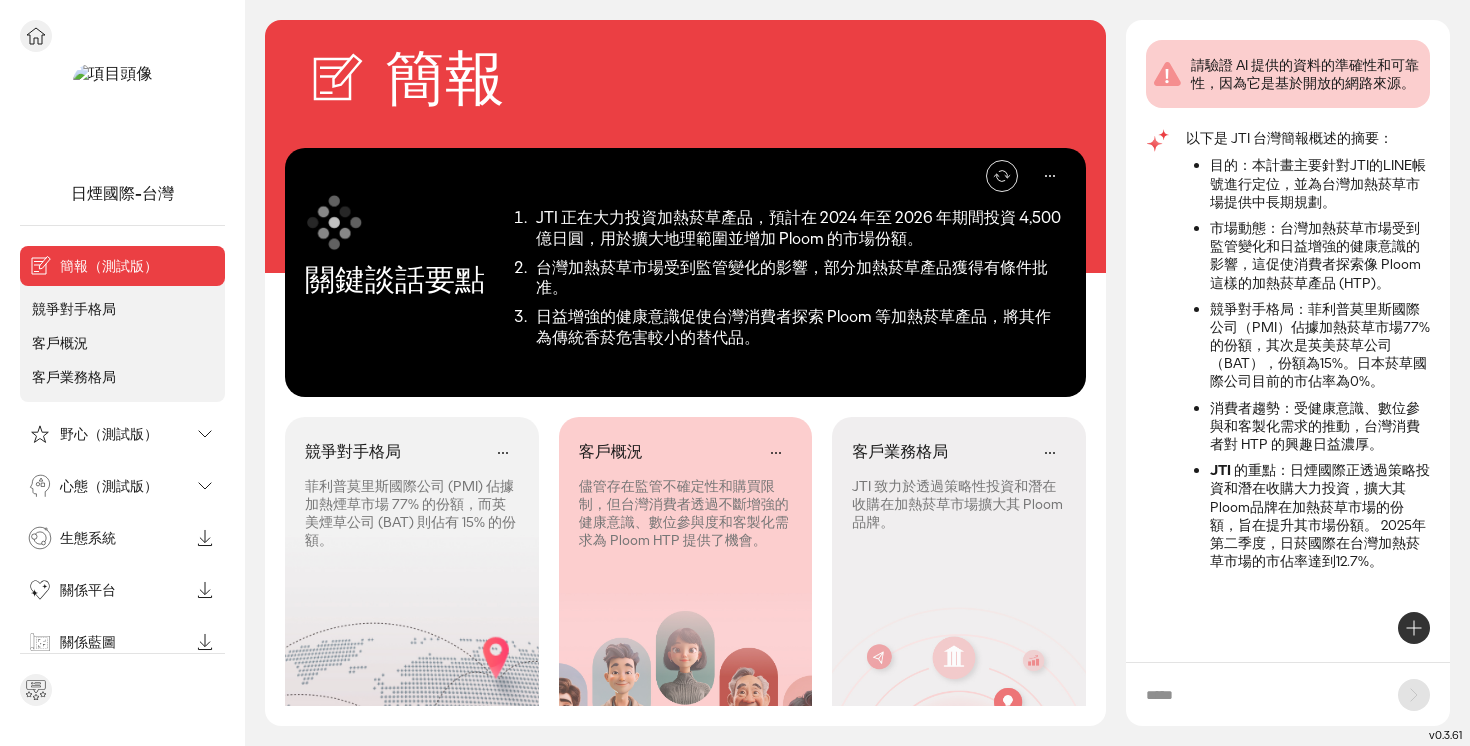 click on "客戶業務格局" at bounding box center [74, 377] 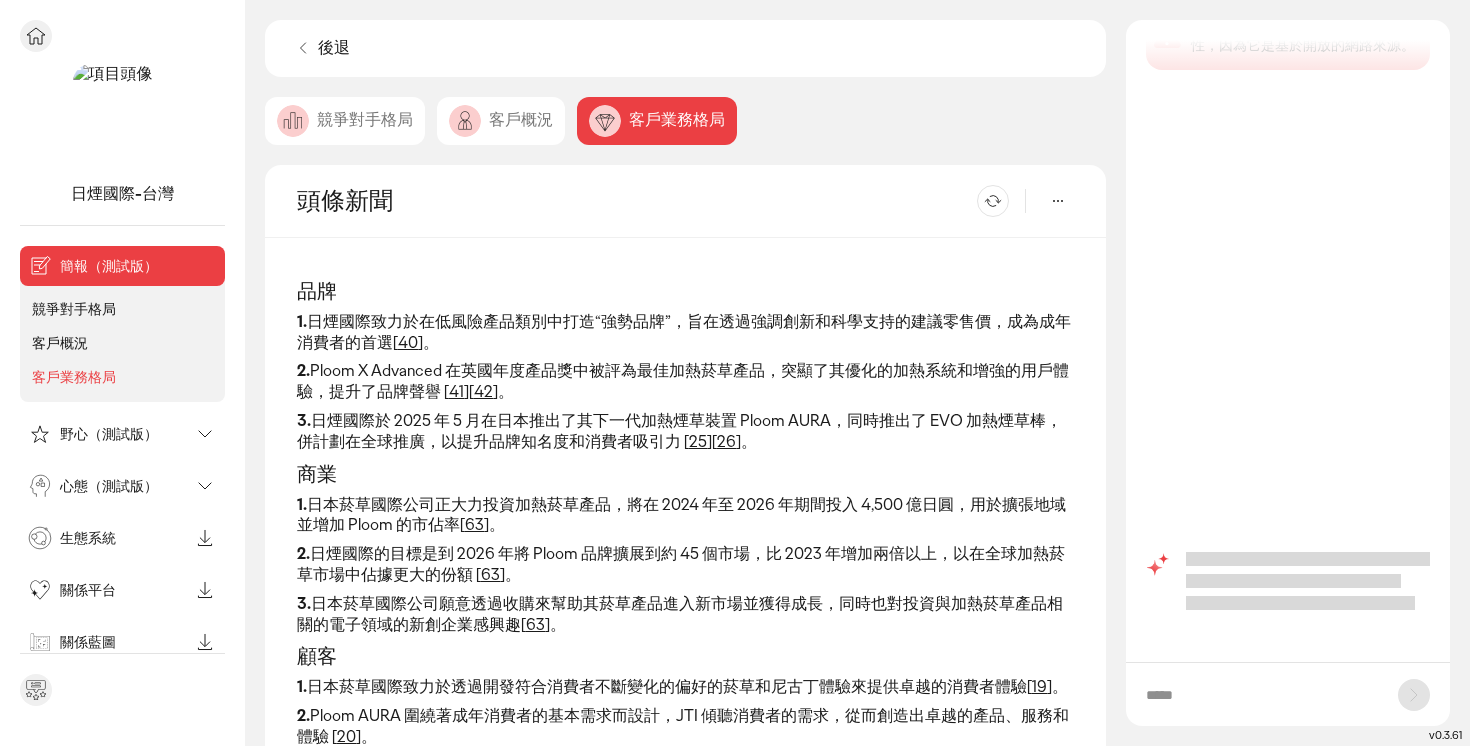 scroll, scrollTop: 0, scrollLeft: 0, axis: both 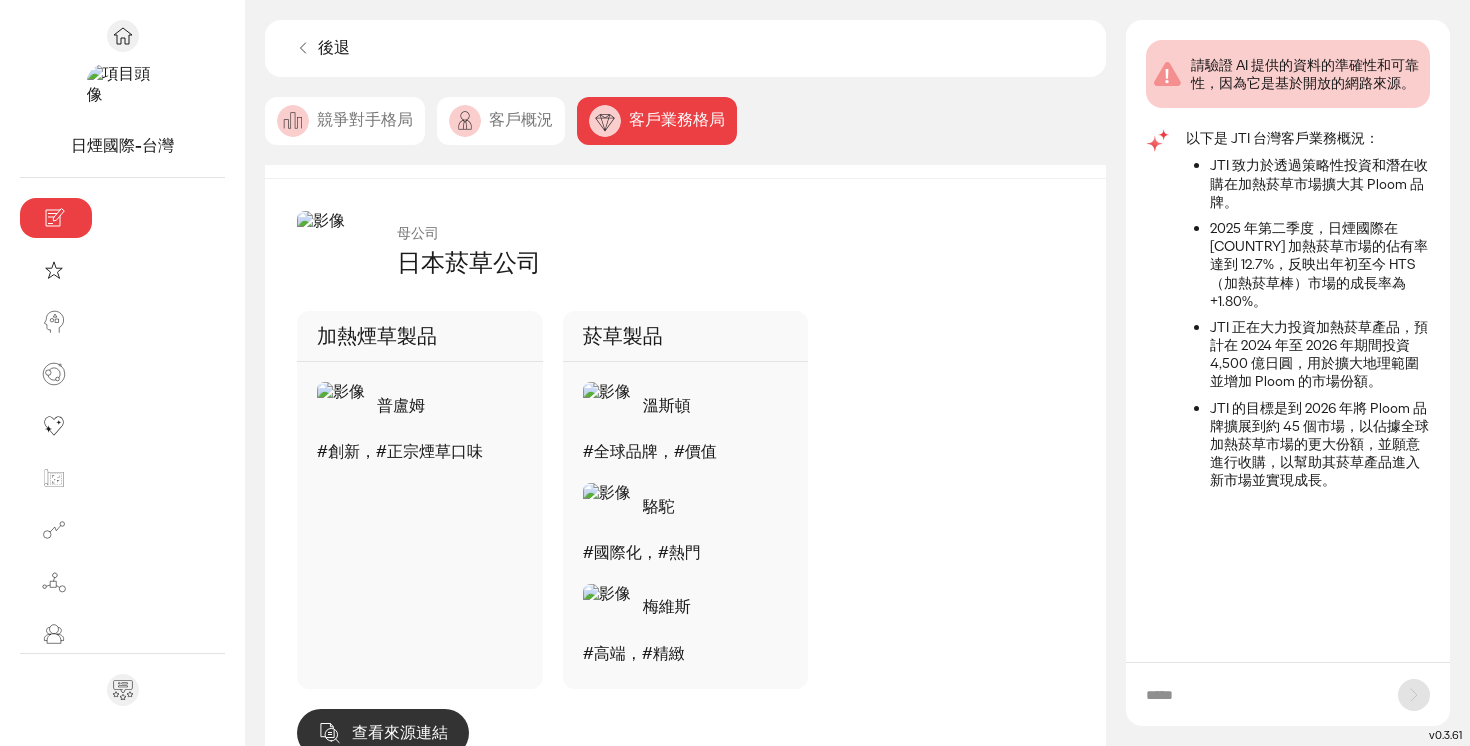 click on "競爭對手格局" at bounding box center [365, 119] 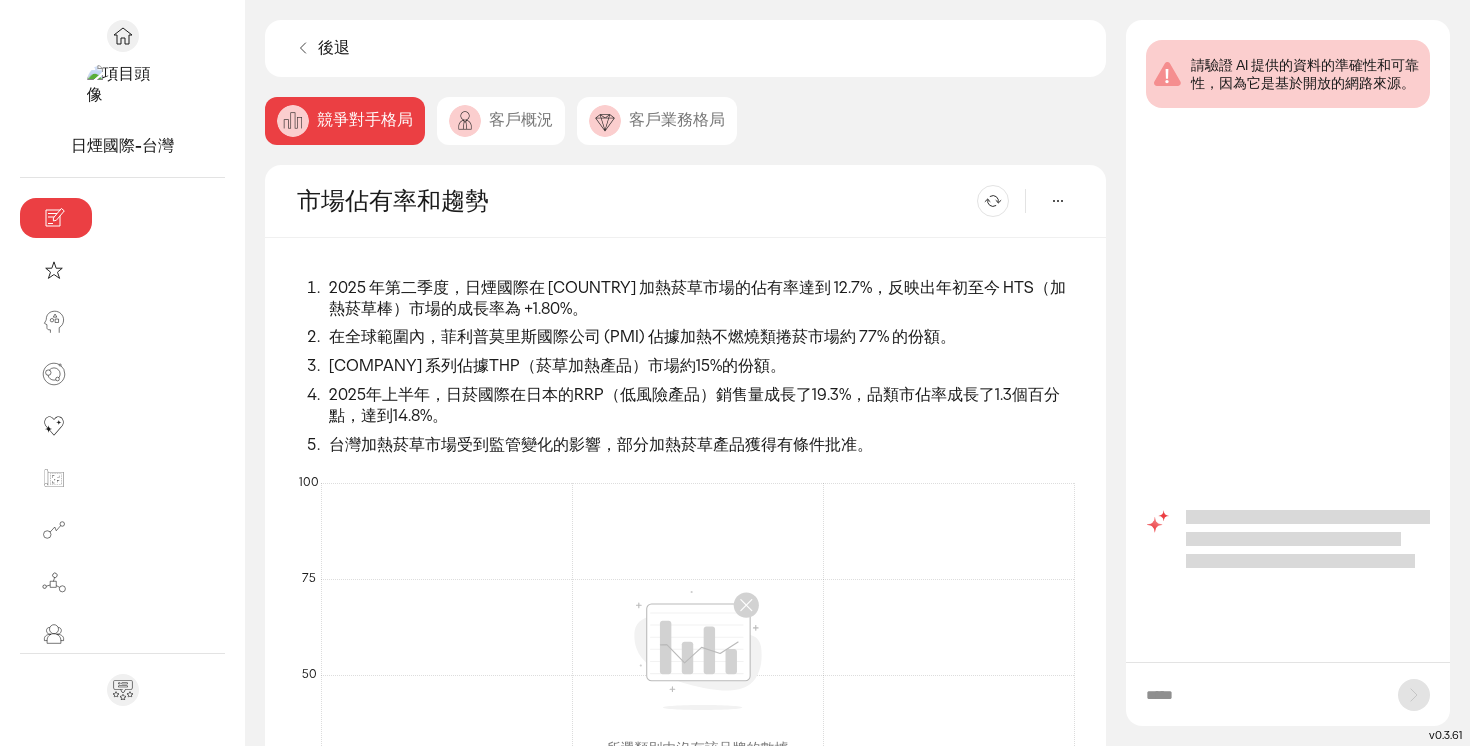 click on "客戶概況" at bounding box center (521, 119) 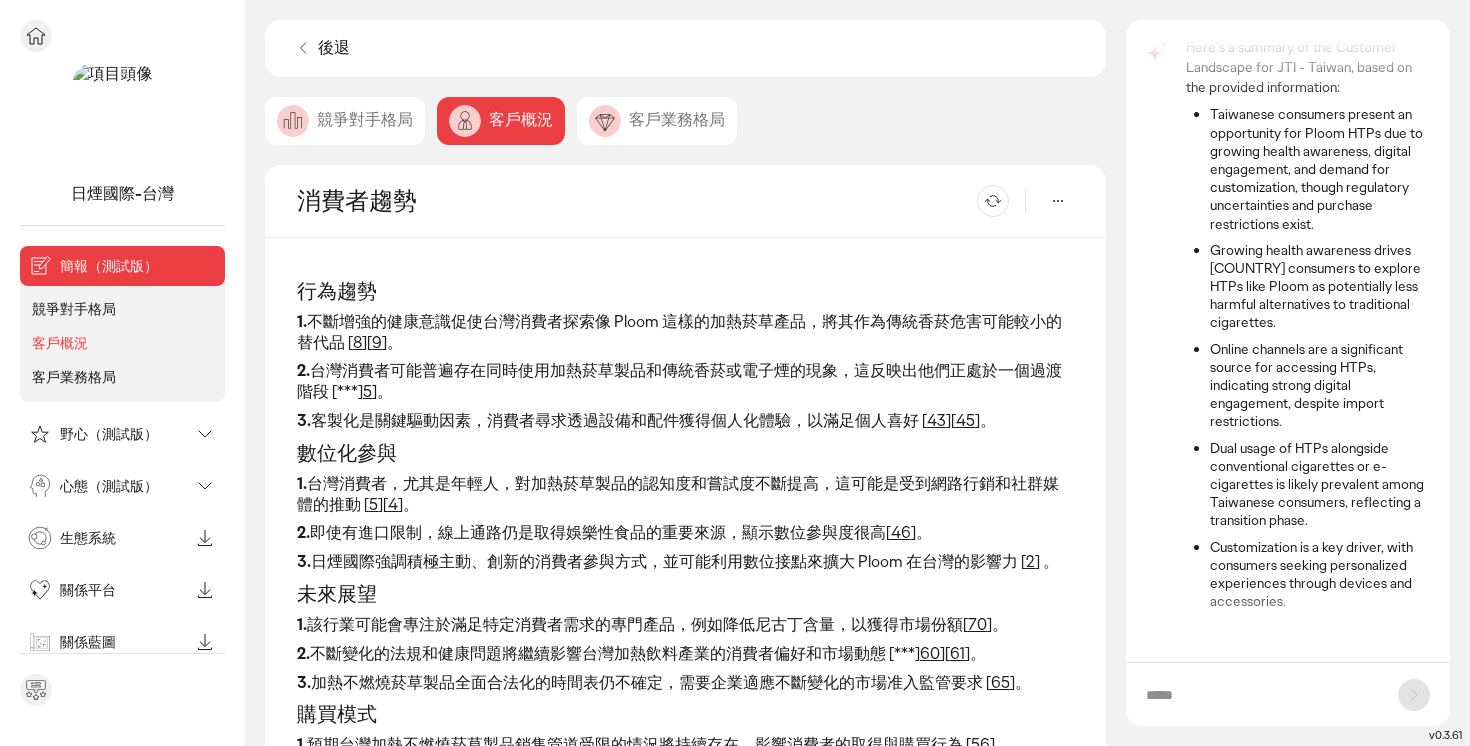 scroll, scrollTop: 0, scrollLeft: 0, axis: both 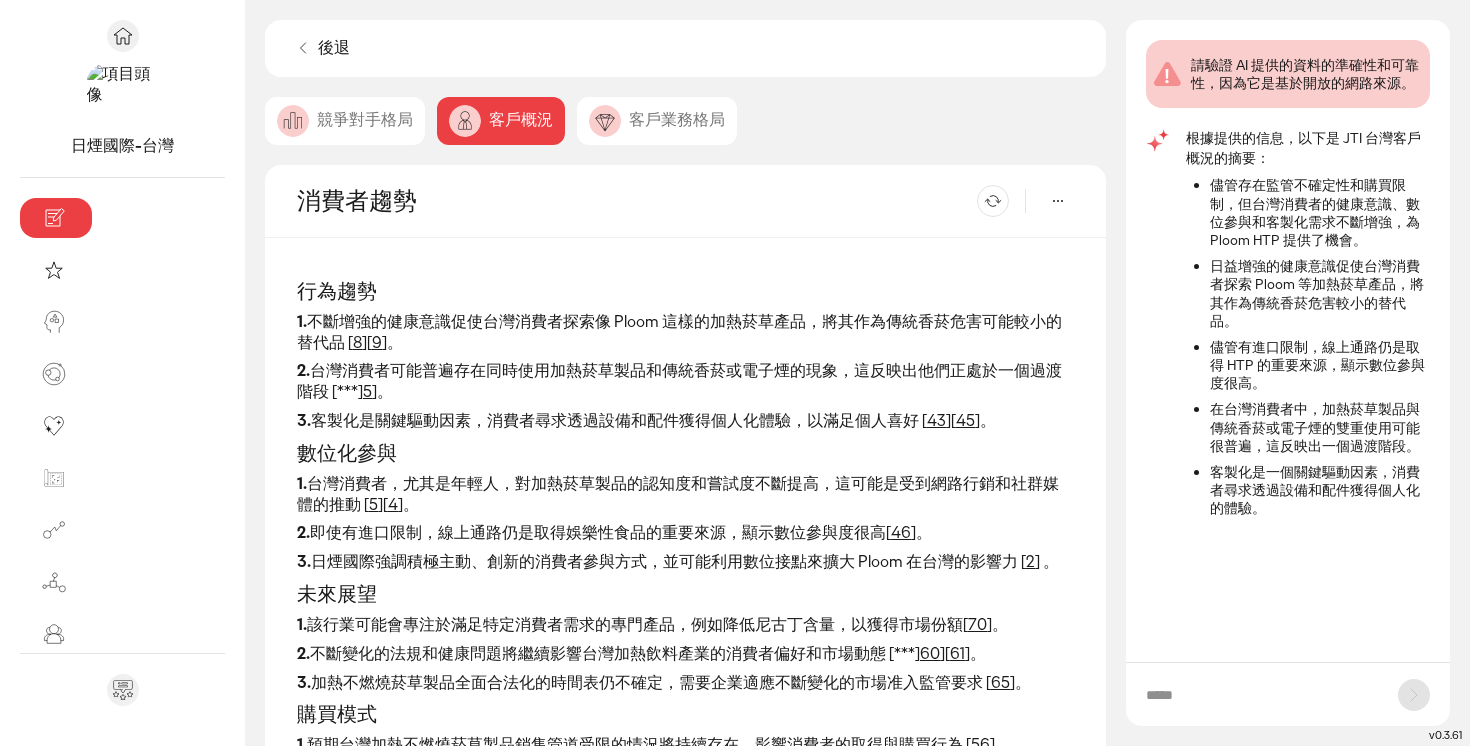click on "客戶業務格局" 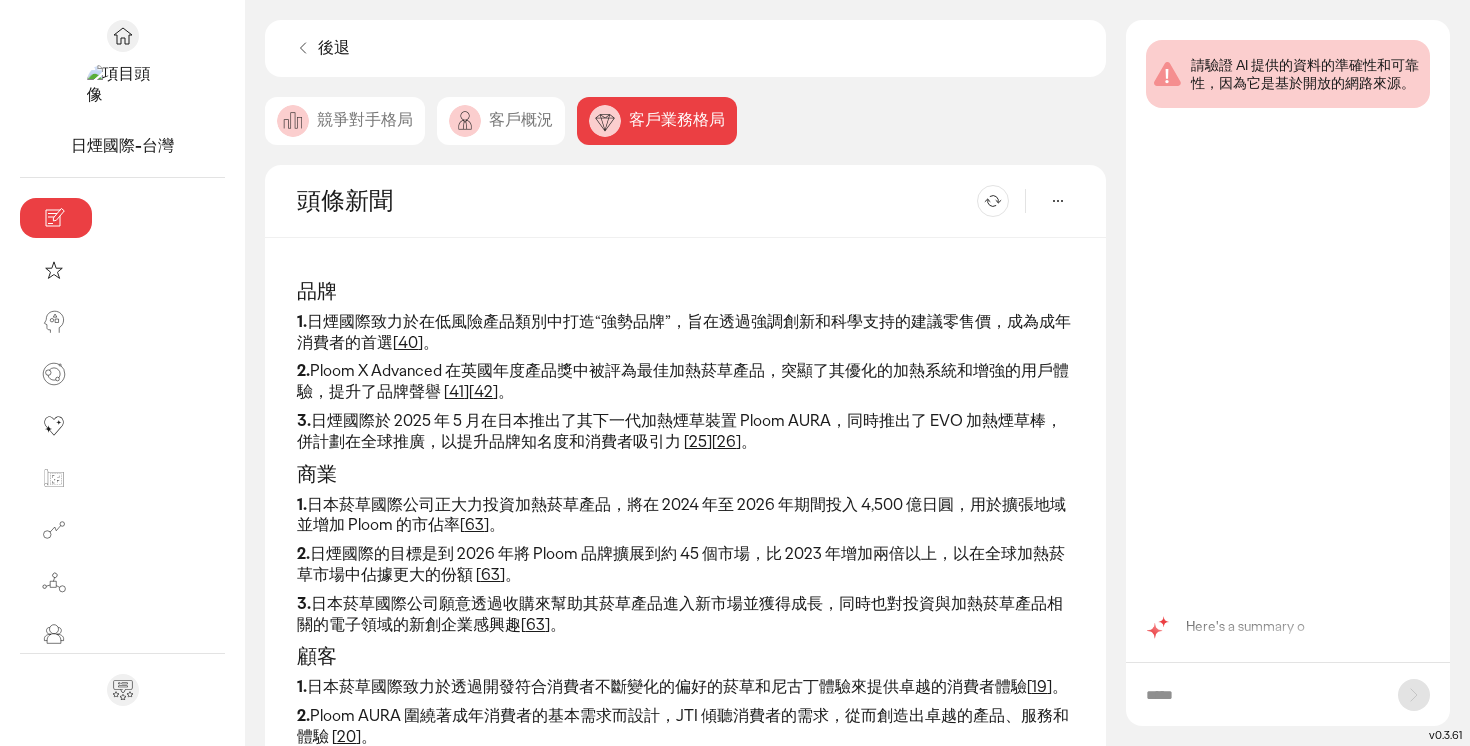 scroll, scrollTop: 0, scrollLeft: 0, axis: both 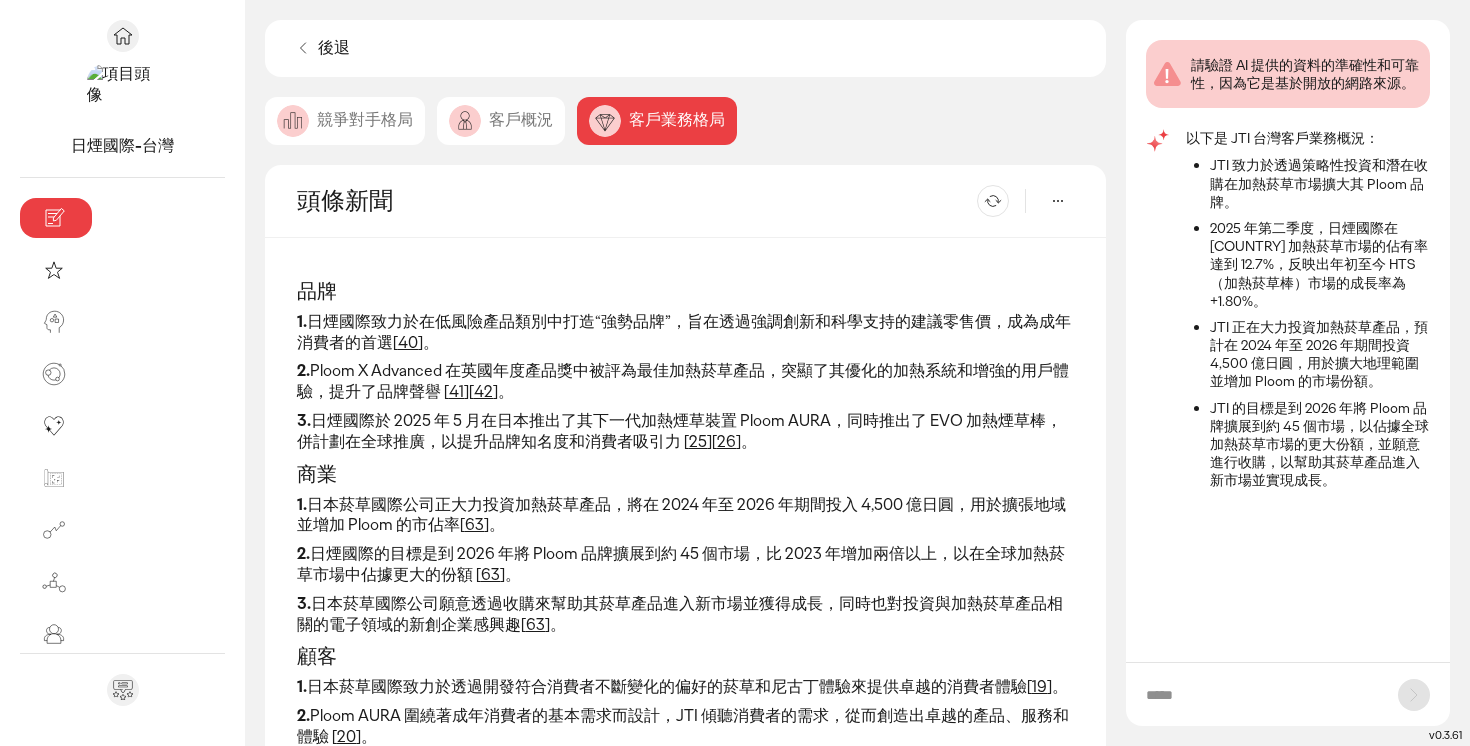click on "客戶概況" at bounding box center (521, 119) 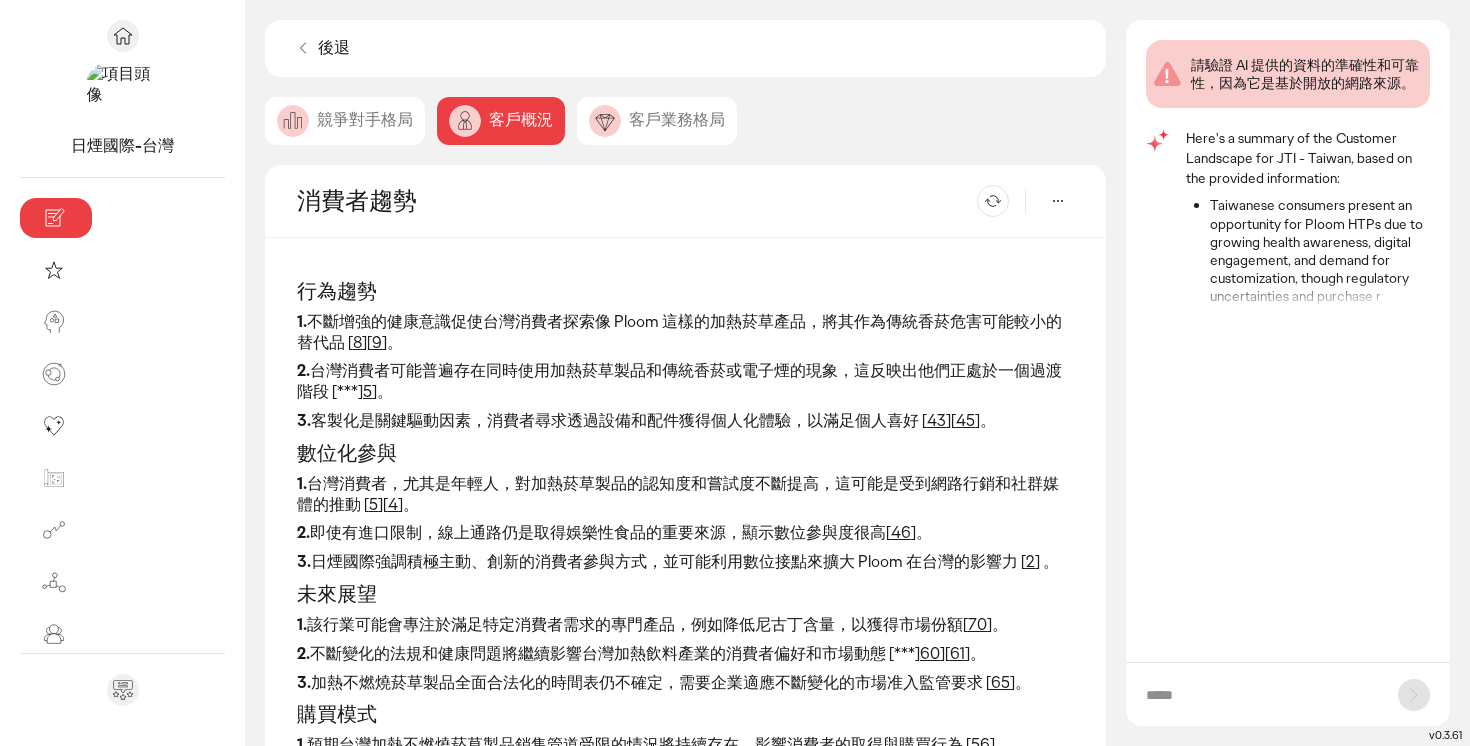 click 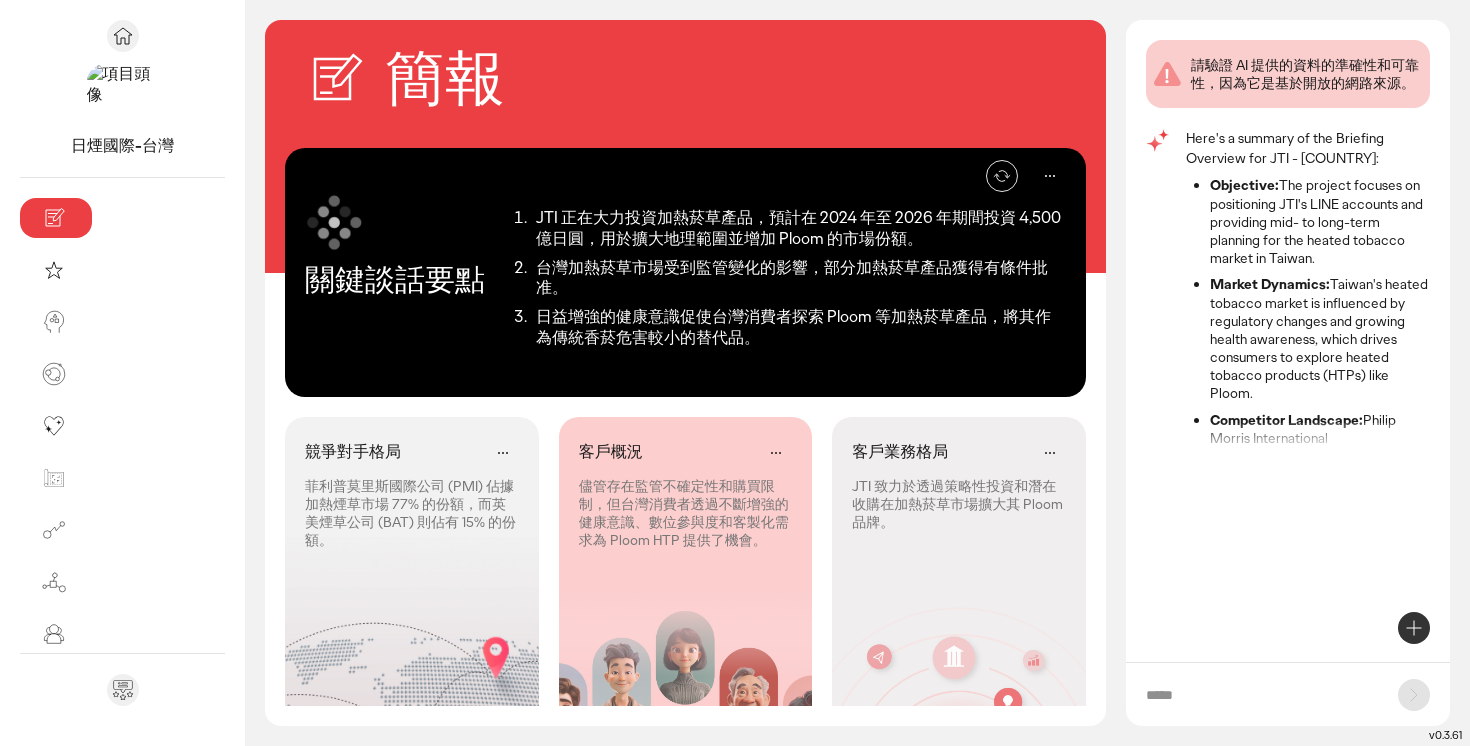 scroll, scrollTop: 90, scrollLeft: 0, axis: vertical 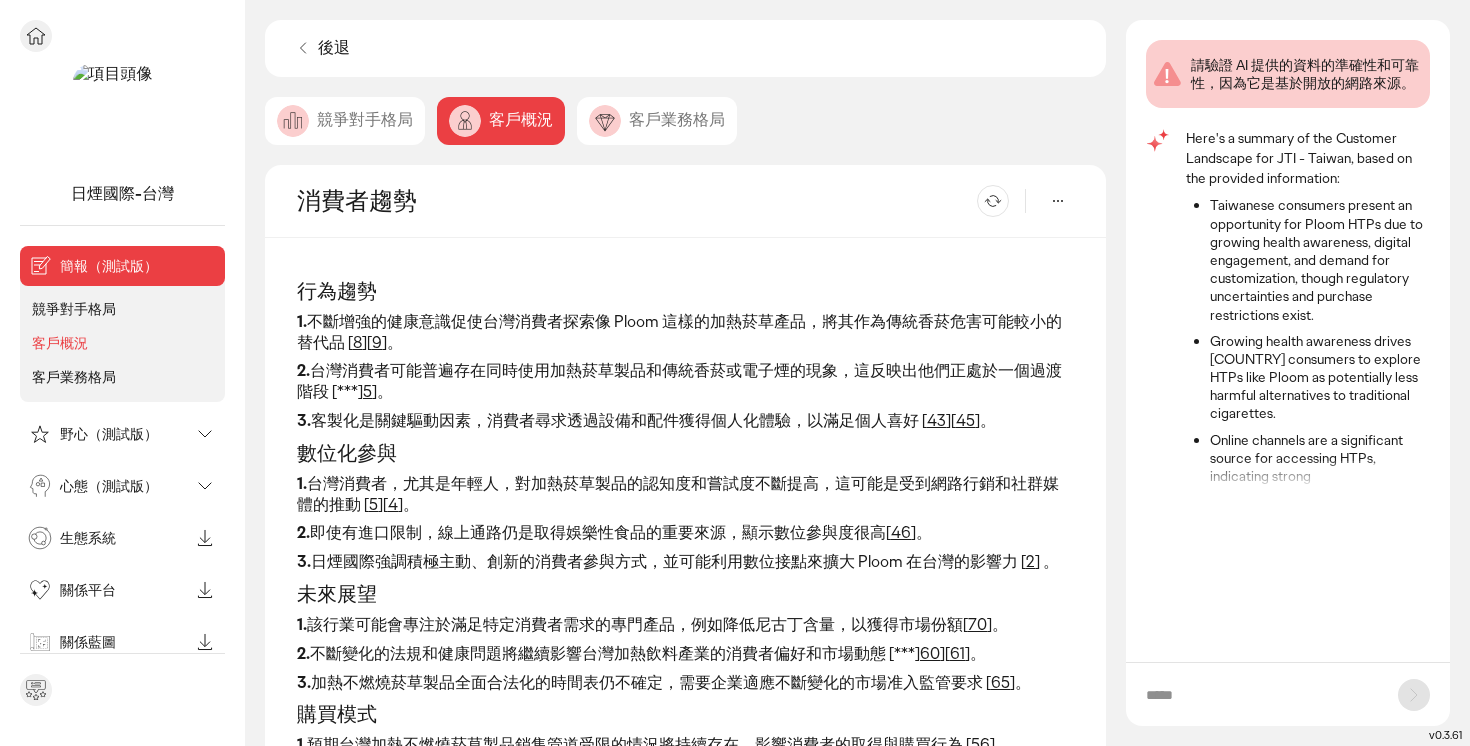 click 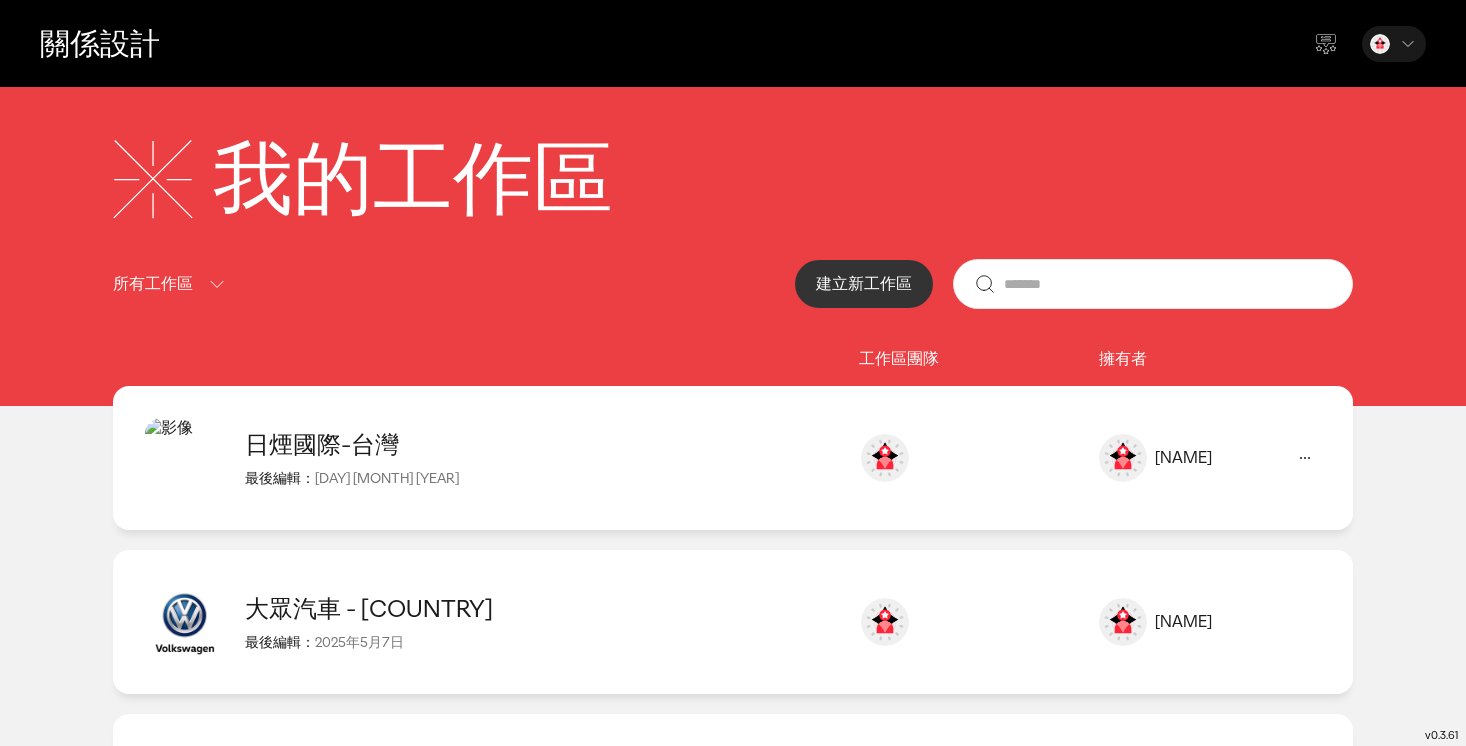 click on "建立新工作區" at bounding box center [864, 283] 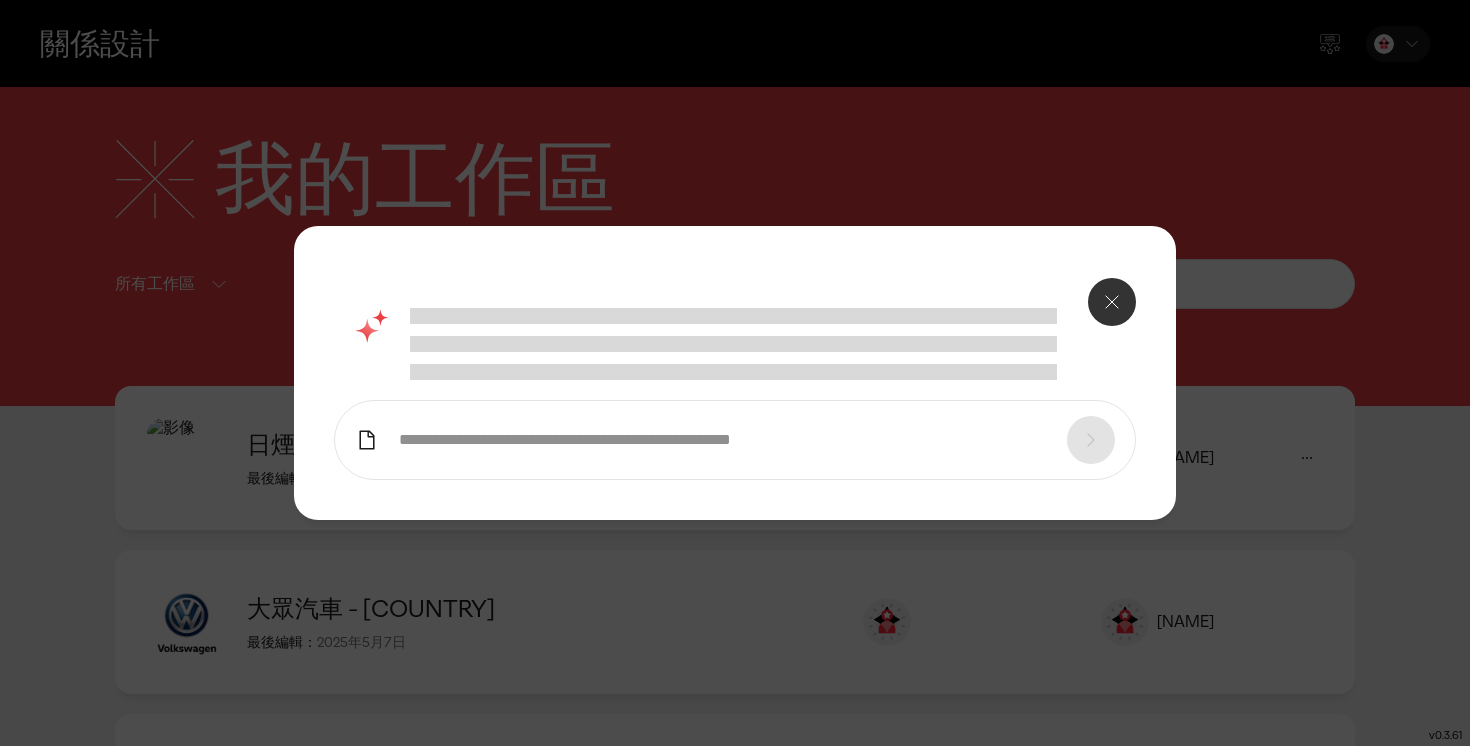click 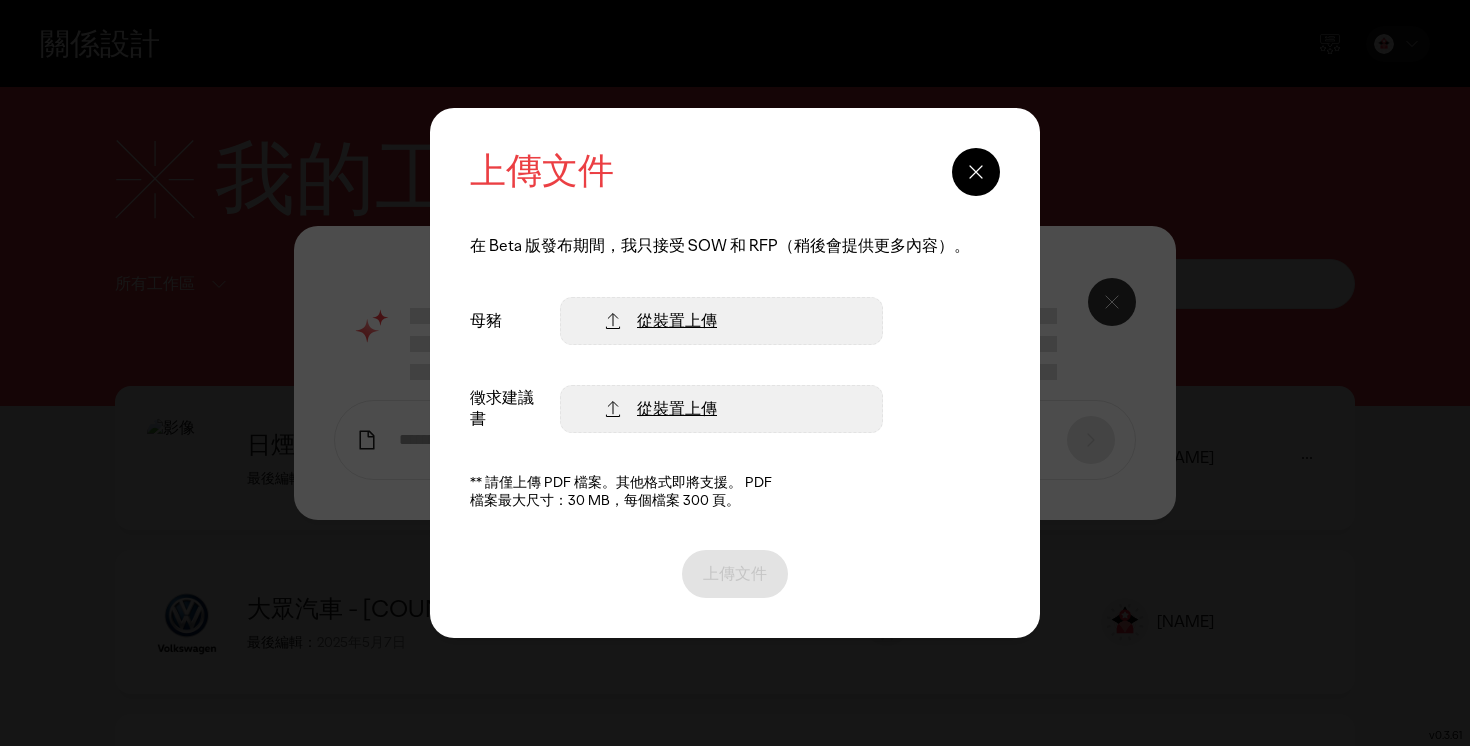 click on "從裝置上傳" at bounding box center (677, 320) 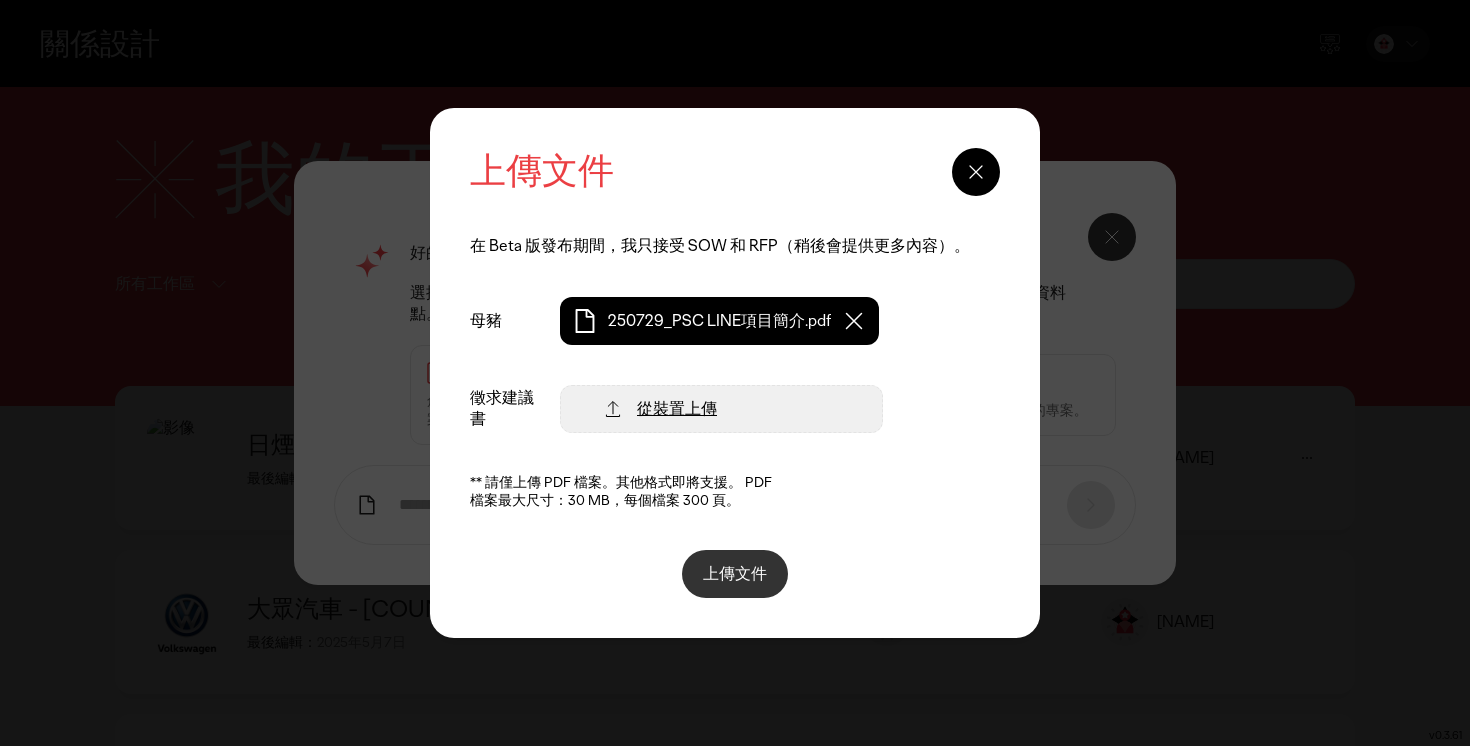 click on "上傳文件" at bounding box center (735, 573) 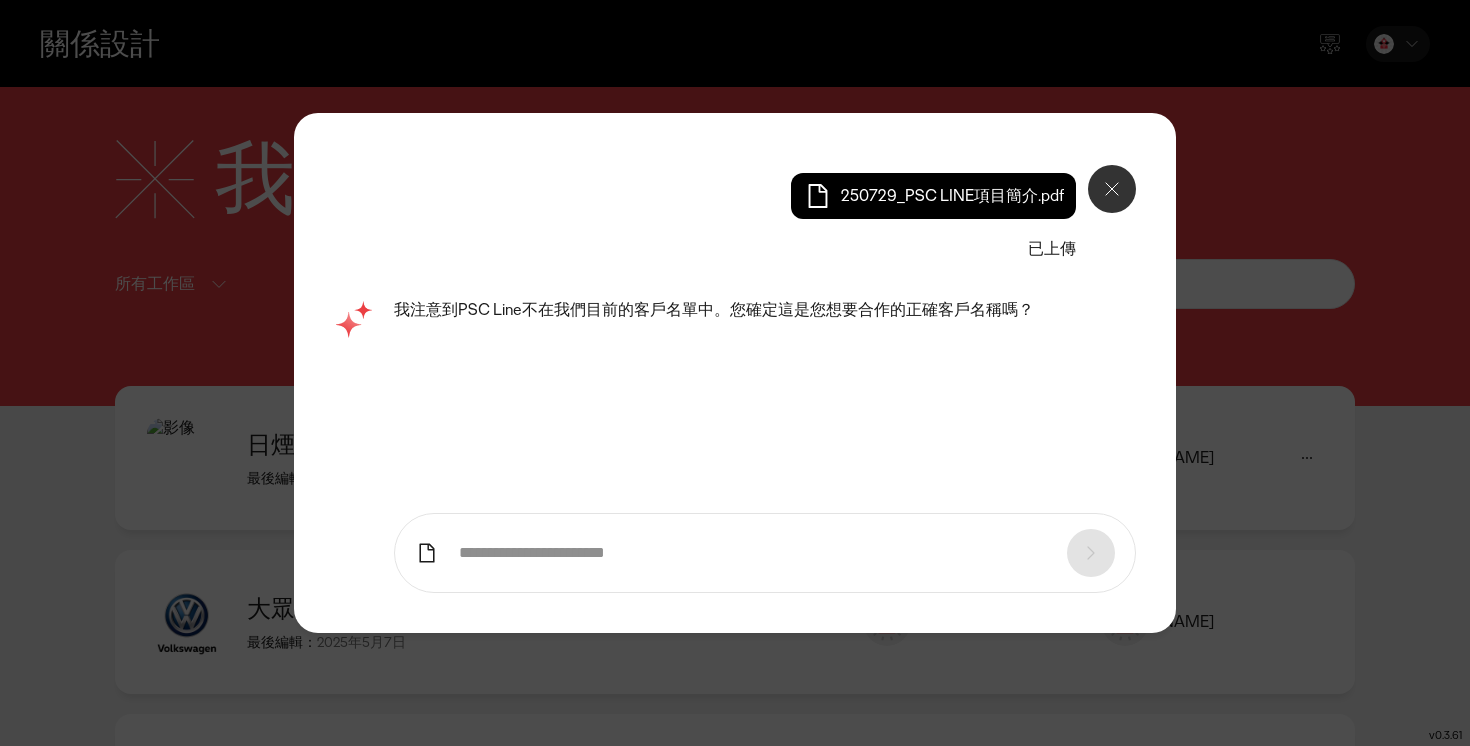 click at bounding box center (753, 553) 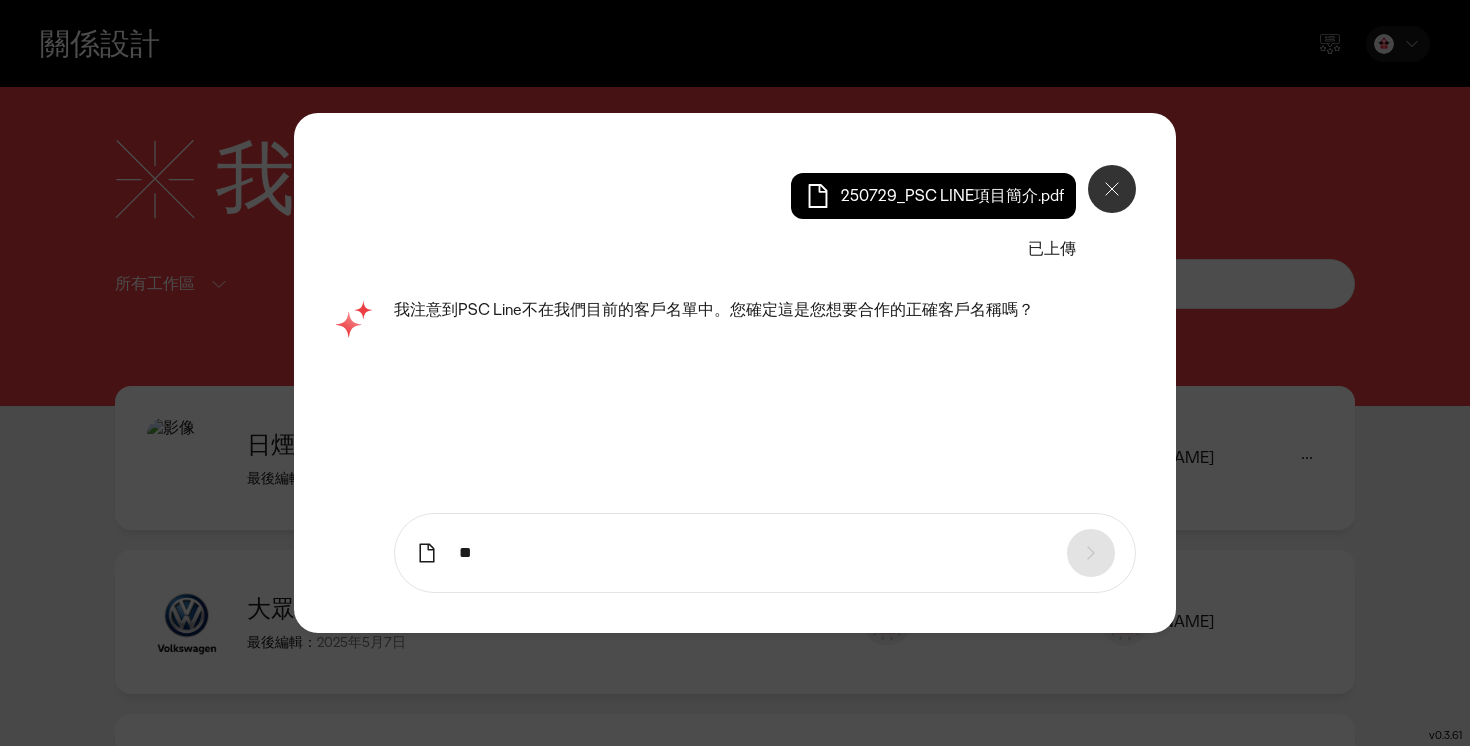 type on "*" 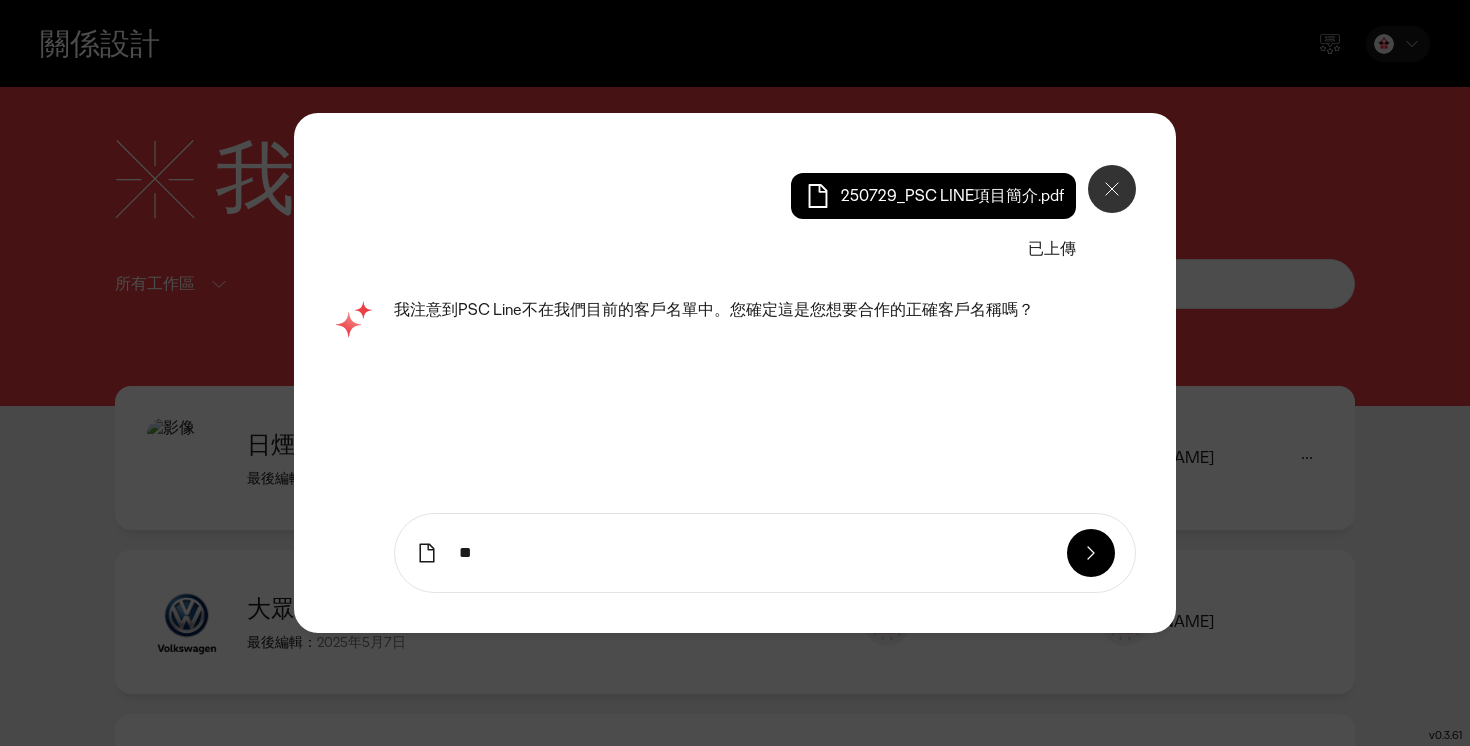 type on "*" 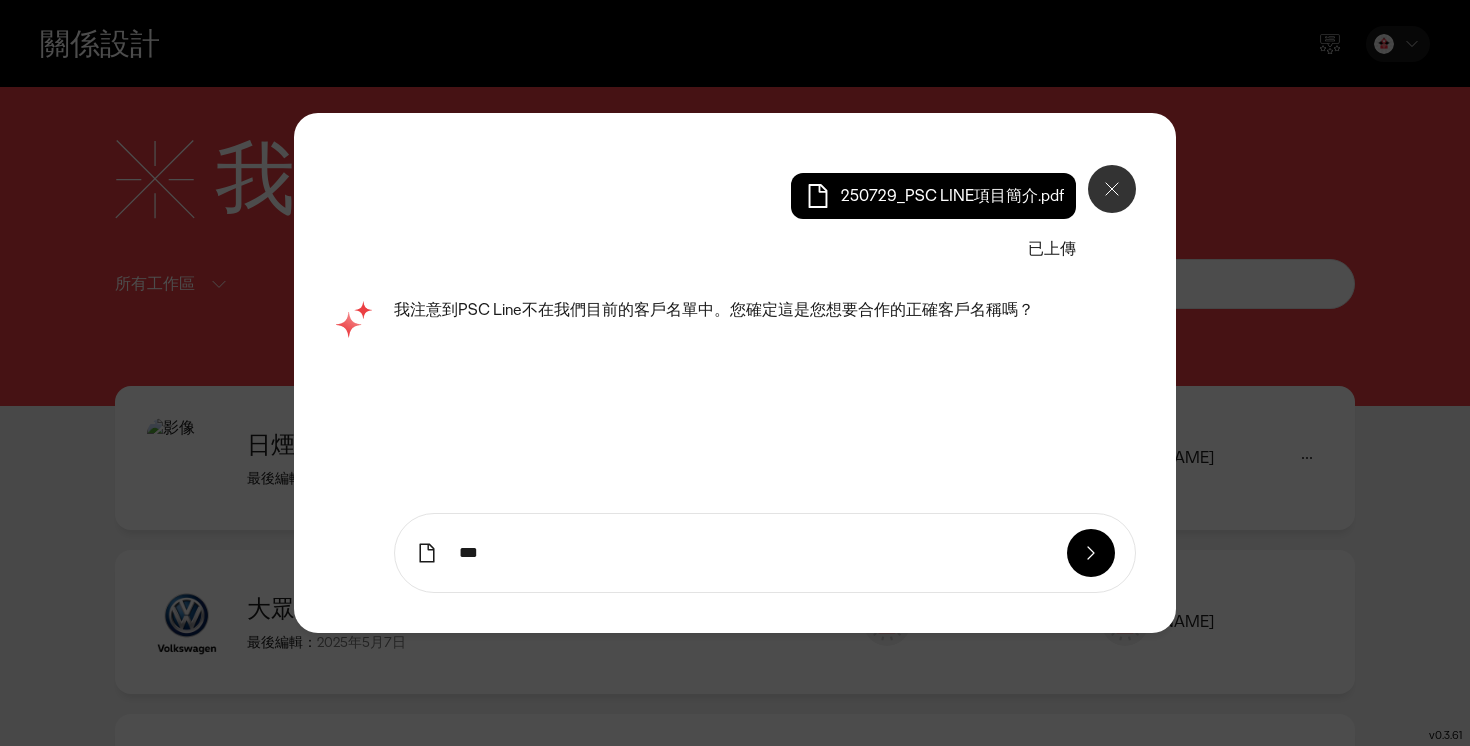 type on "***" 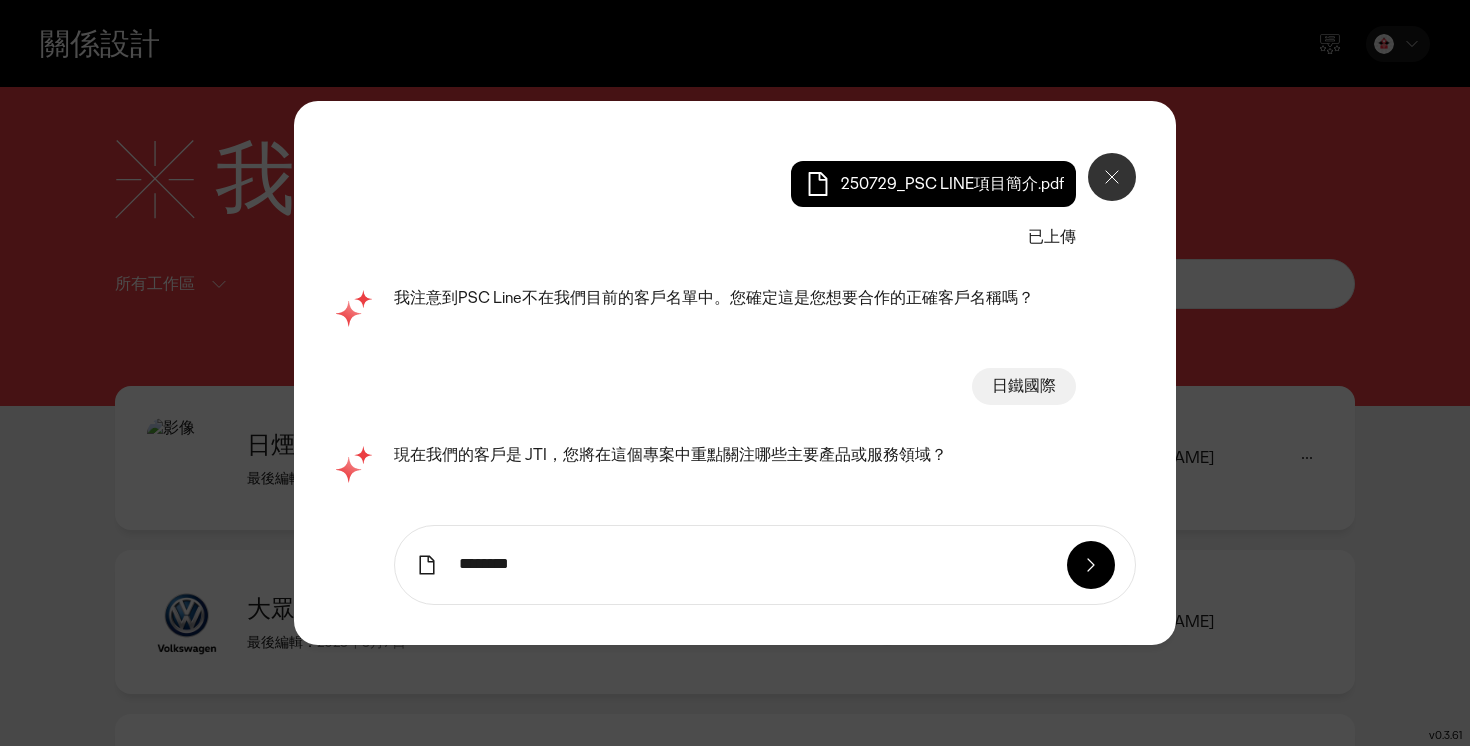 type on "********" 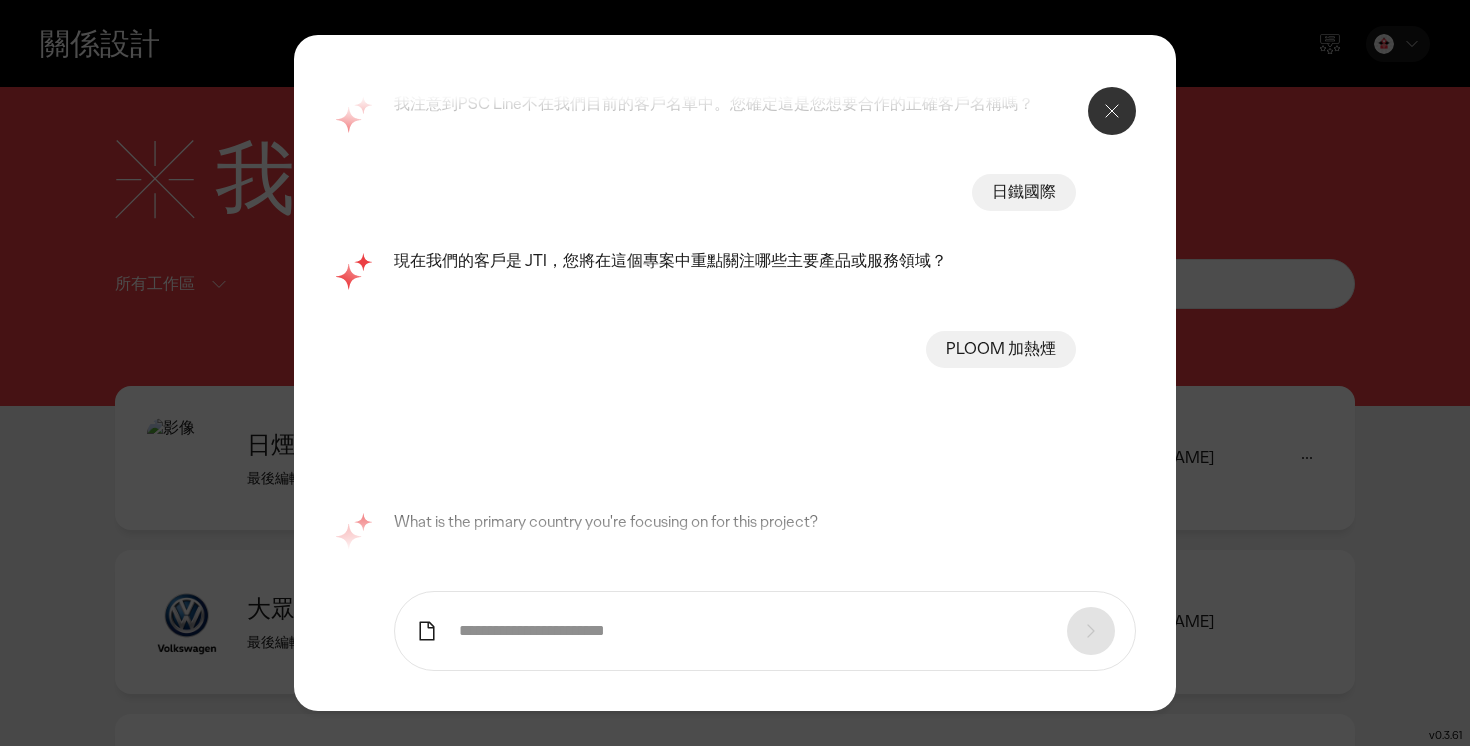 scroll, scrollTop: 23, scrollLeft: 0, axis: vertical 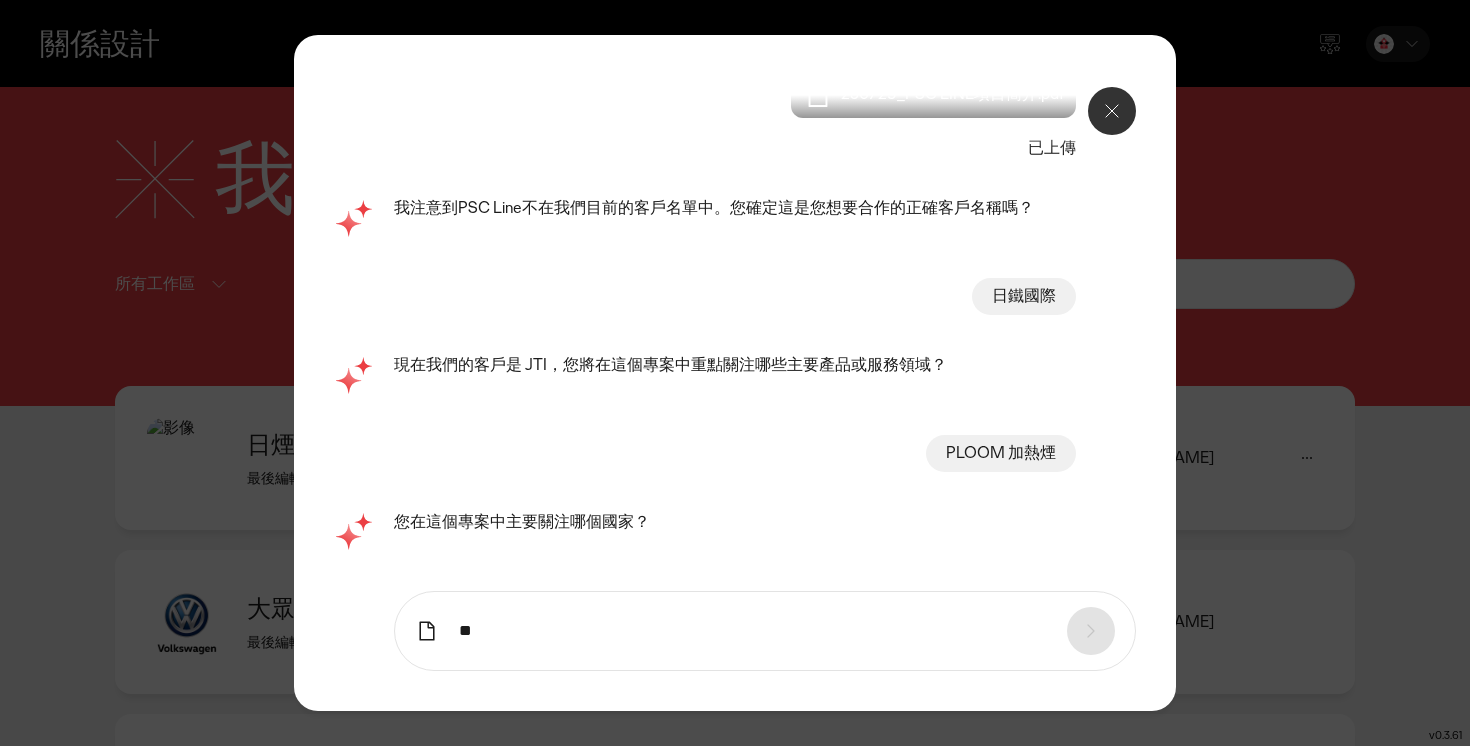 type on "**" 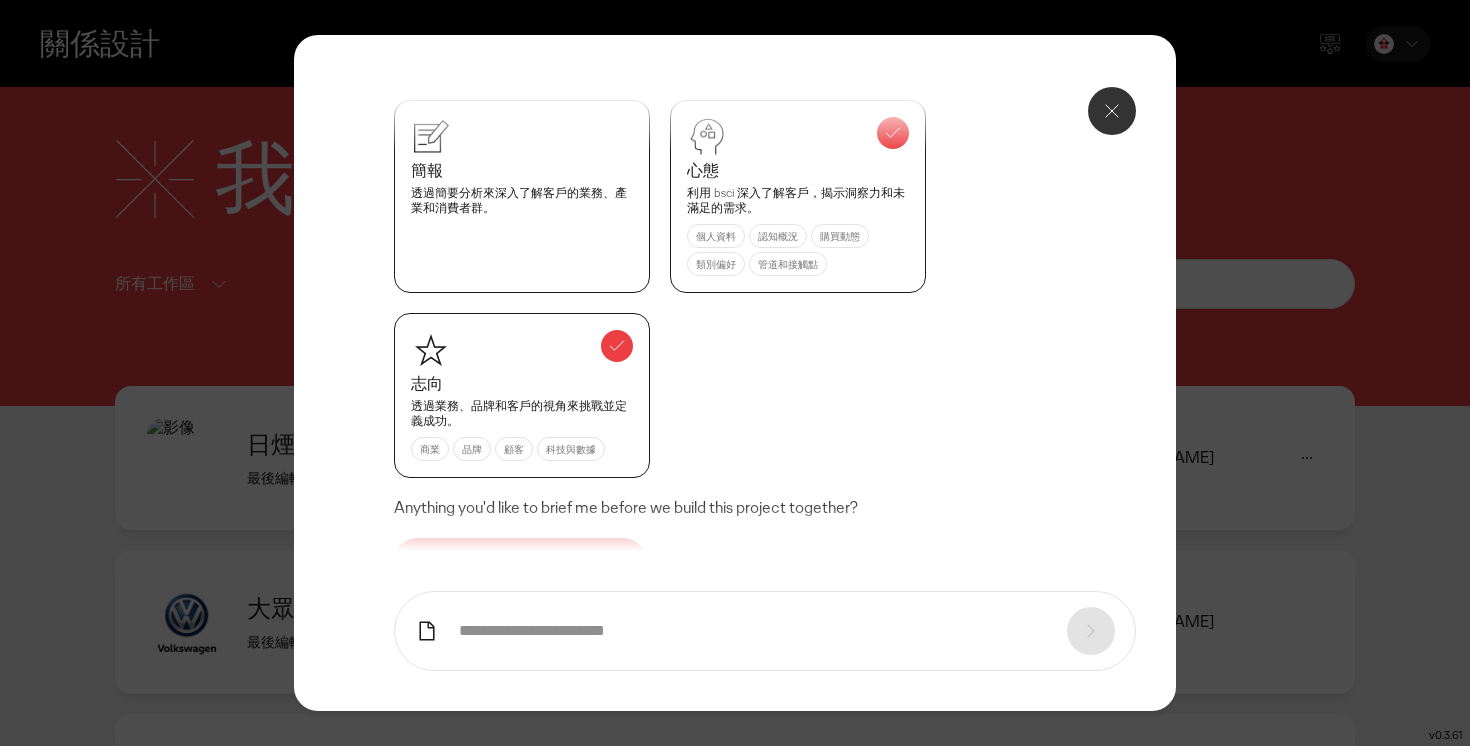 scroll, scrollTop: 755, scrollLeft: 0, axis: vertical 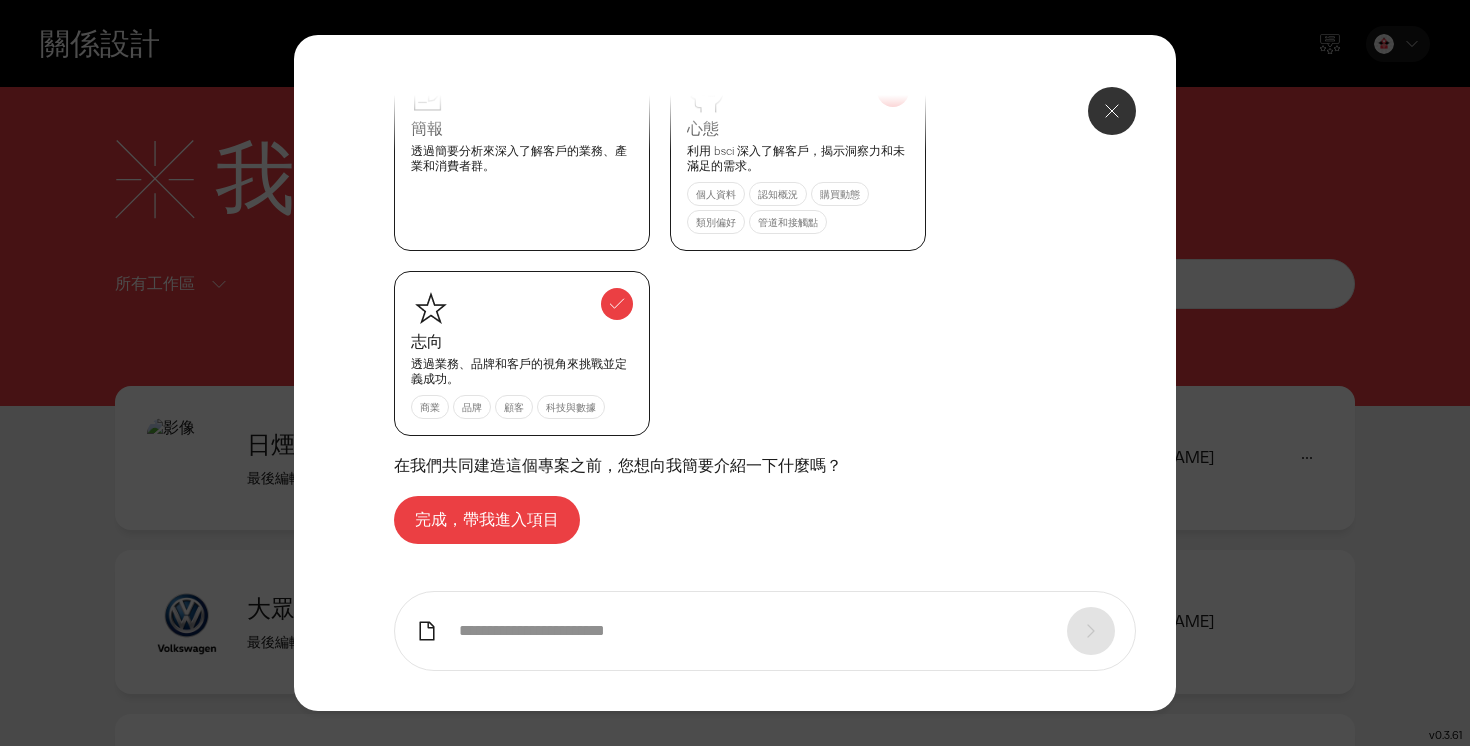 click on "完成，帶我進入項目" at bounding box center [487, 519] 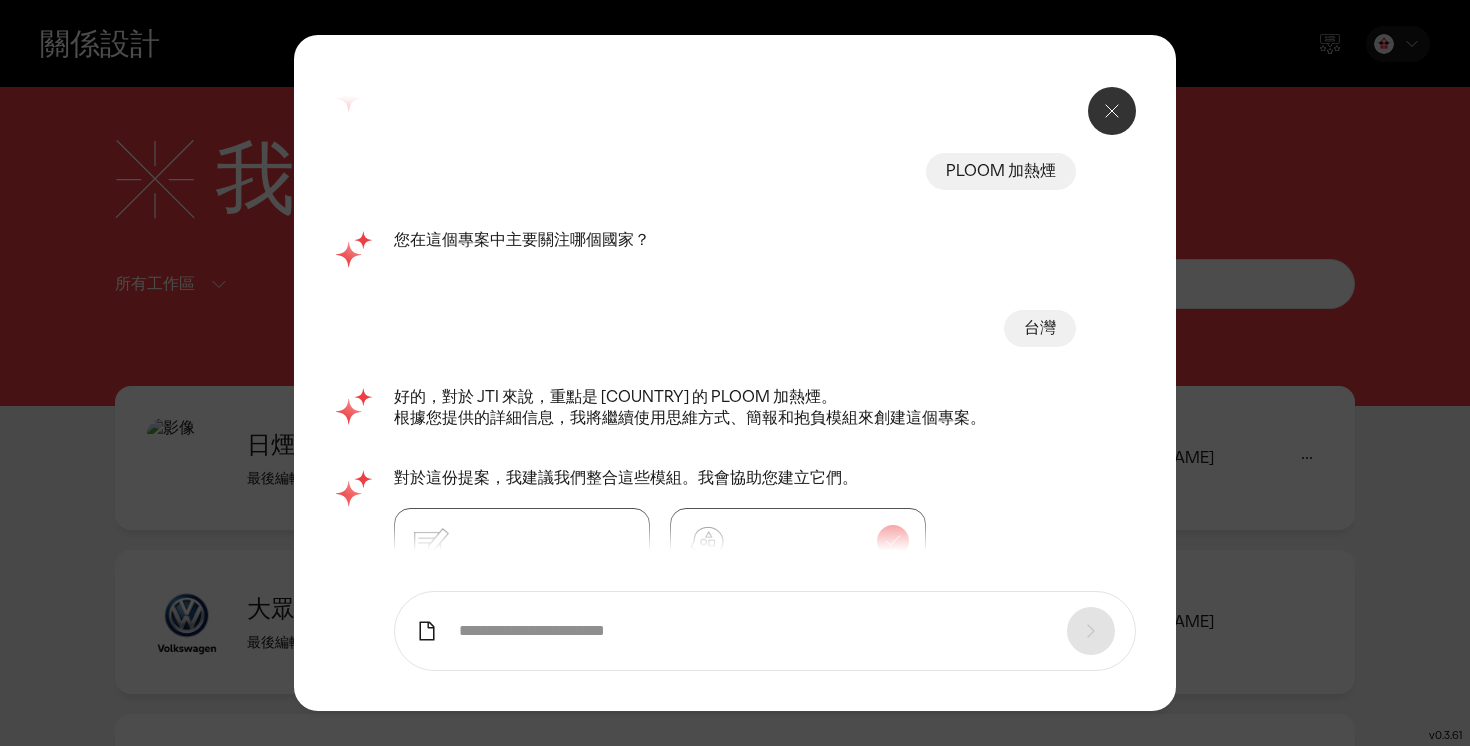 scroll, scrollTop: 1060, scrollLeft: 0, axis: vertical 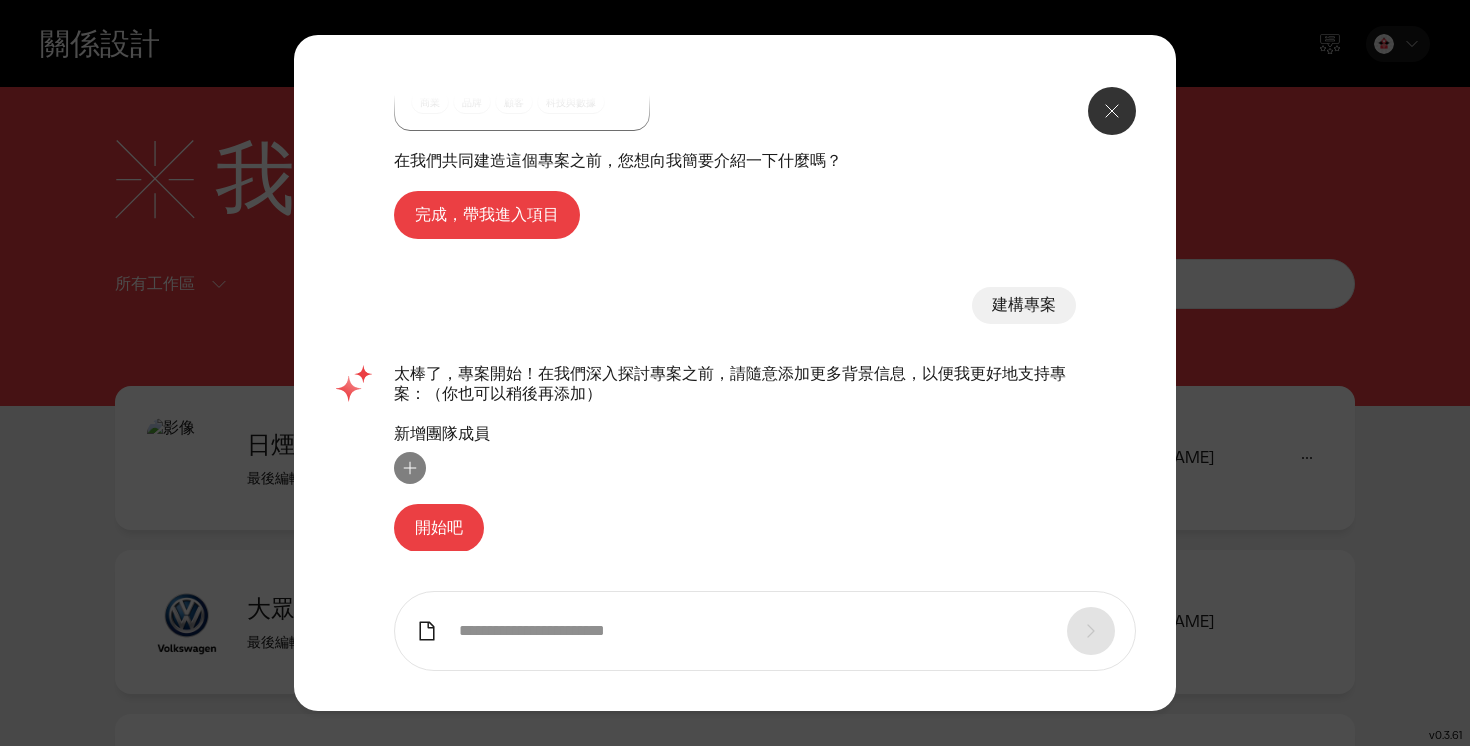 click on "開始吧" 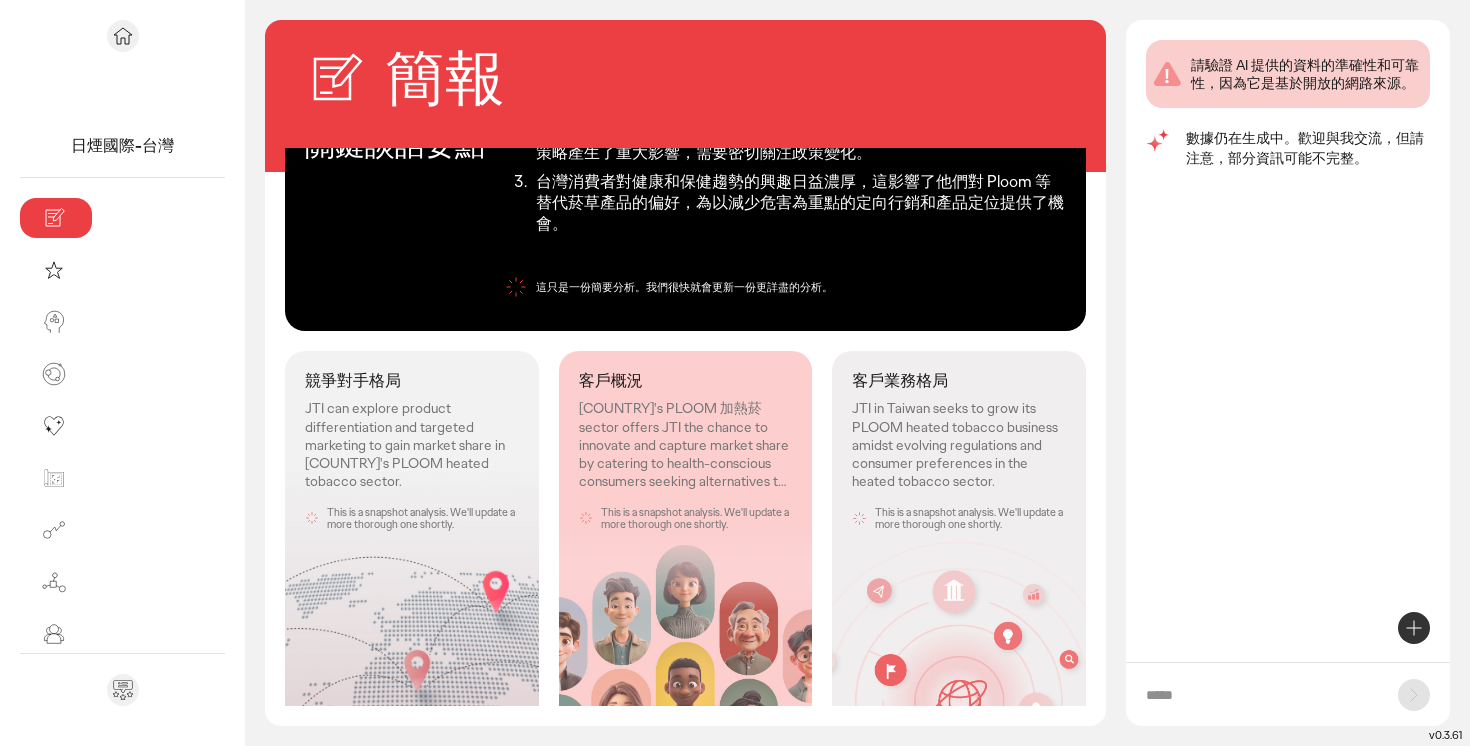 scroll, scrollTop: 159, scrollLeft: 0, axis: vertical 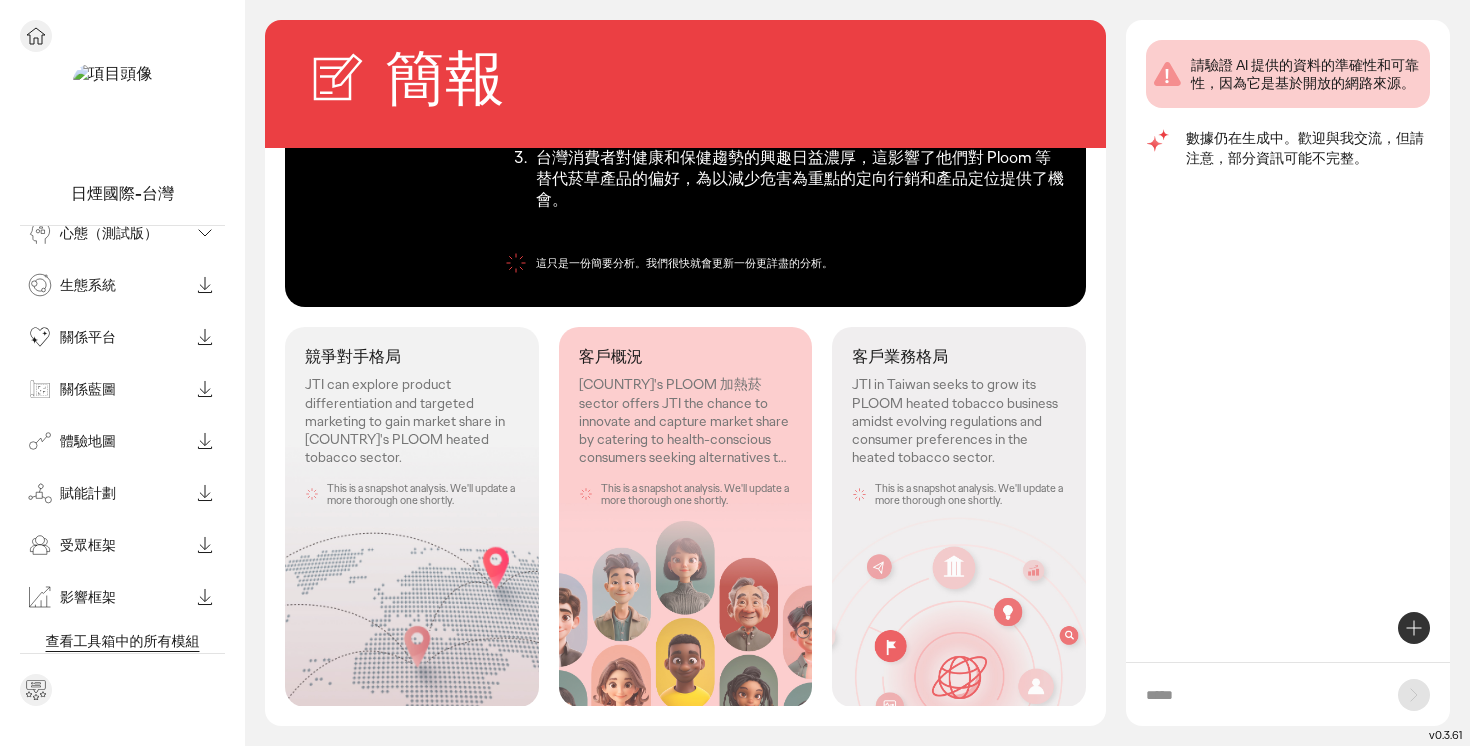 click on "關係平台" at bounding box center (106, 337) 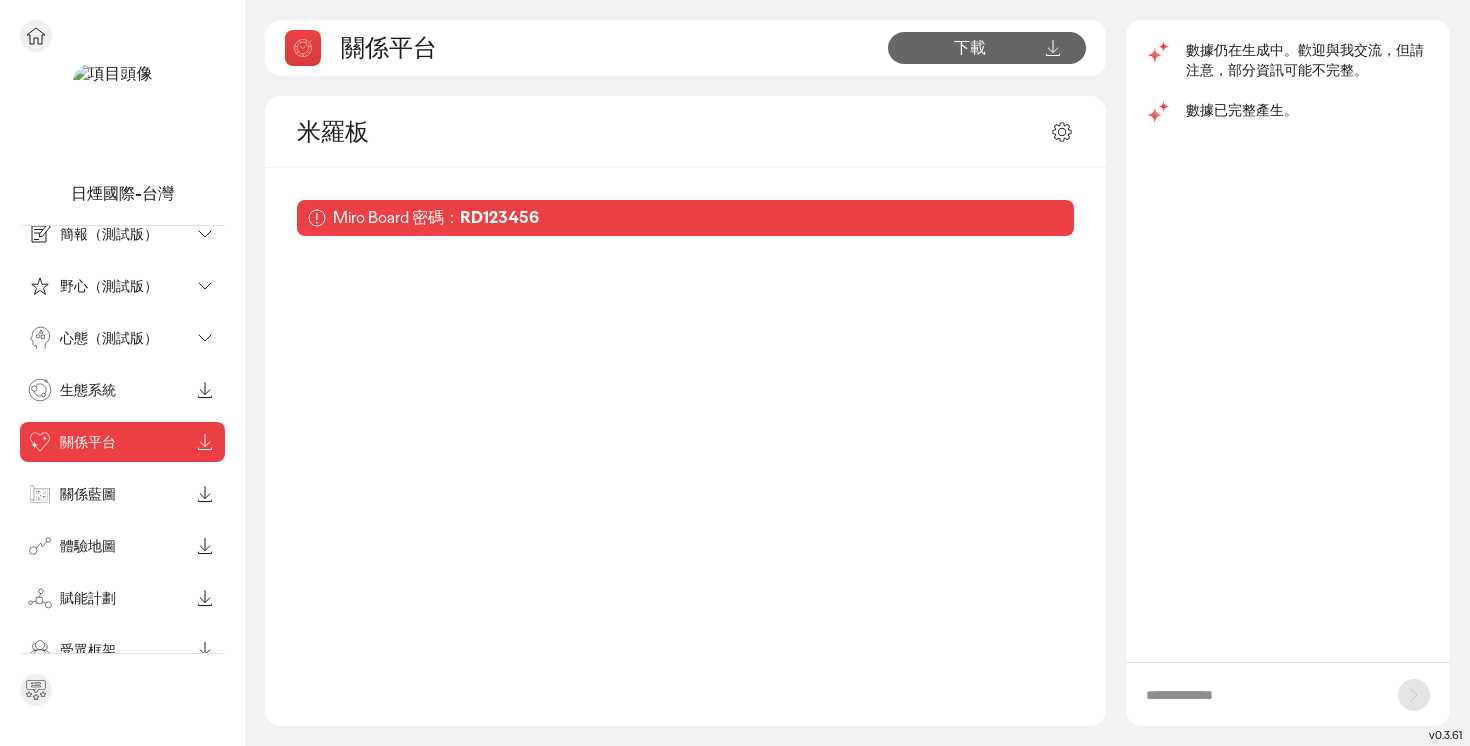 scroll, scrollTop: 0, scrollLeft: 0, axis: both 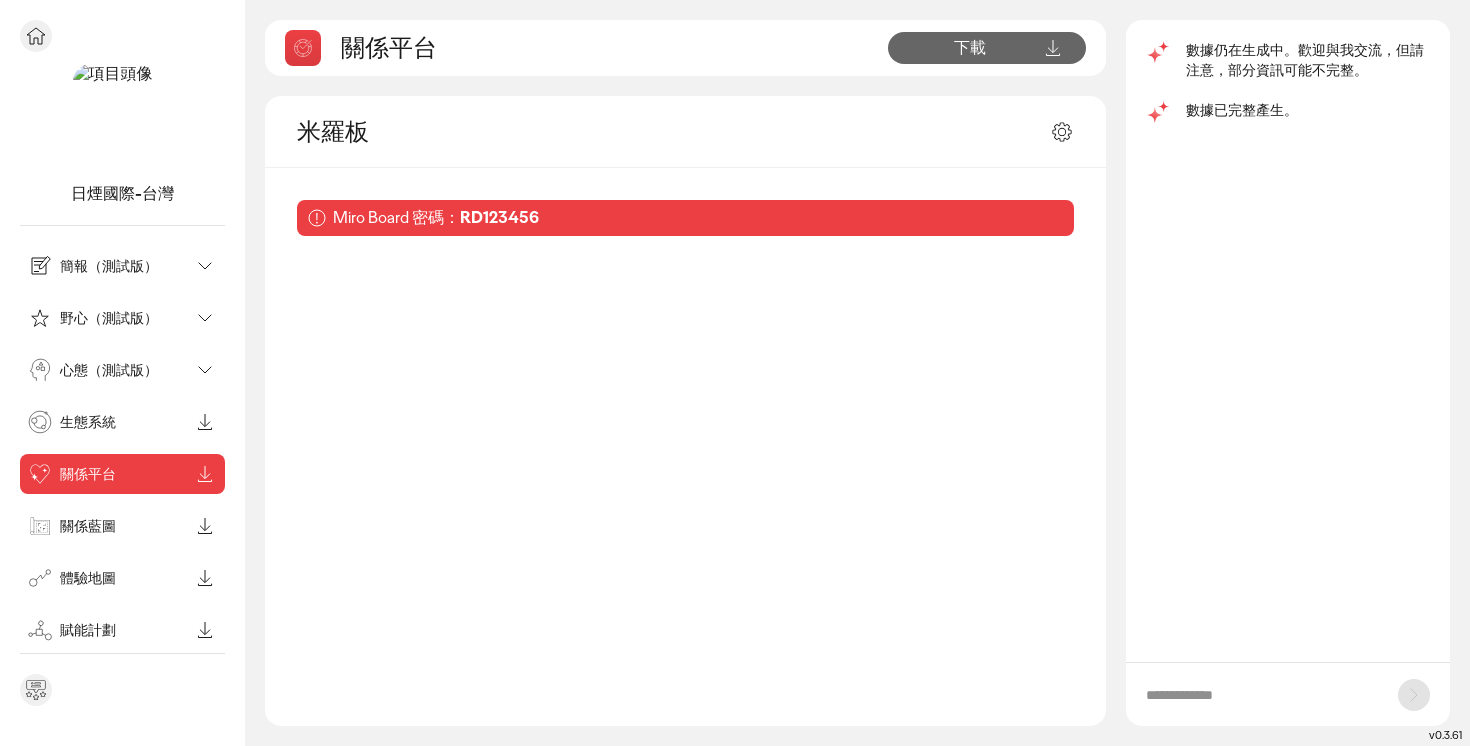 click 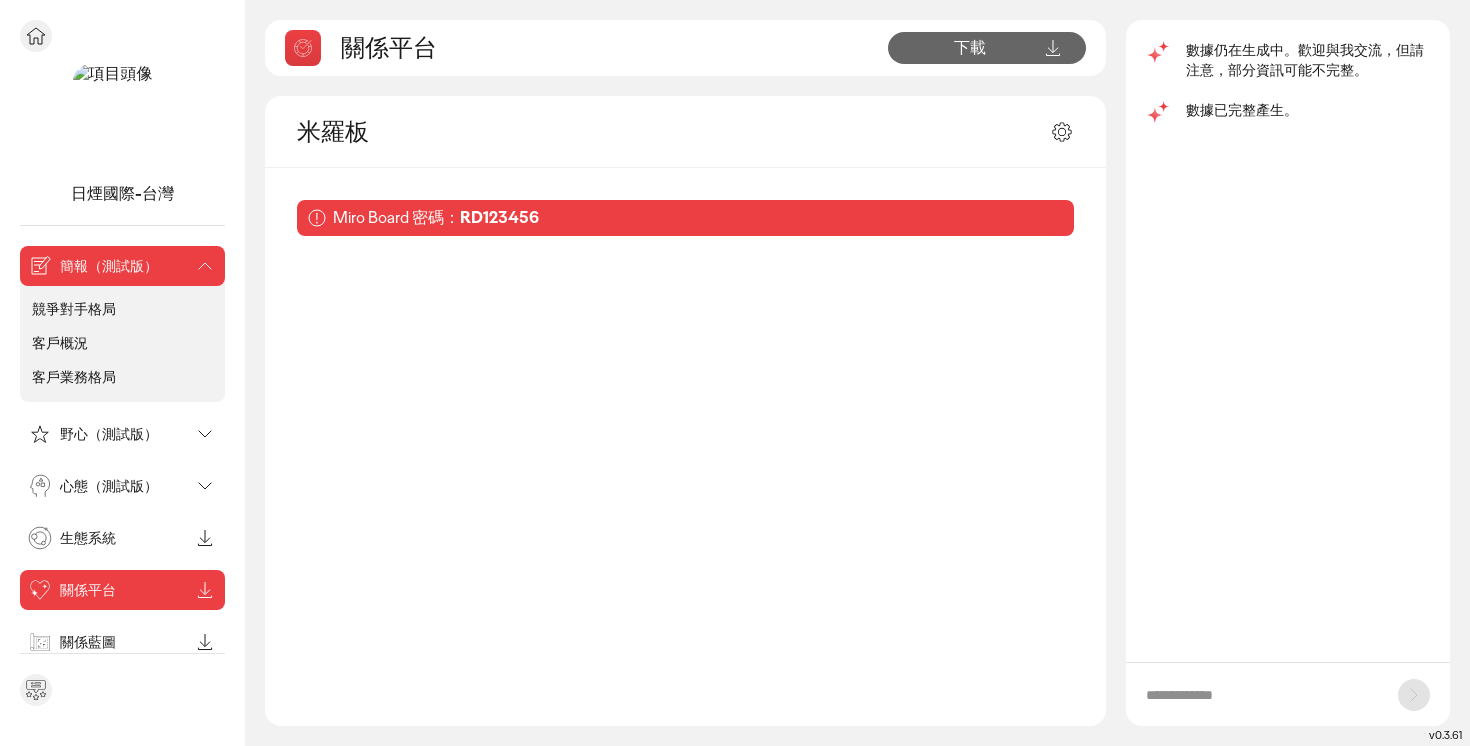 click 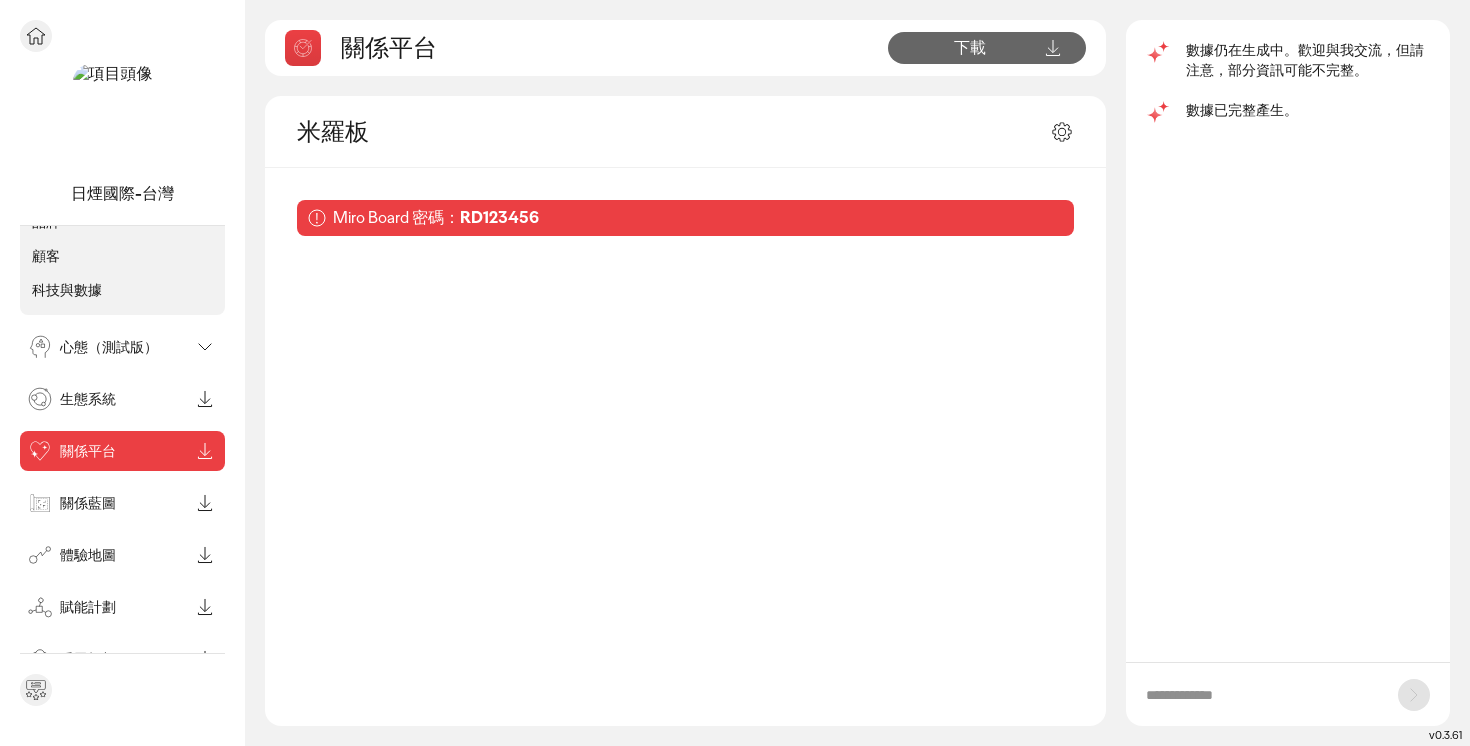 scroll, scrollTop: 318, scrollLeft: 0, axis: vertical 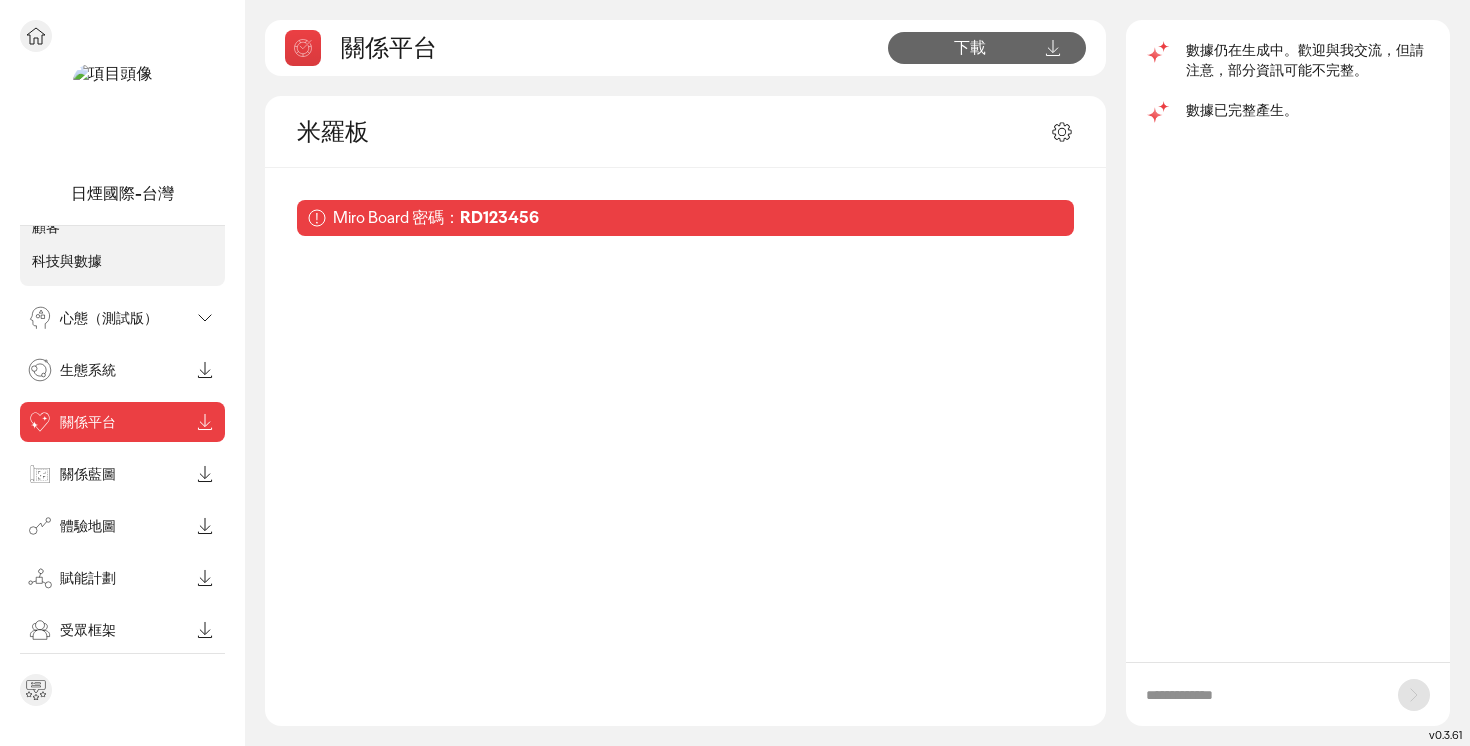click 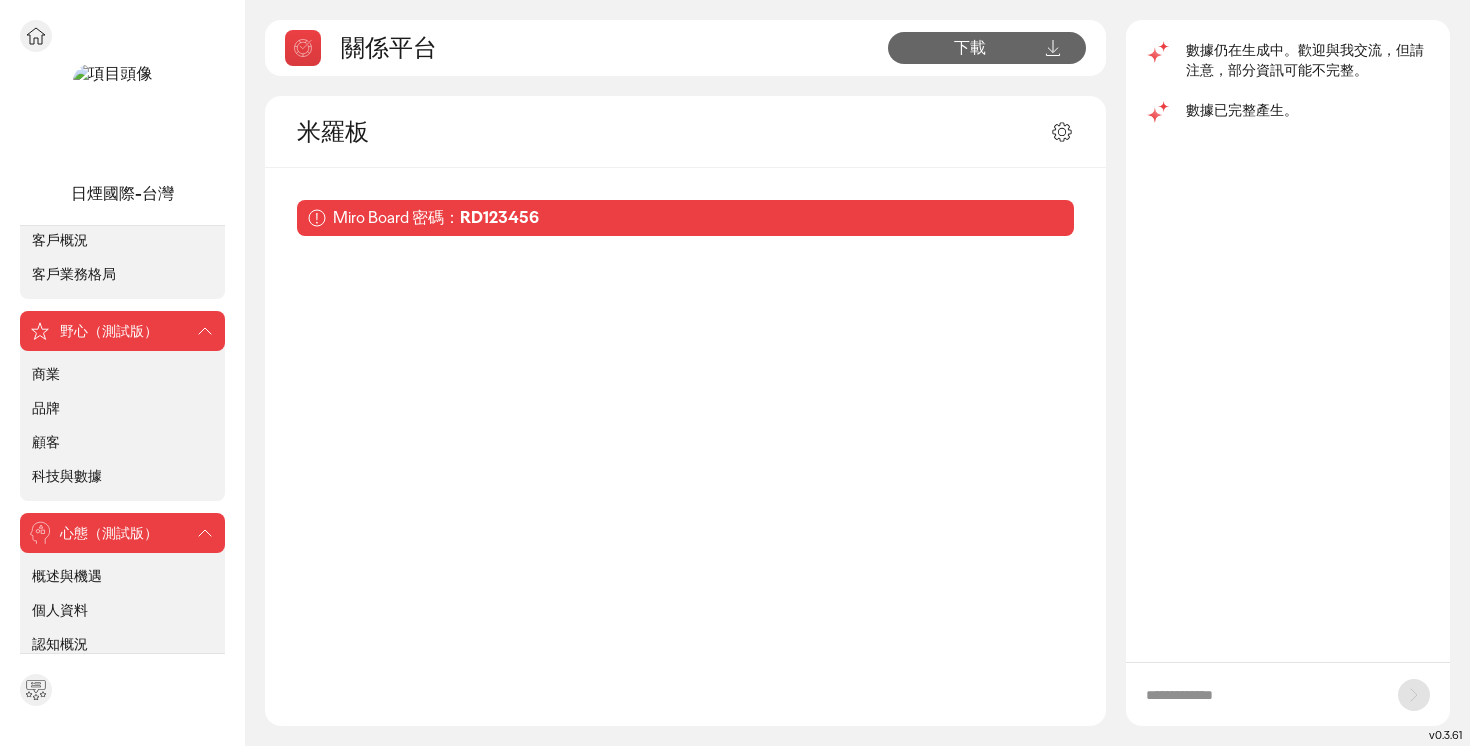 scroll, scrollTop: 0, scrollLeft: 0, axis: both 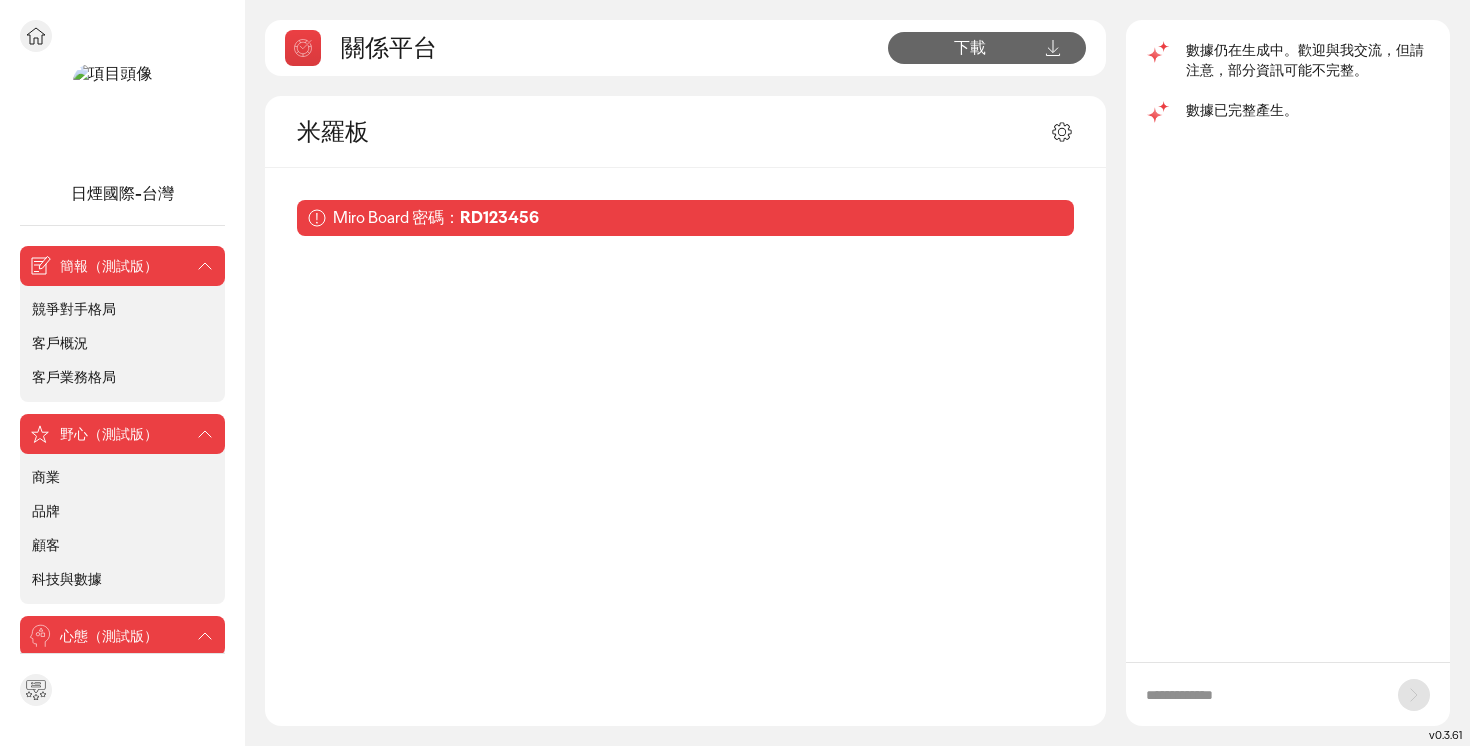 click 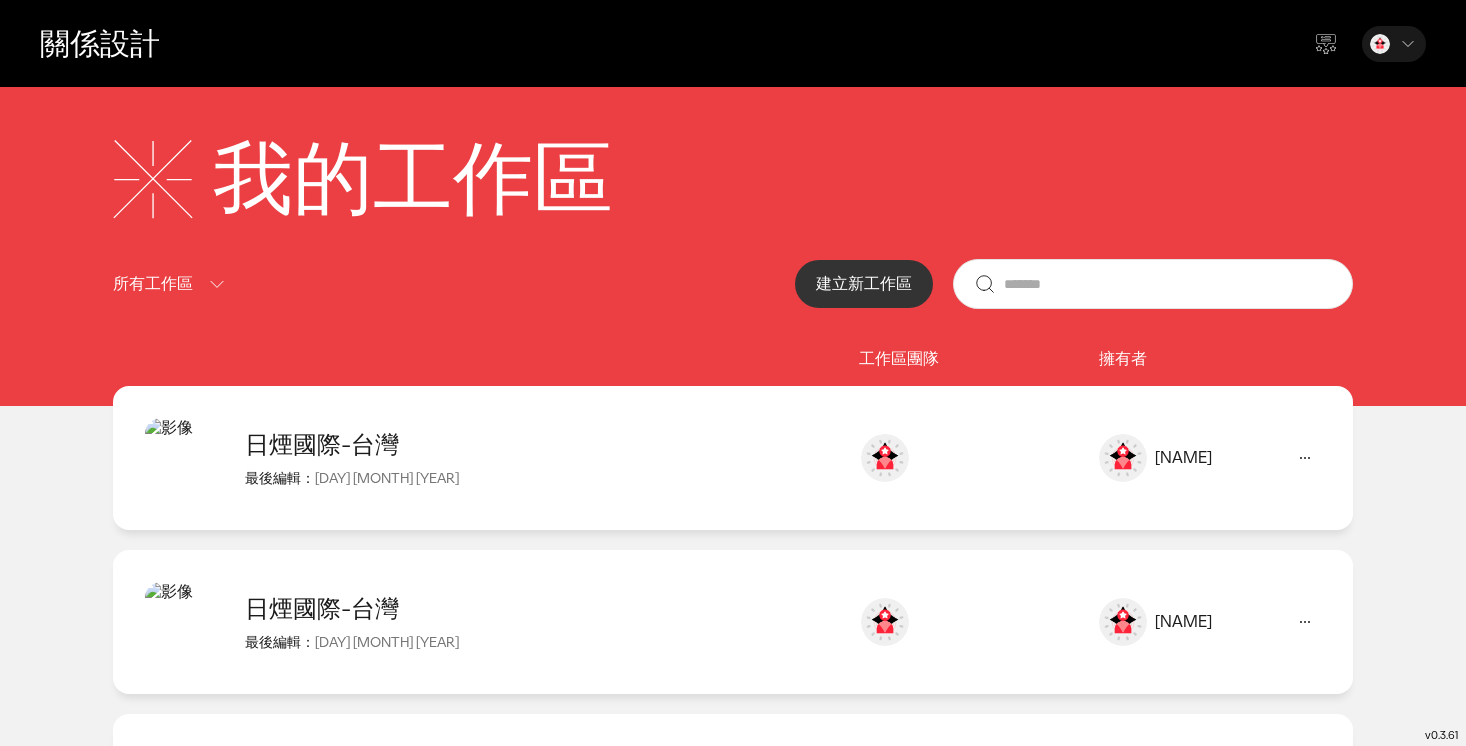 click 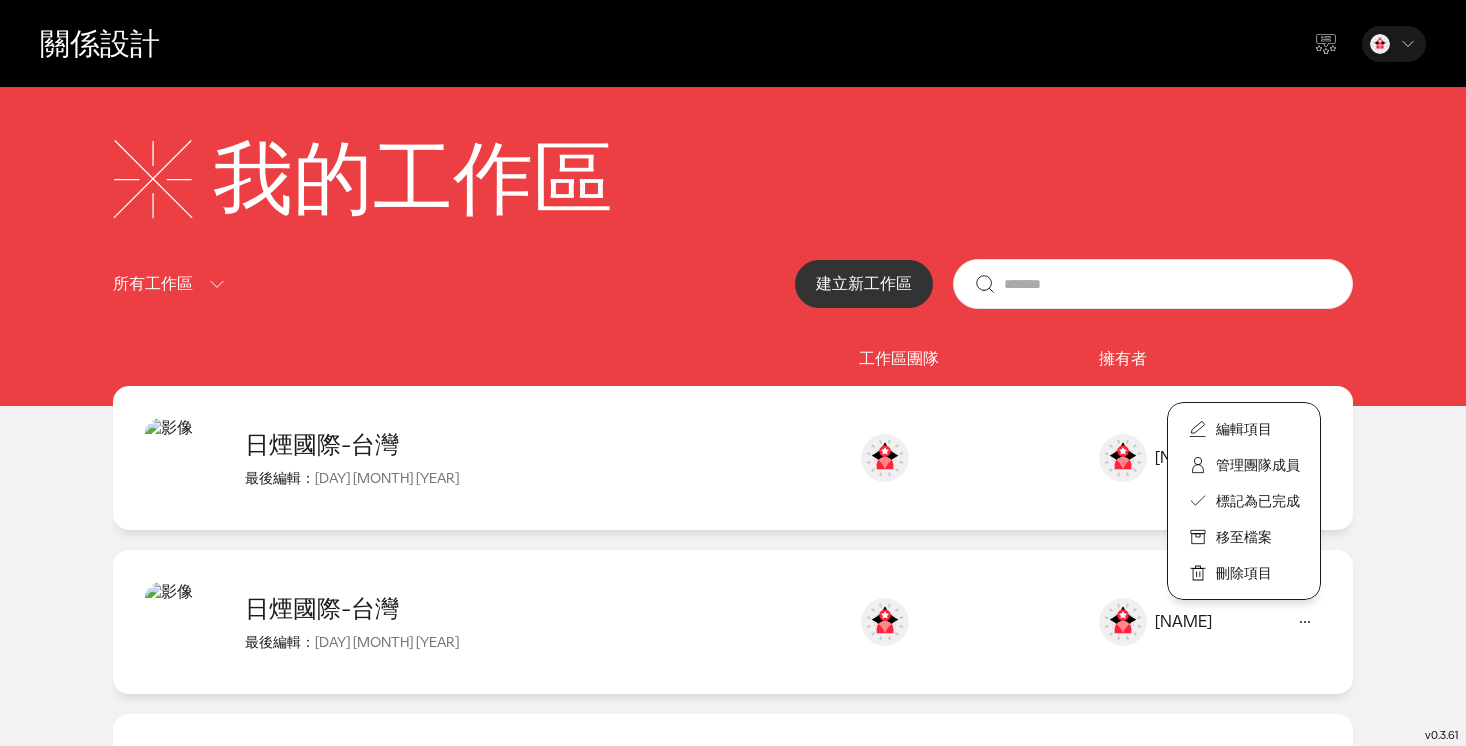 click on "日煙國際-台灣 最後編輯： 2025年8月3日" 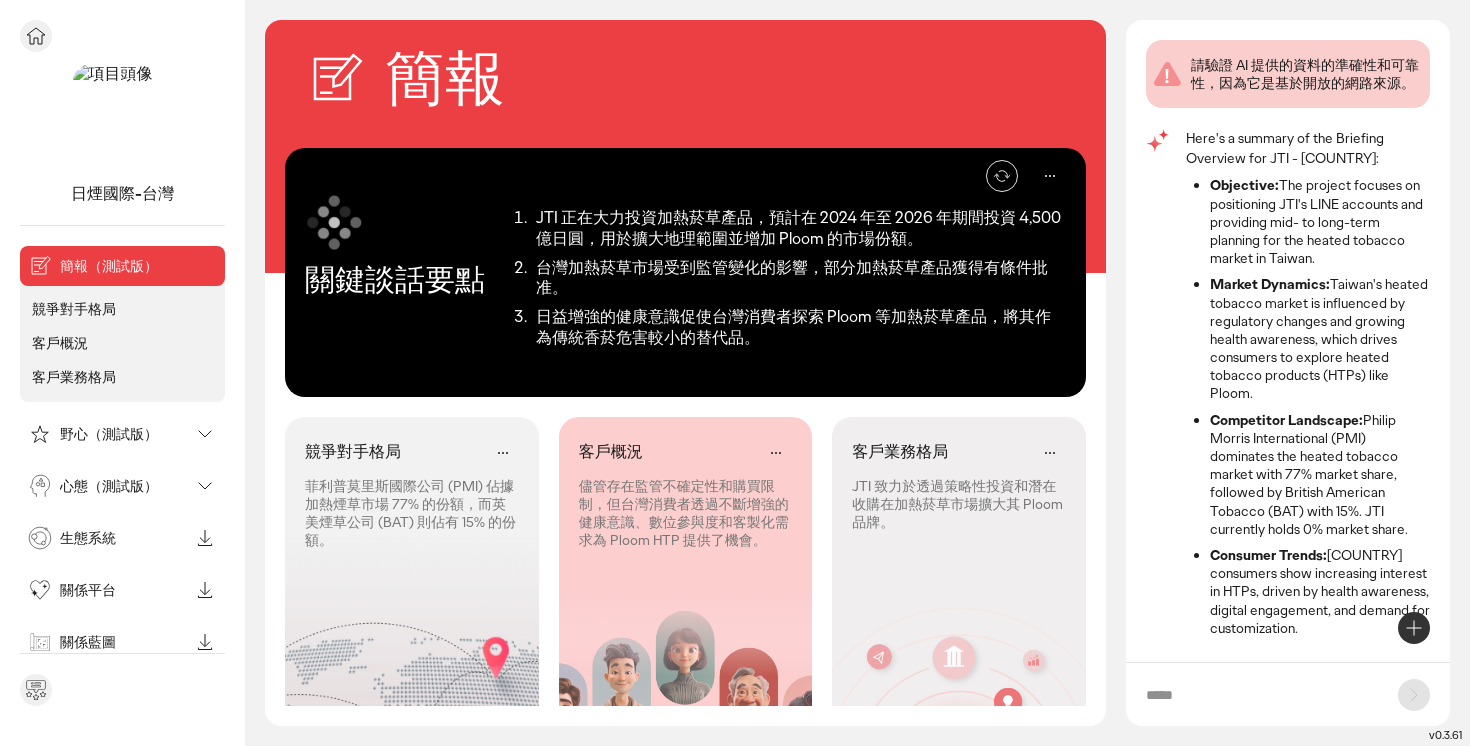 scroll, scrollTop: 0, scrollLeft: 0, axis: both 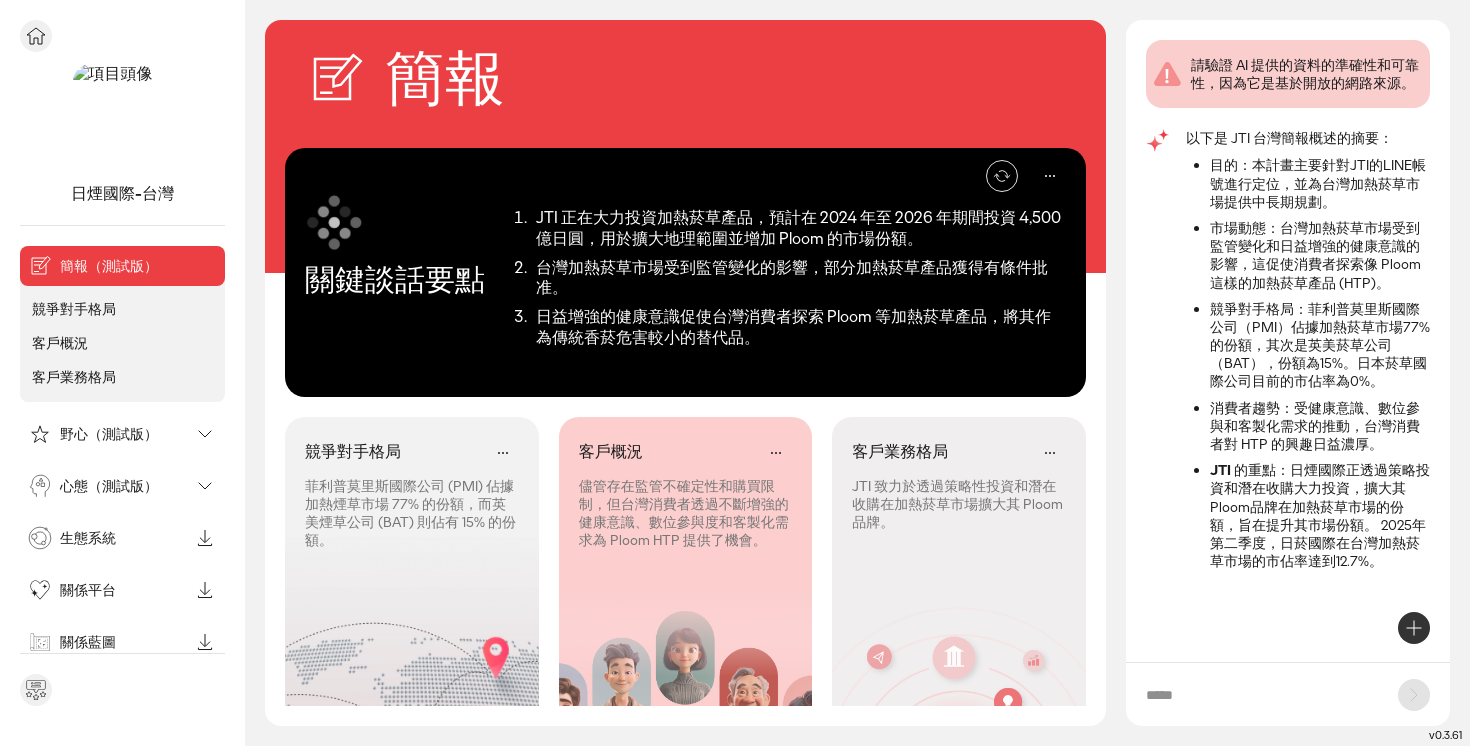 click 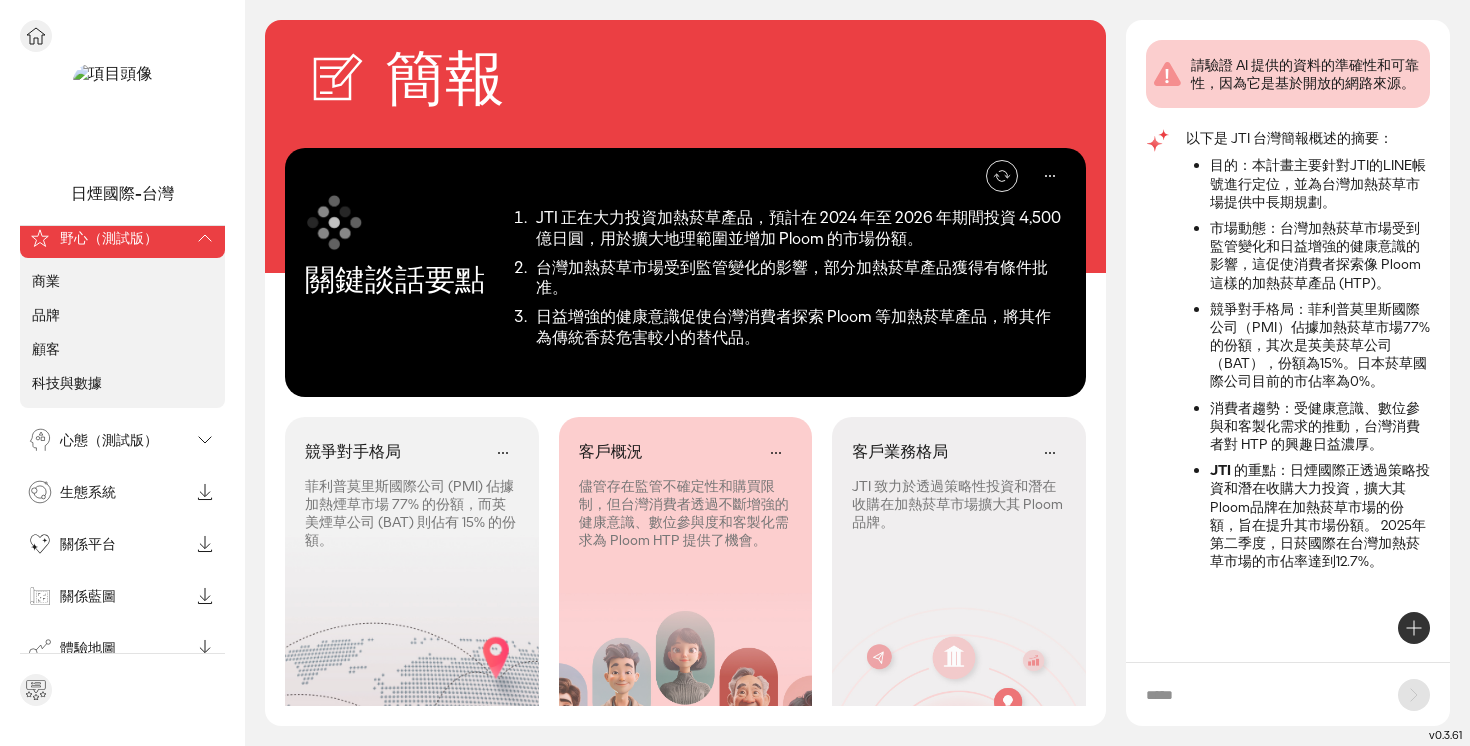 scroll, scrollTop: 317, scrollLeft: 0, axis: vertical 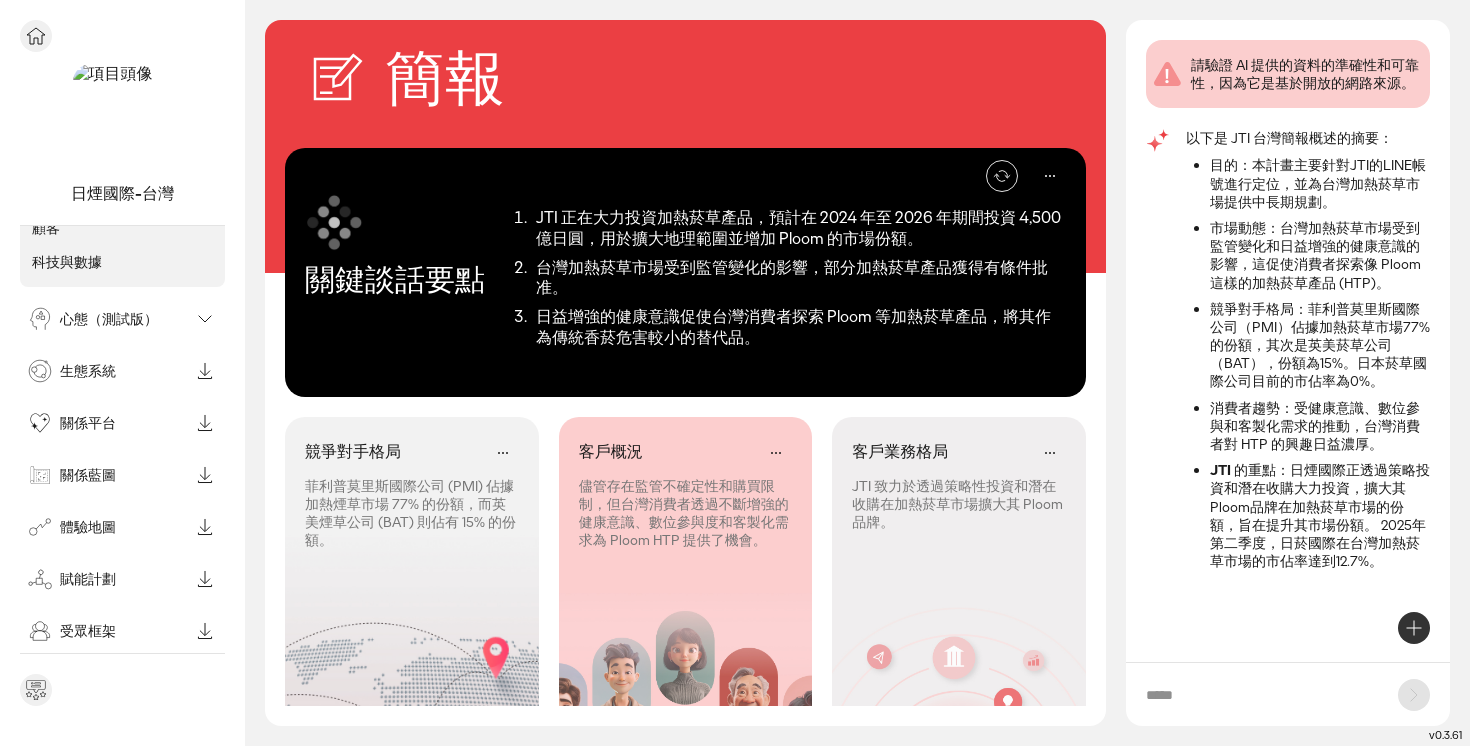 click 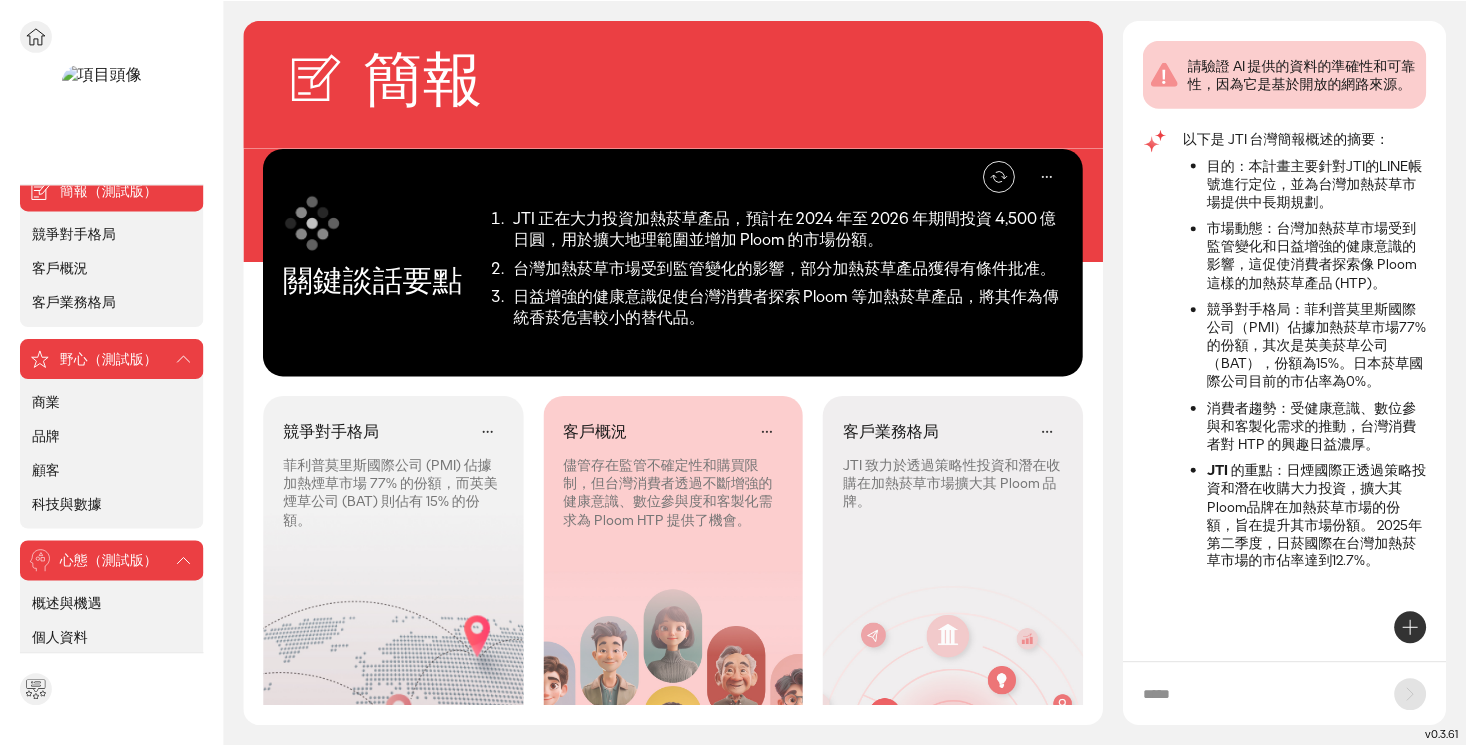 scroll, scrollTop: 32, scrollLeft: 0, axis: vertical 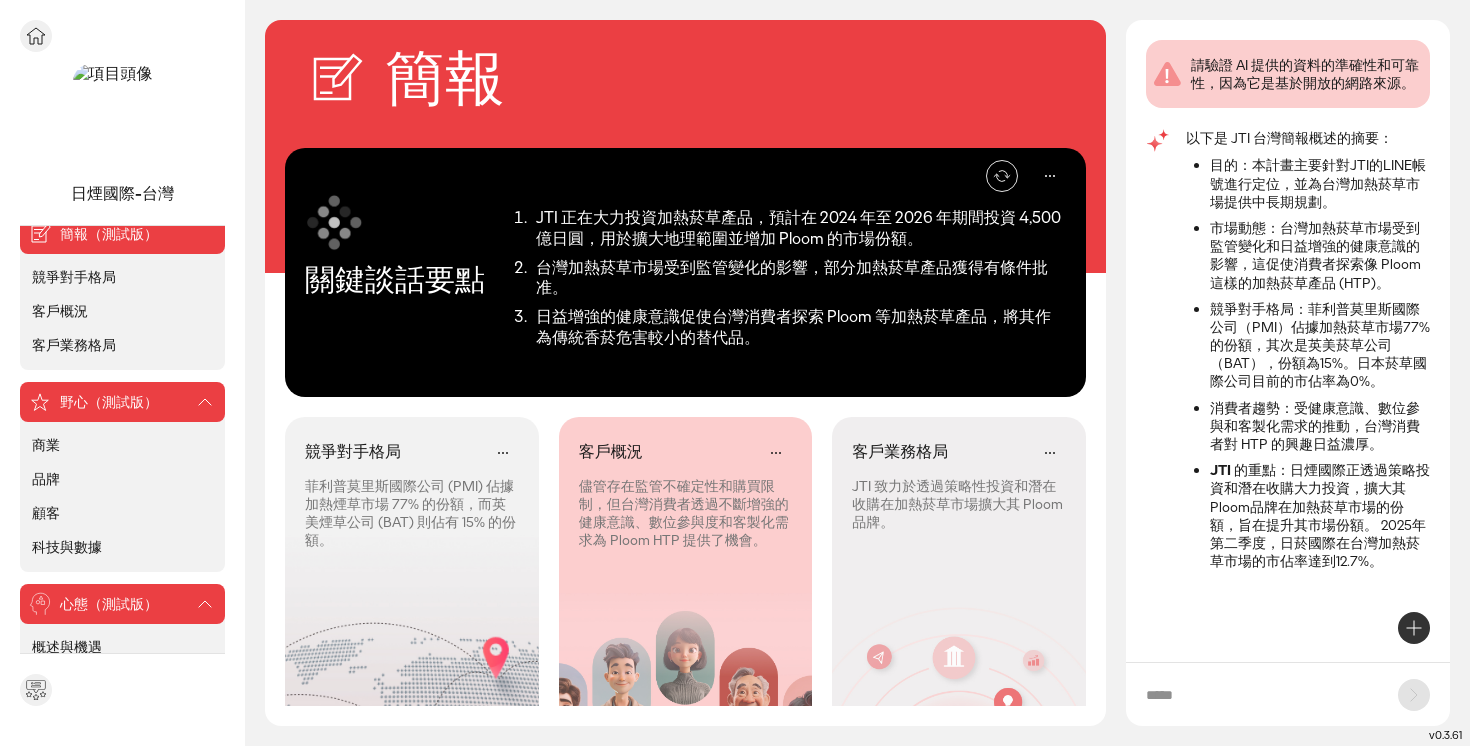 click at bounding box center [36, 36] 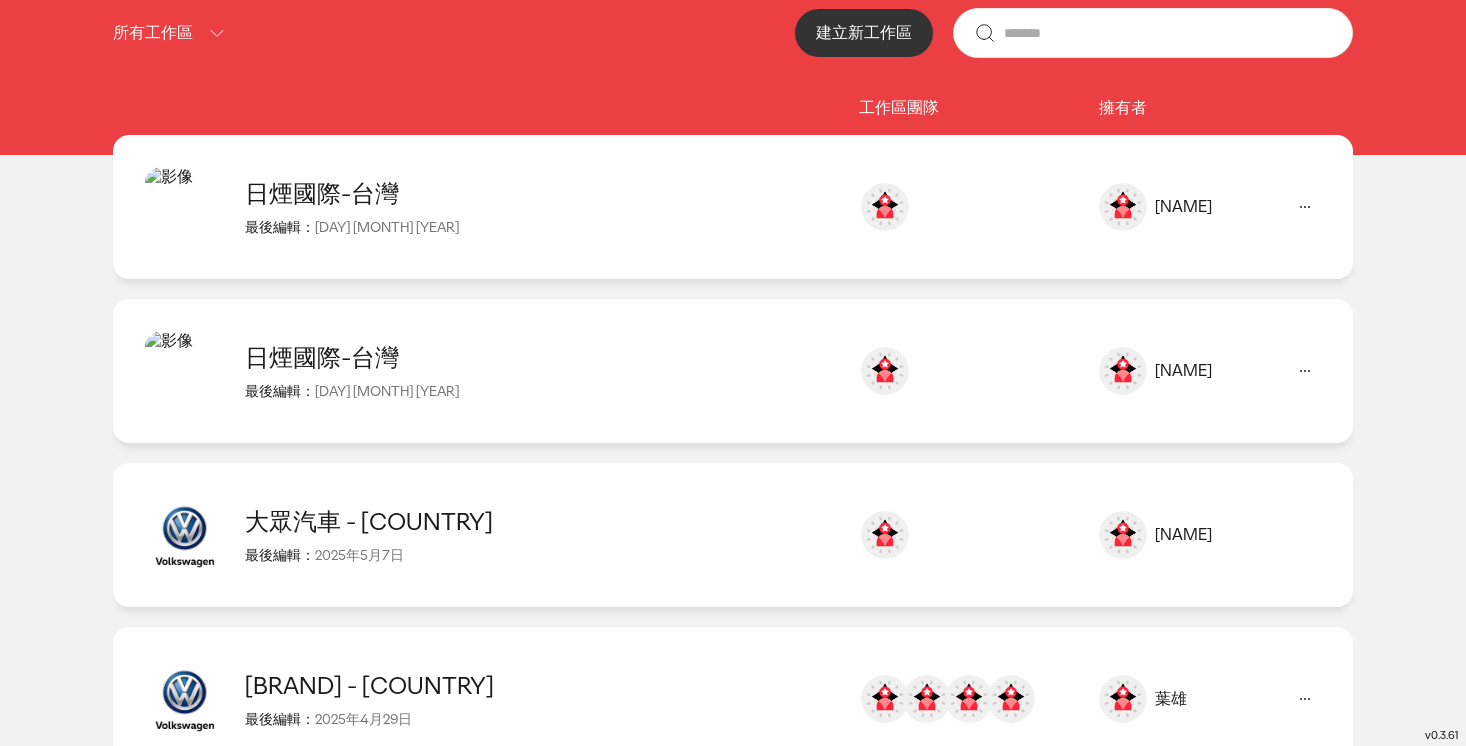 scroll, scrollTop: 253, scrollLeft: 0, axis: vertical 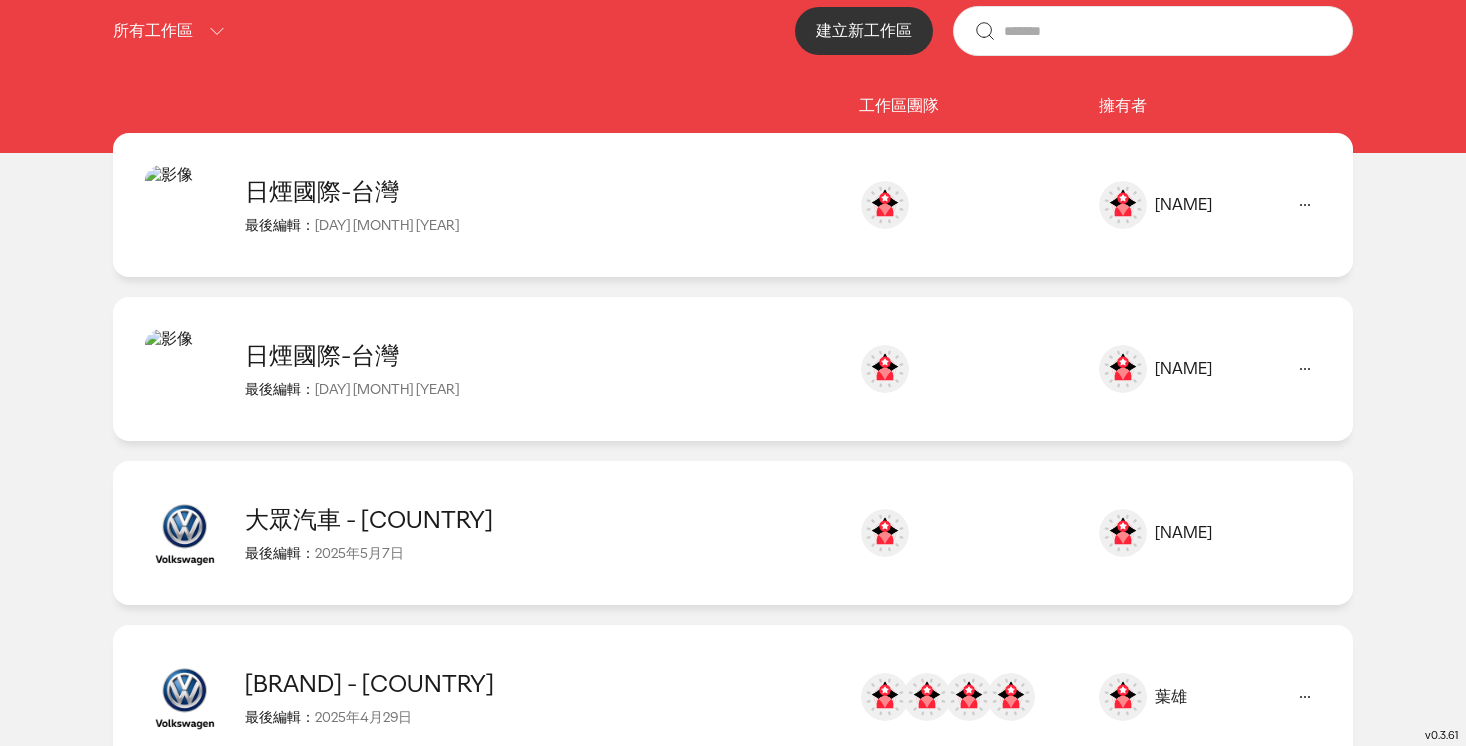 click on "日煙國際-台灣" at bounding box center [542, 355] 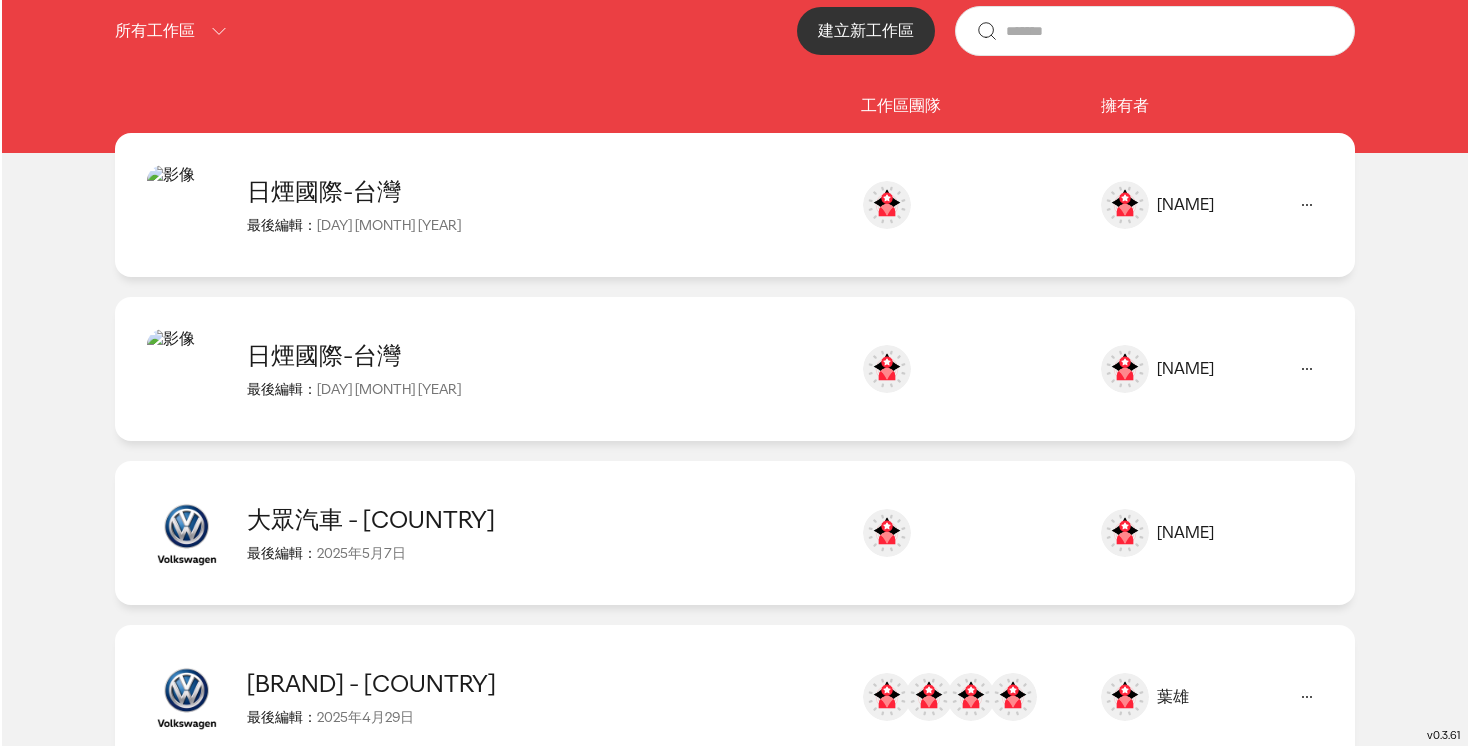 scroll, scrollTop: 0, scrollLeft: 0, axis: both 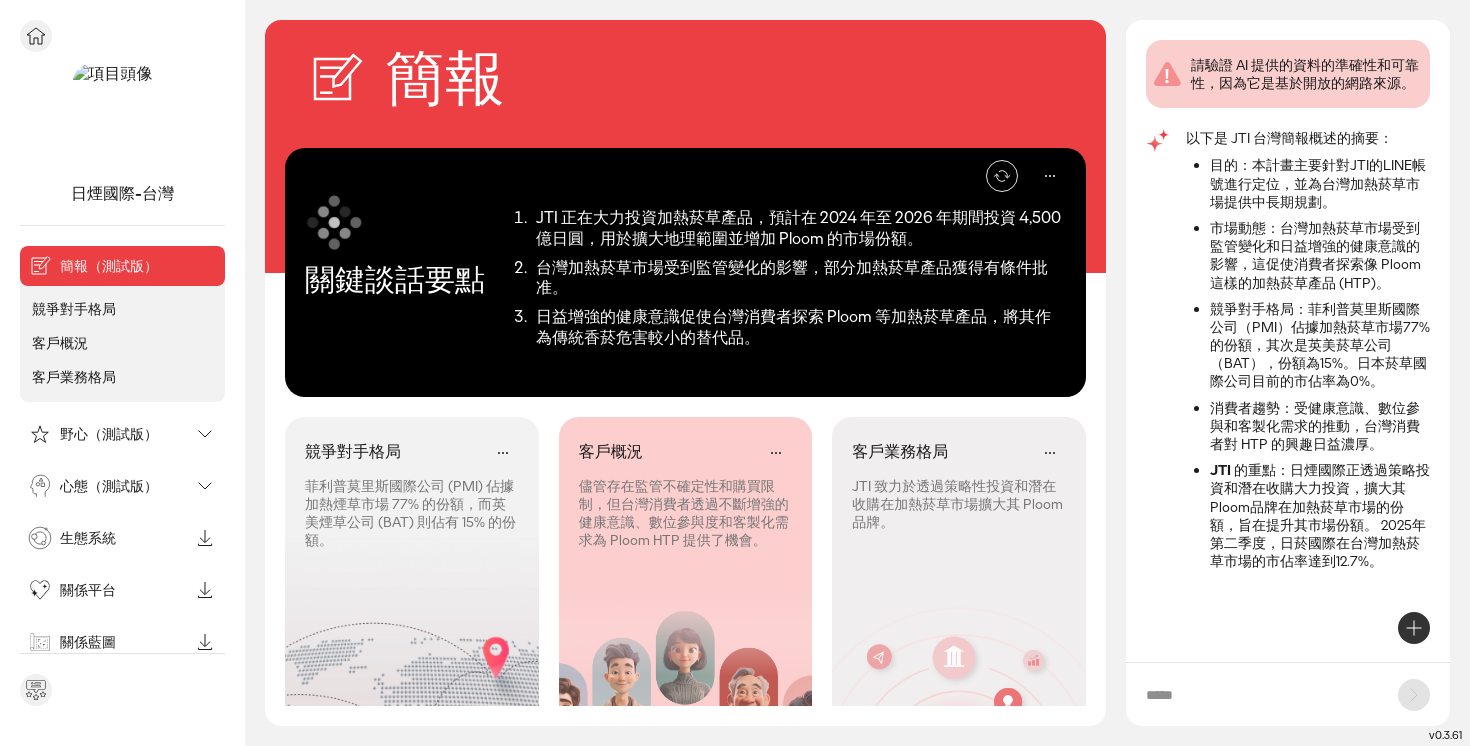 click on "野心（測試版）" at bounding box center [106, 434] 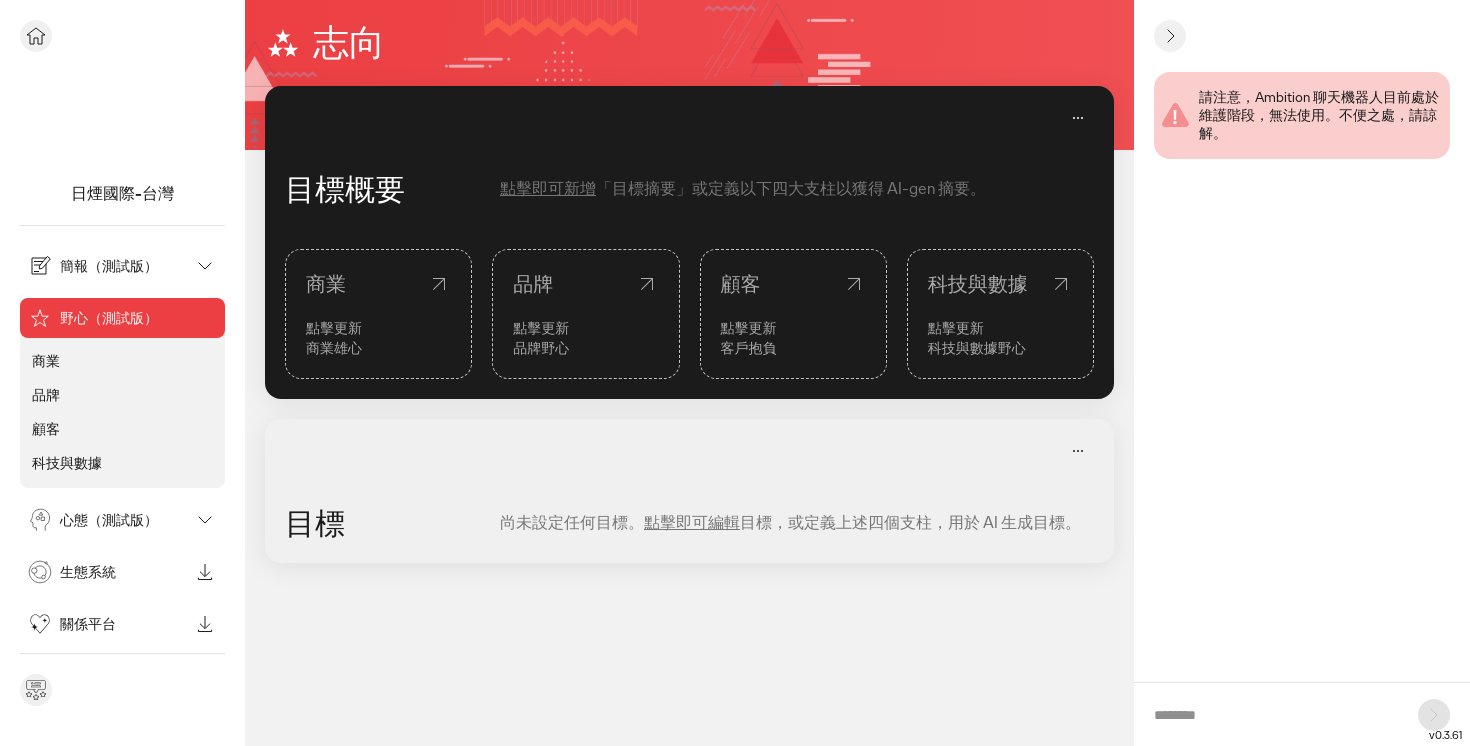 click on "商業" at bounding box center [46, 361] 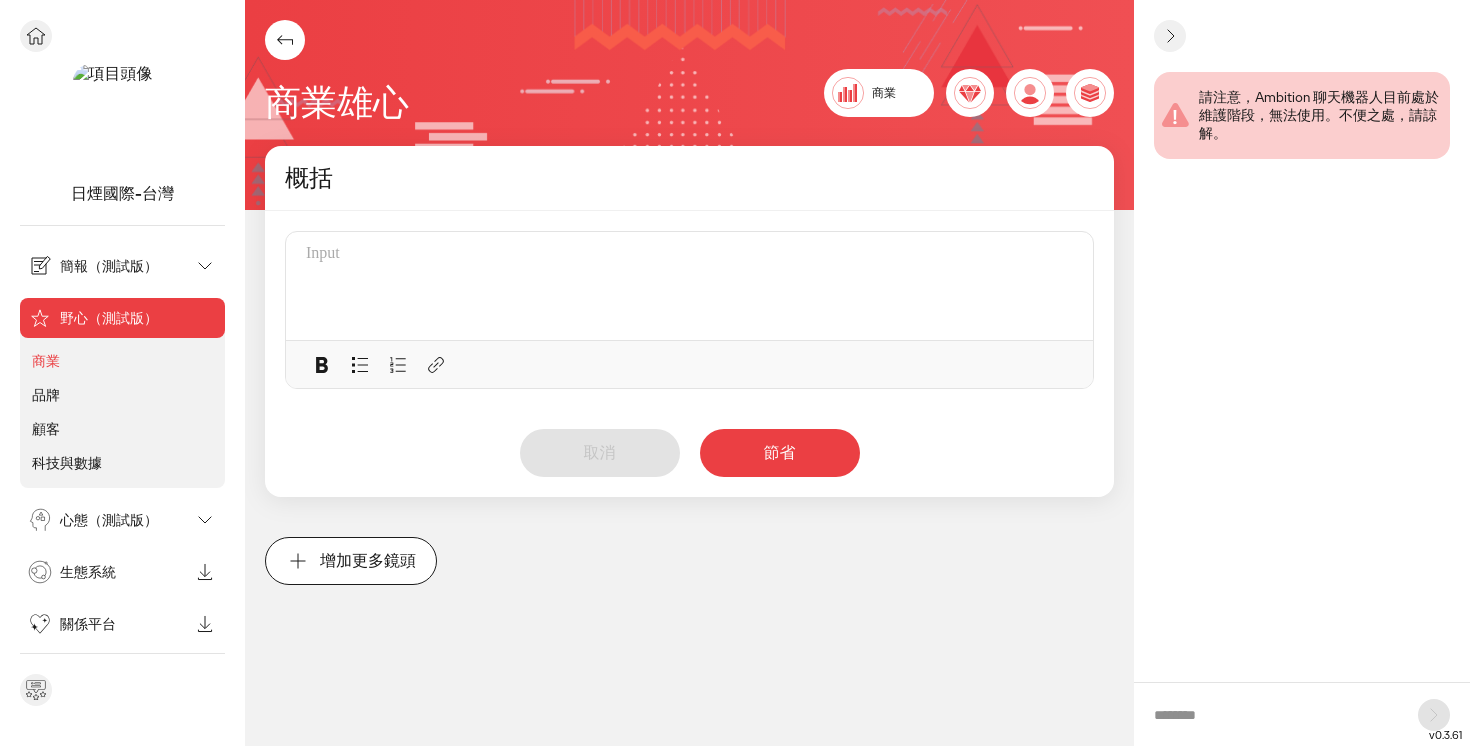 click on "商業" at bounding box center (46, 361) 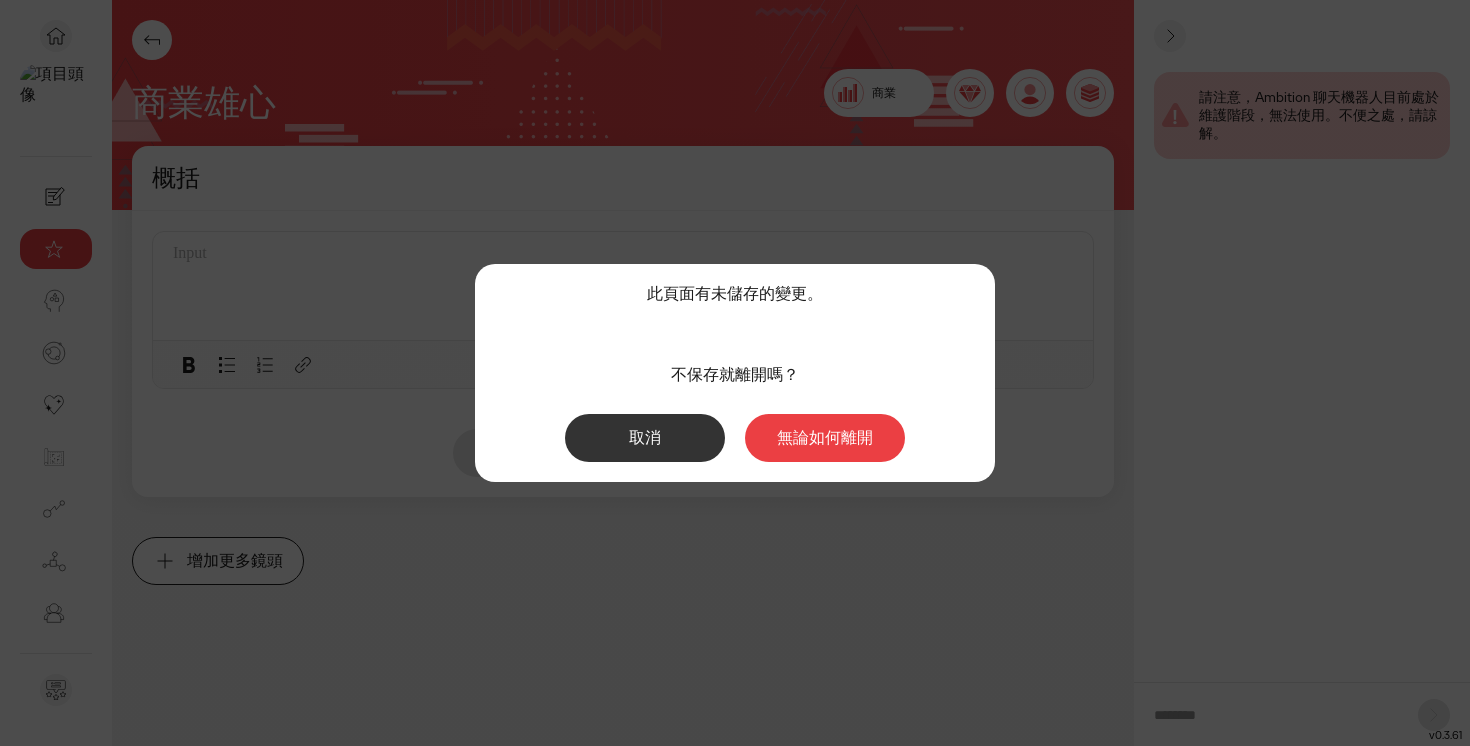 drag, startPoint x: 782, startPoint y: 458, endPoint x: 759, endPoint y: 467, distance: 24.698177 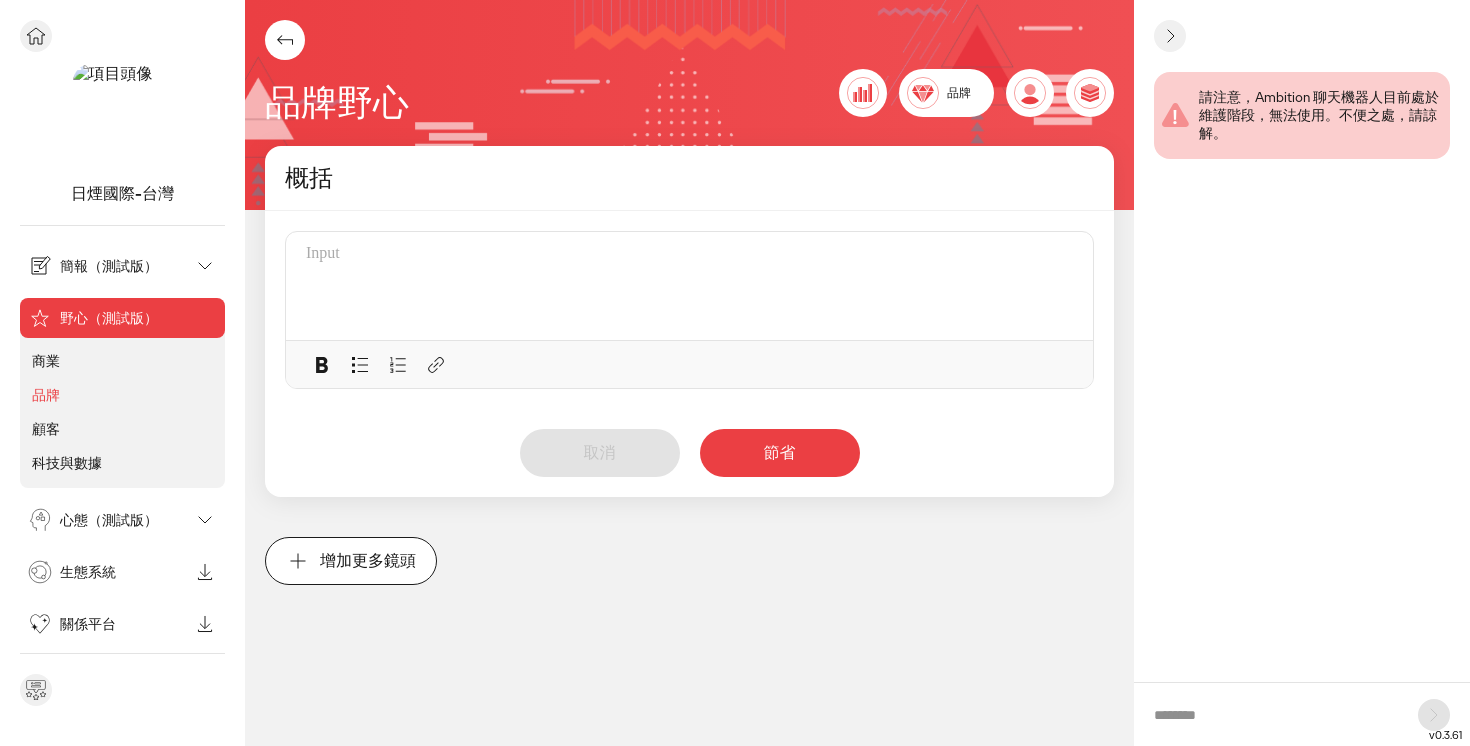 click on "顧客" at bounding box center (46, 429) 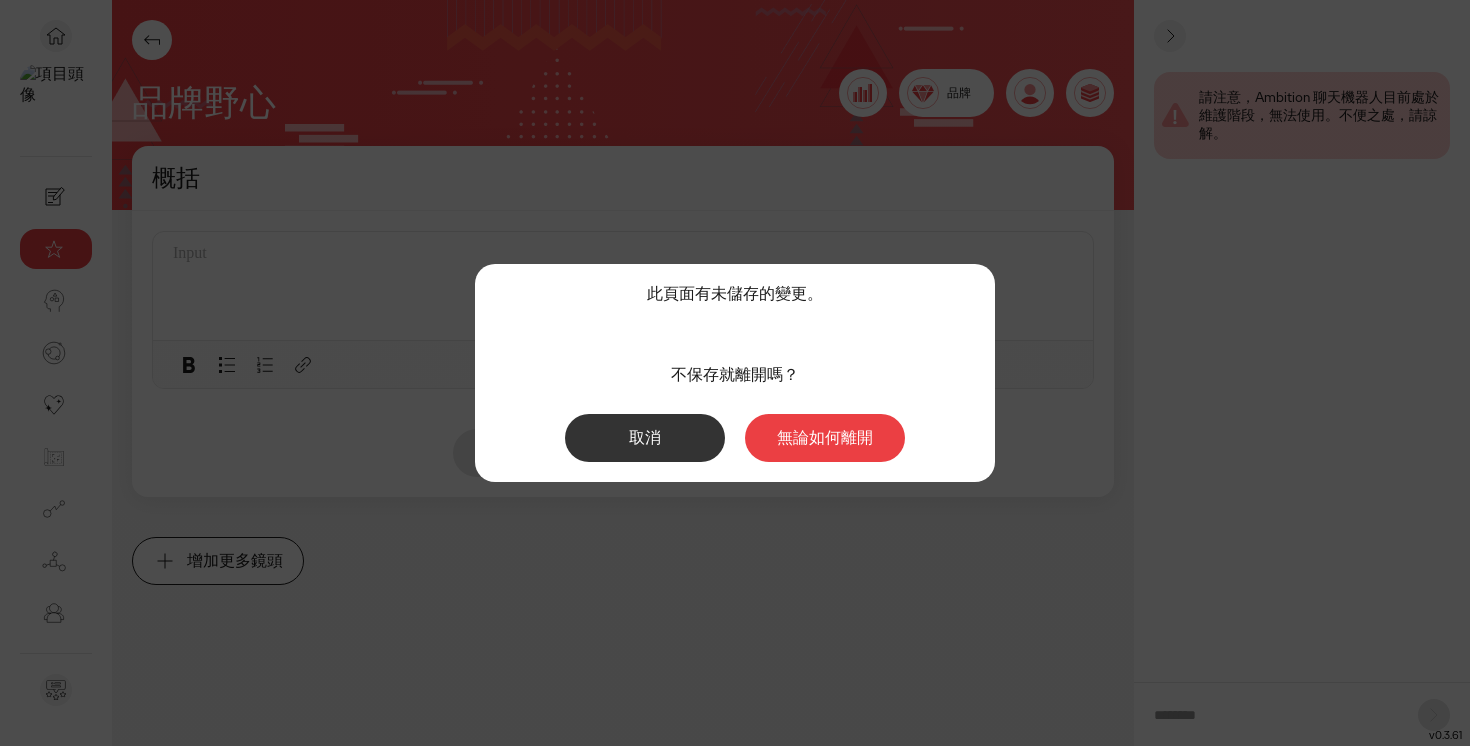 click on "取消" at bounding box center [645, 438] 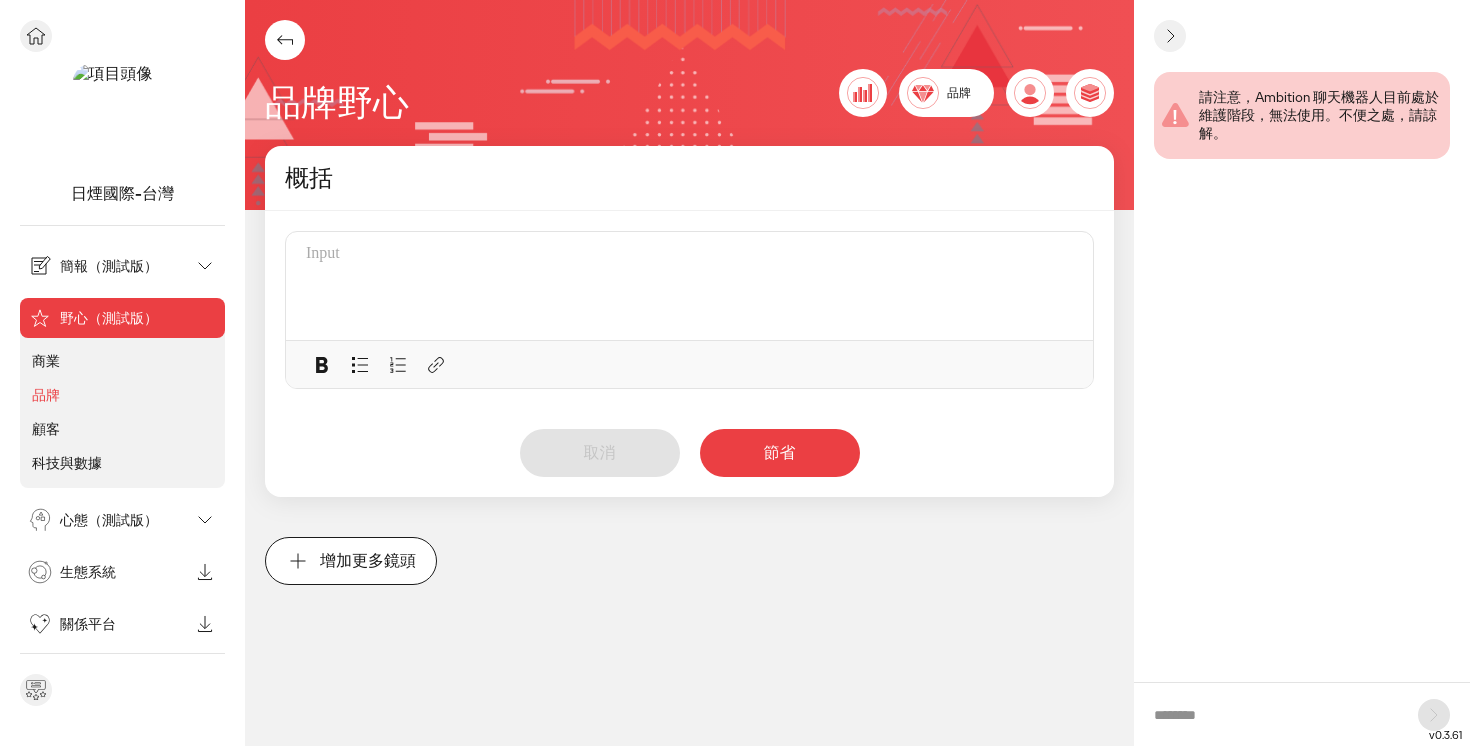 click on "科技與數據" at bounding box center [67, 463] 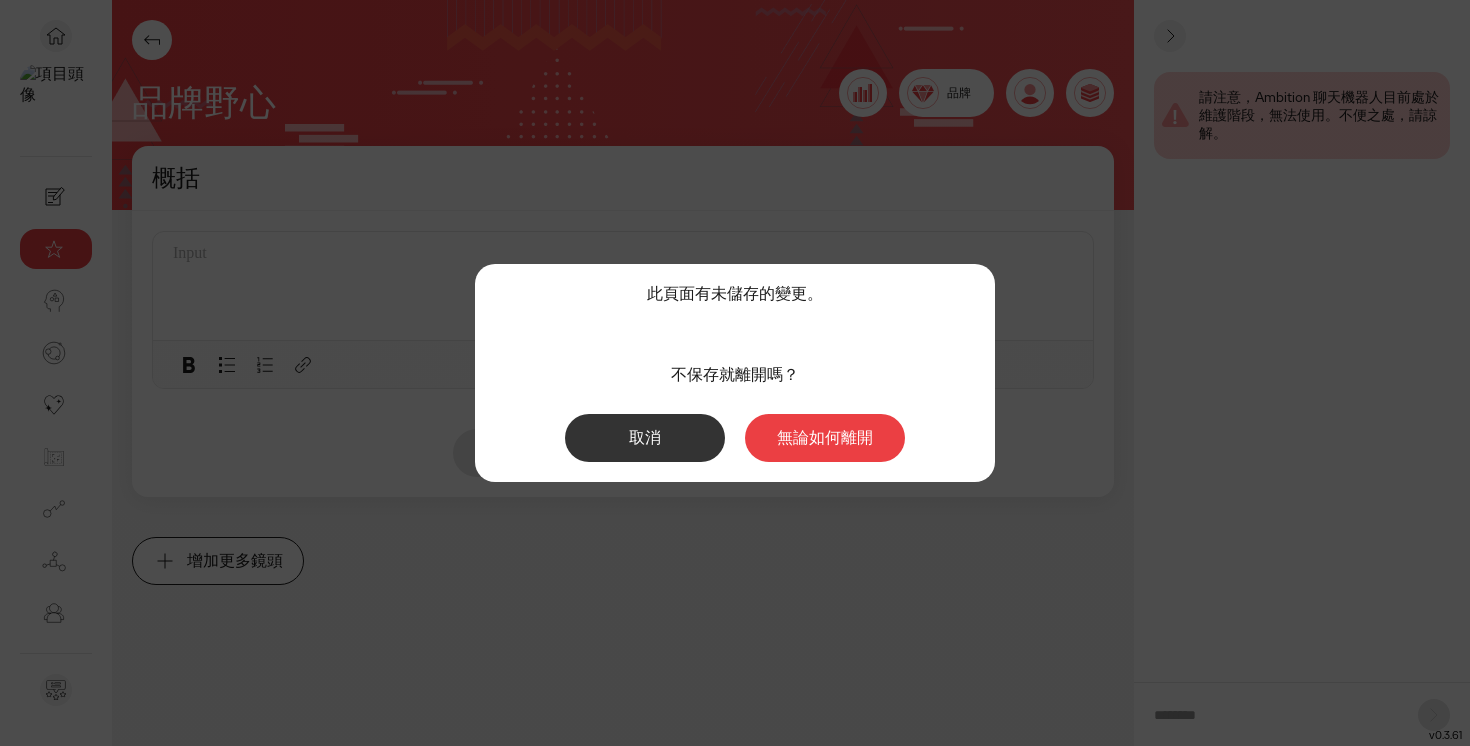 click on "無論如何離開" at bounding box center [825, 438] 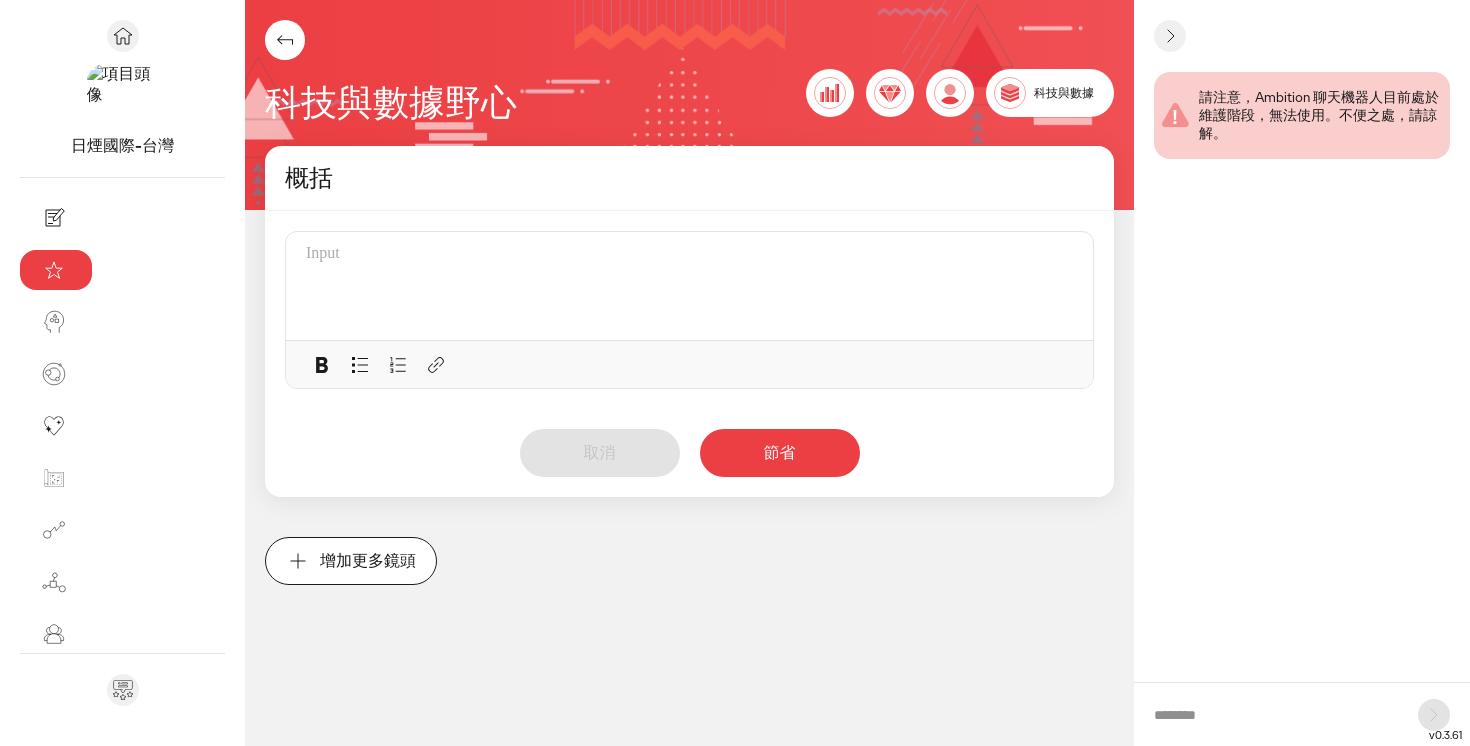 click on "節省" at bounding box center [780, 452] 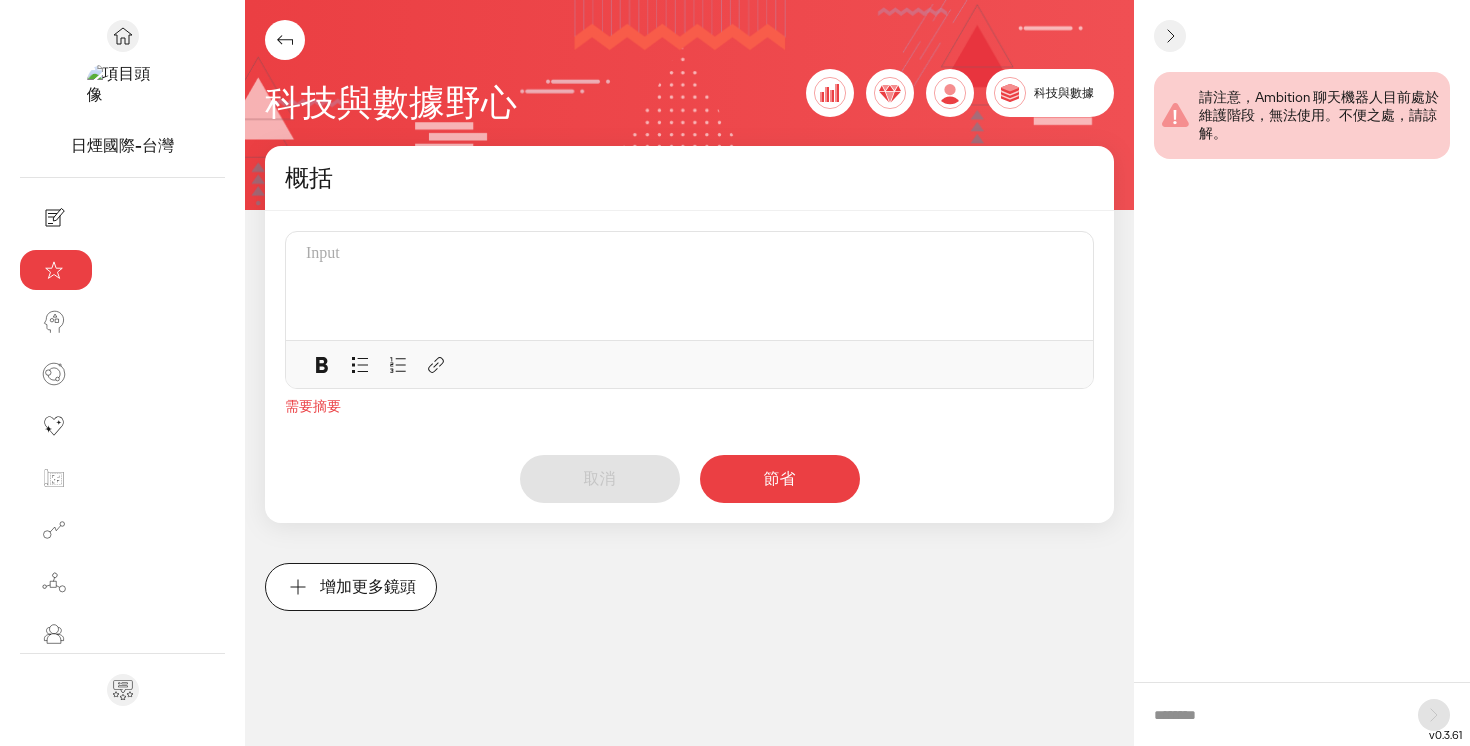 click on "商業" 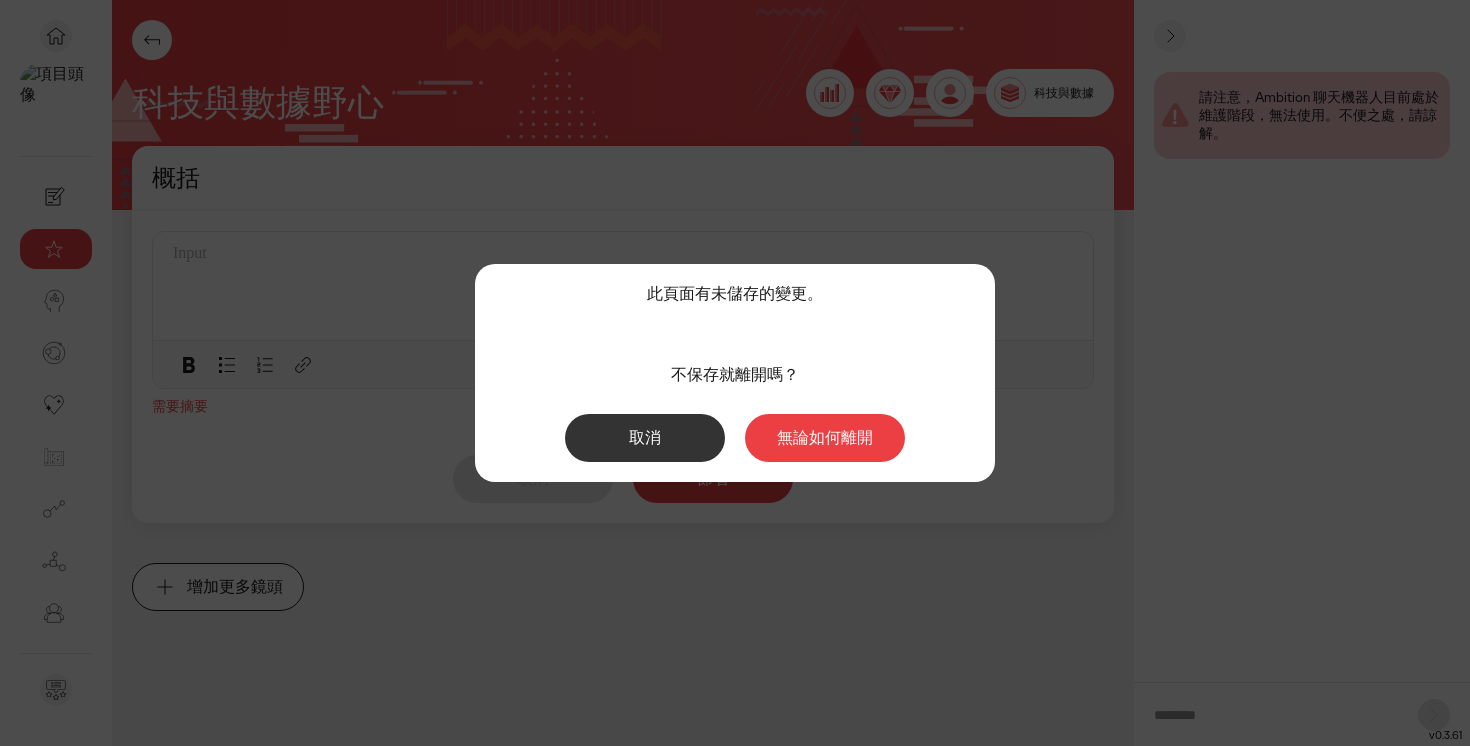 click on "無論如何離開" at bounding box center [825, 437] 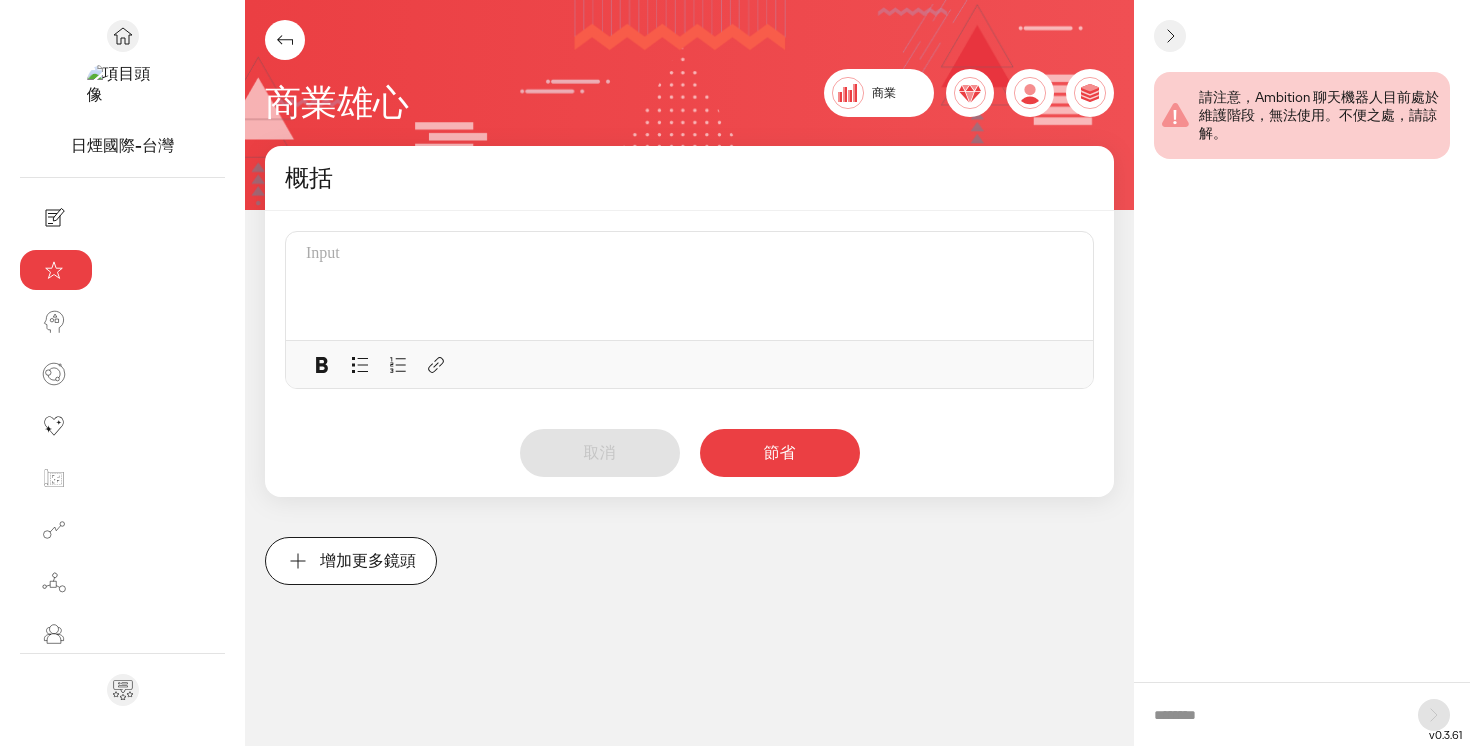 click 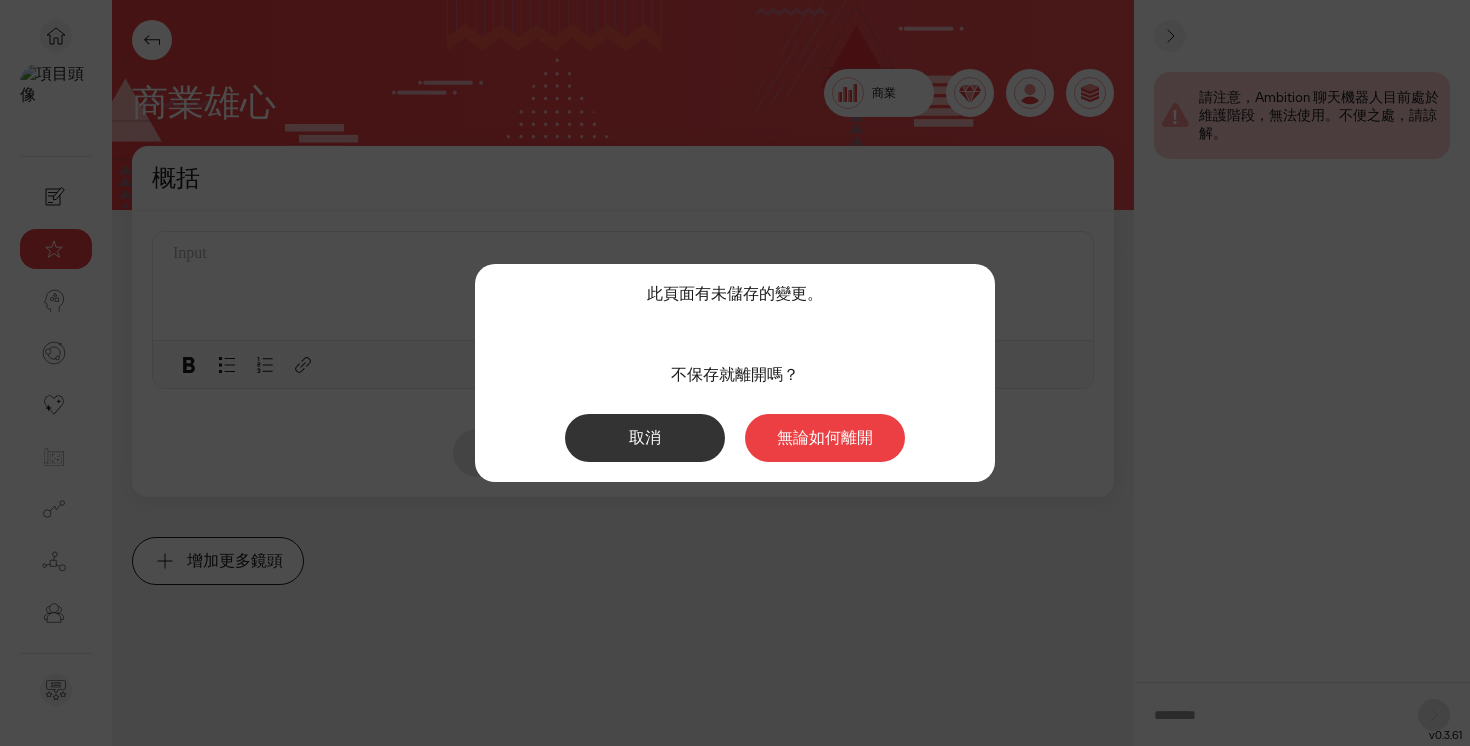 click on "無論如何離開" at bounding box center [825, 437] 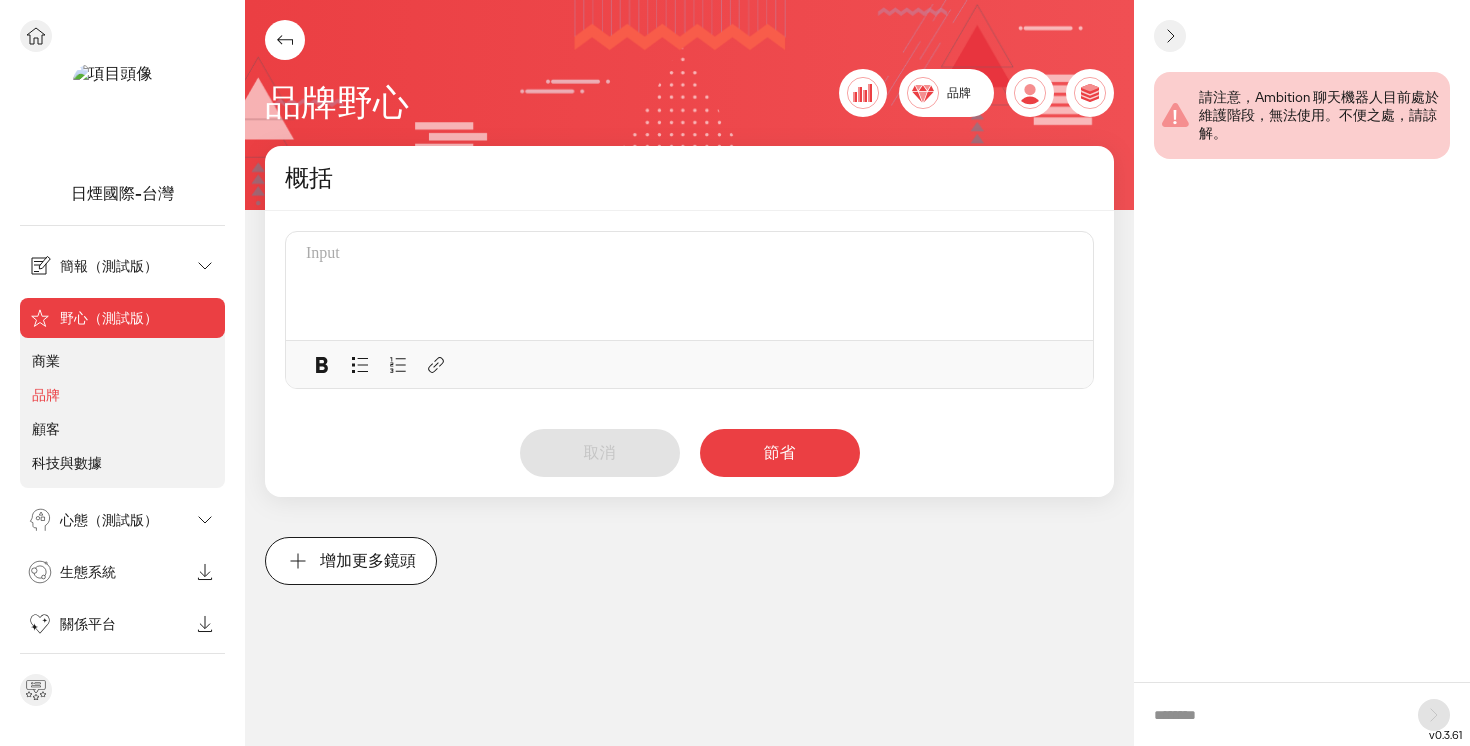 click on "野心（測試版）" at bounding box center (109, 318) 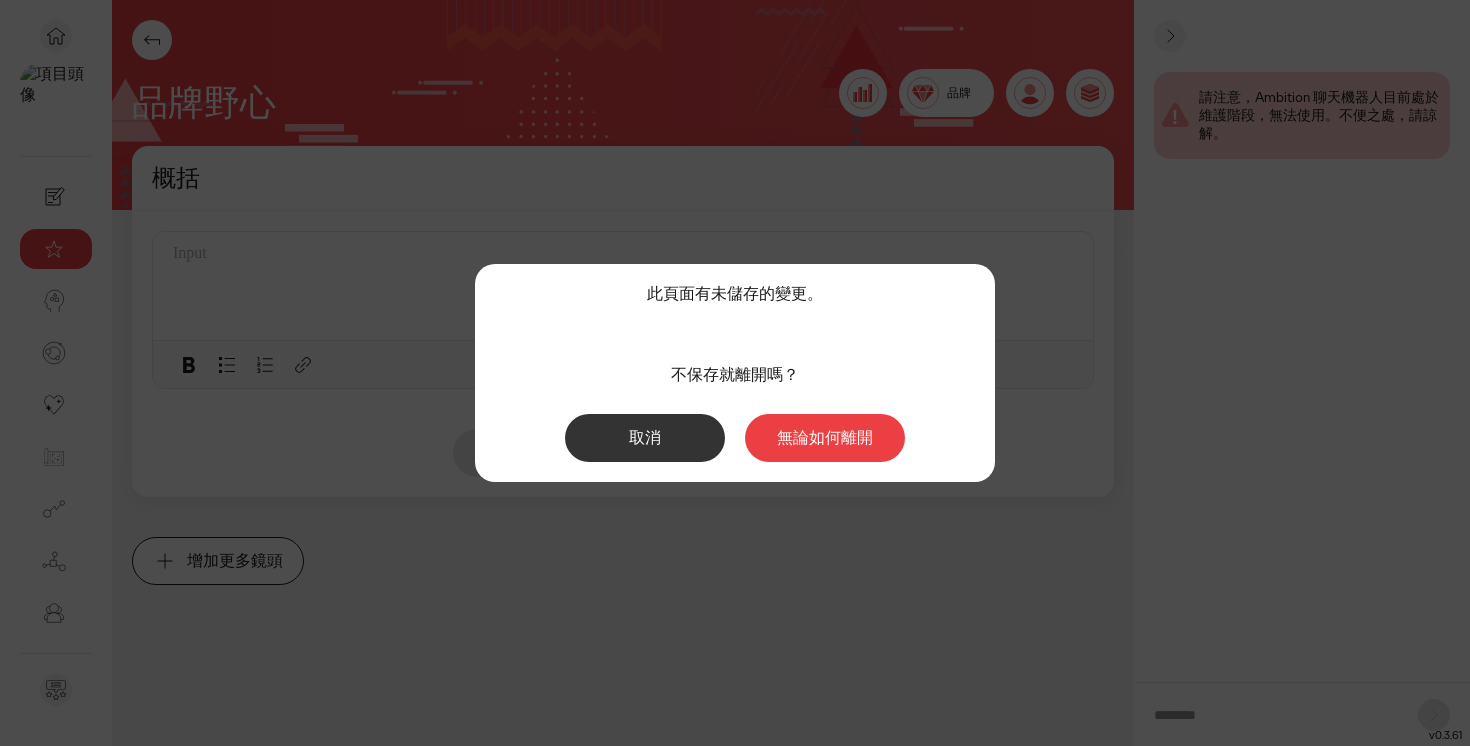 click on "無論如何離開" at bounding box center (825, 437) 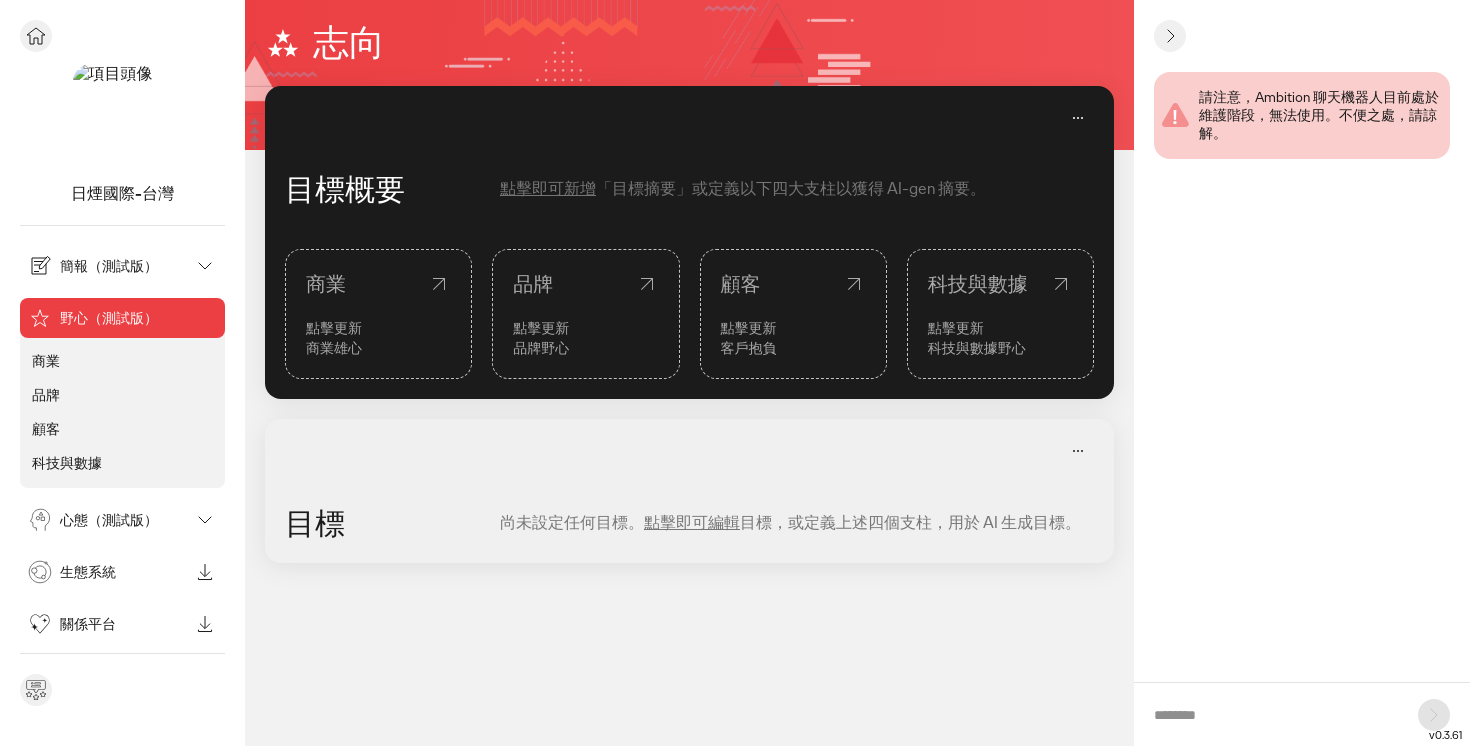 click on "簡報（測試版）" at bounding box center (109, 266) 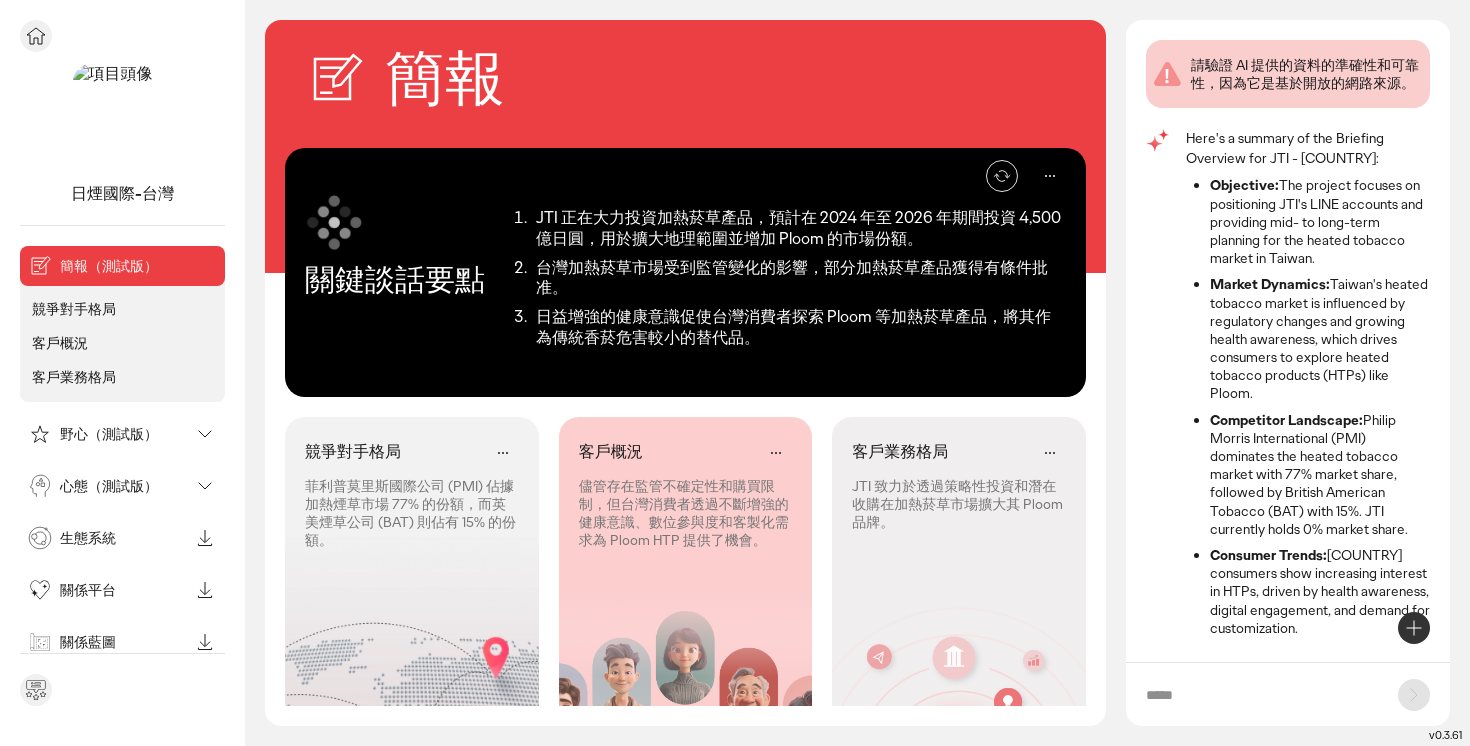scroll, scrollTop: 0, scrollLeft: 0, axis: both 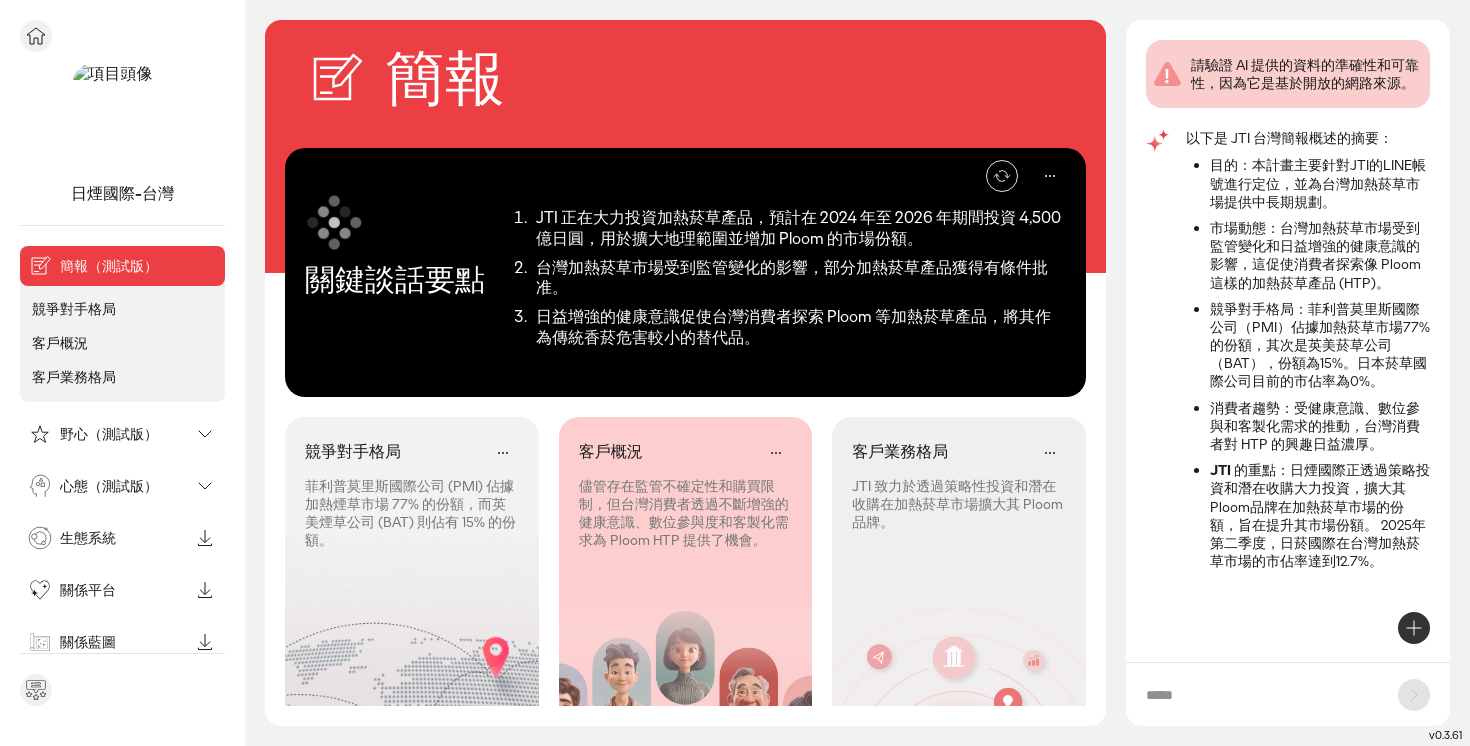 click on "野心（測試版）" at bounding box center (109, 434) 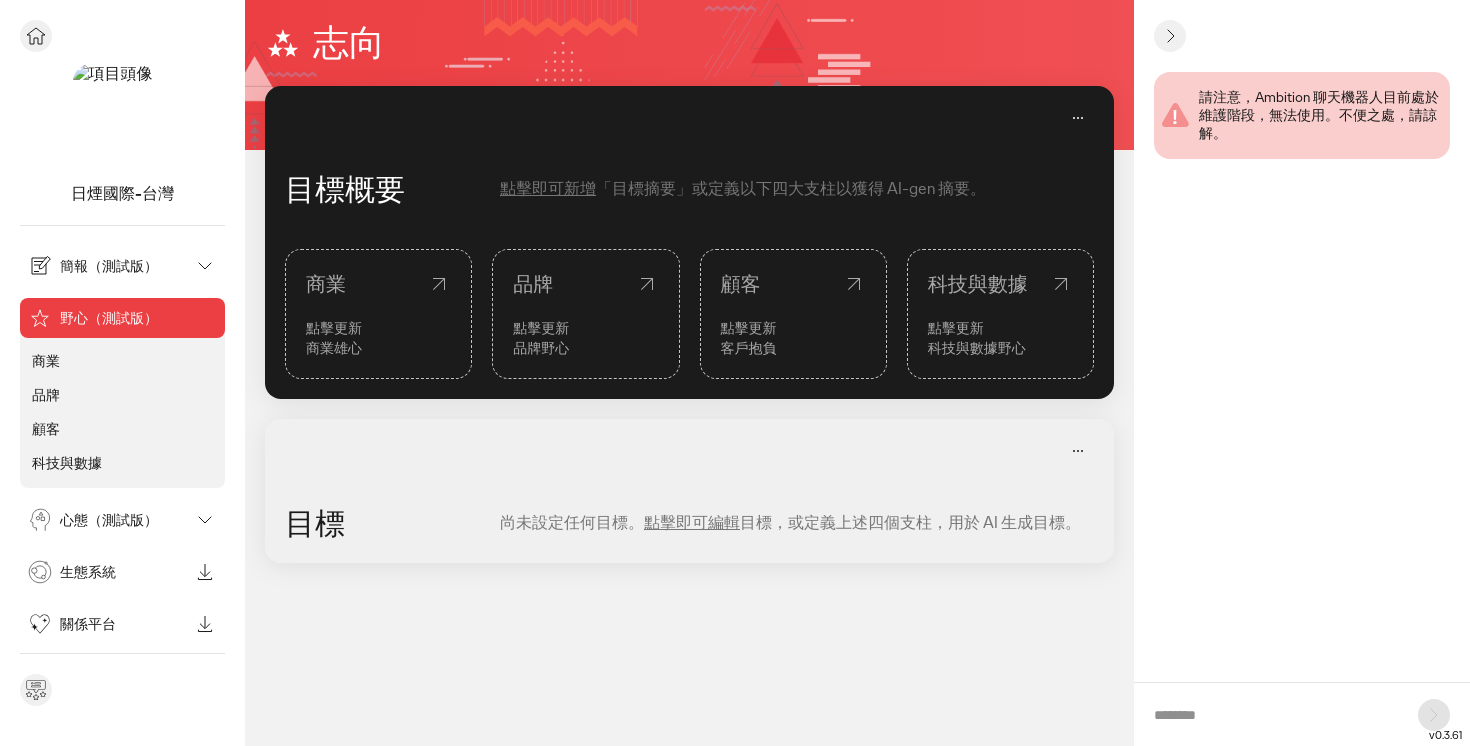 click on "心態（測試版）" at bounding box center (109, 520) 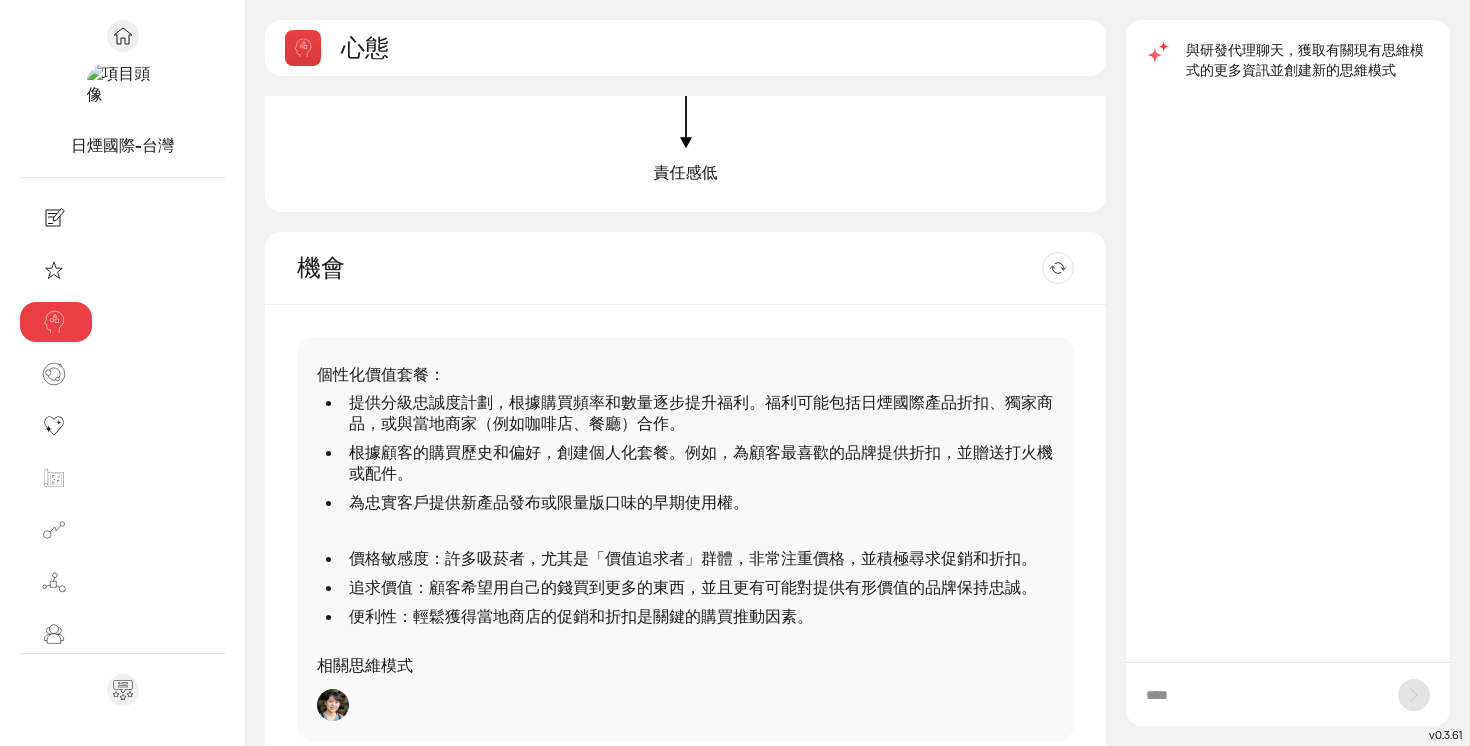 scroll, scrollTop: 456, scrollLeft: 0, axis: vertical 